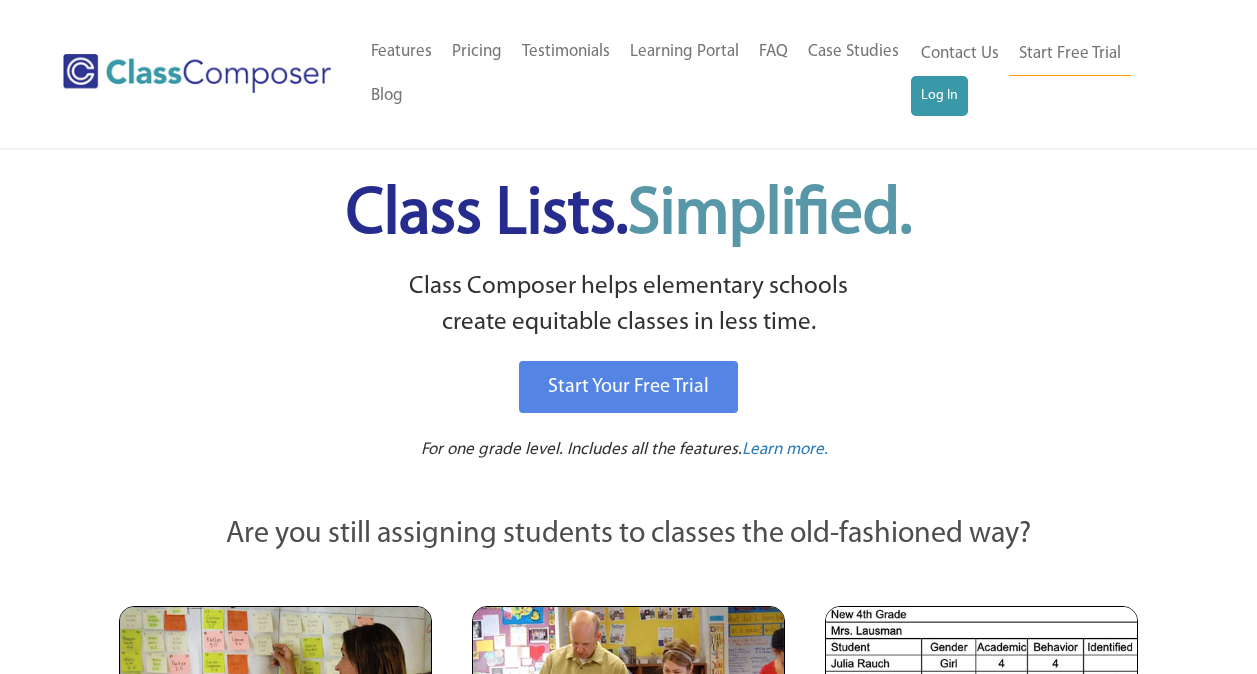 scroll, scrollTop: 0, scrollLeft: 0, axis: both 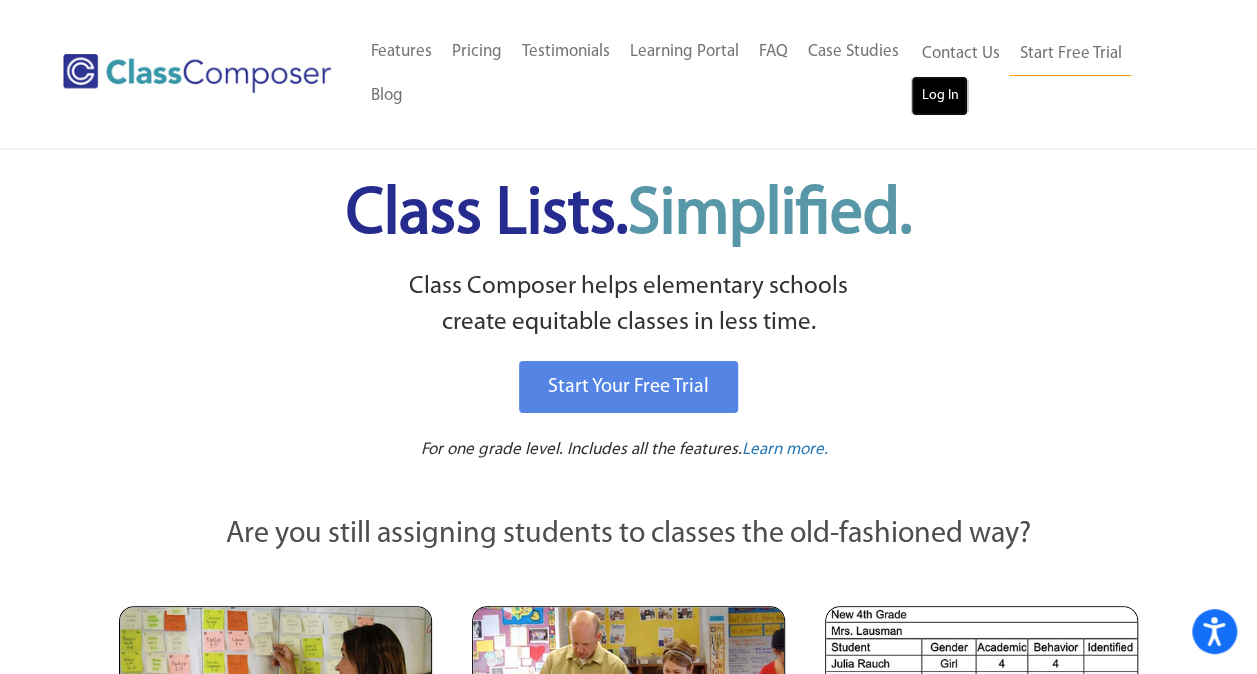 click on "Log In" at bounding box center [939, 96] 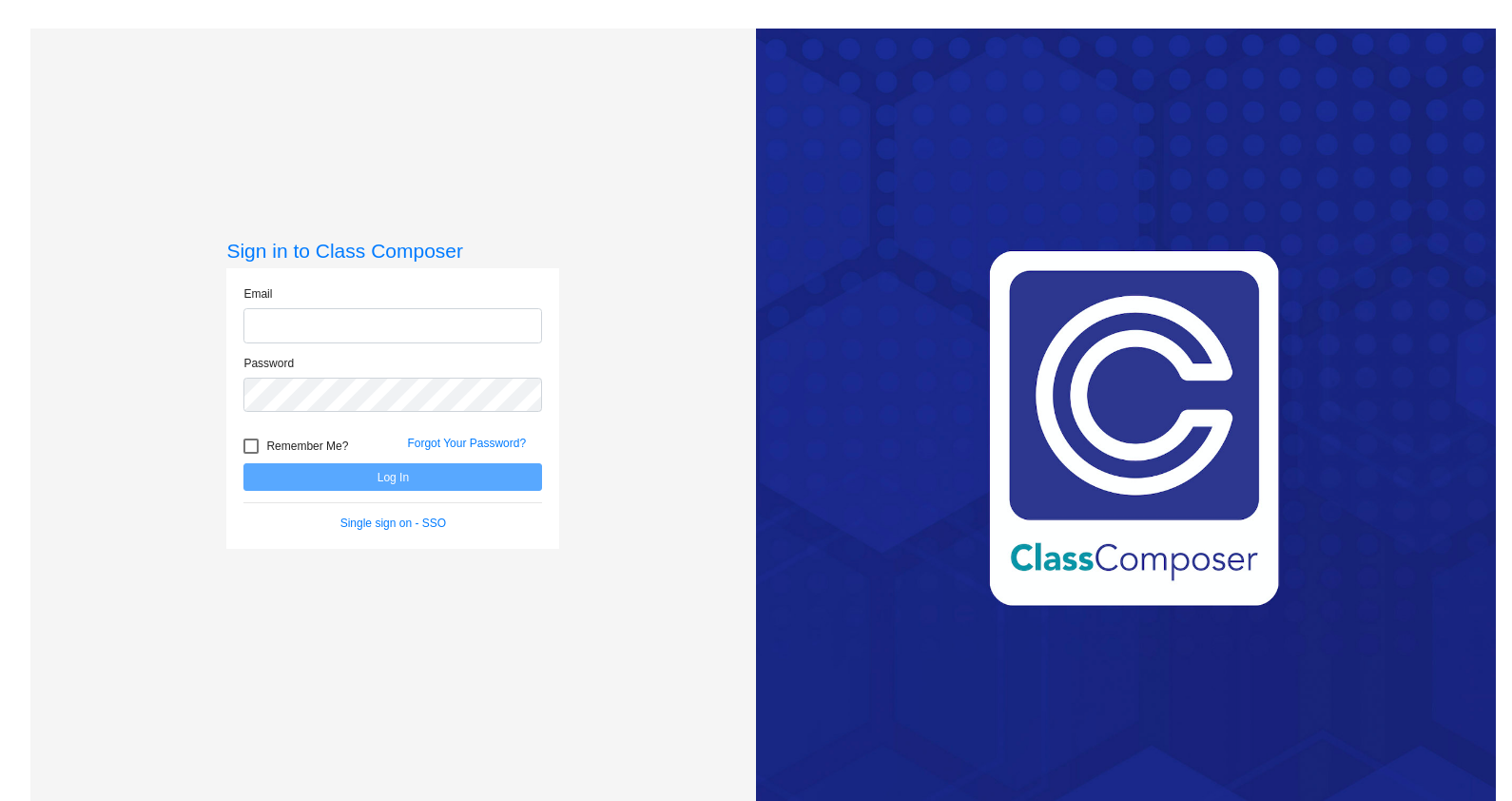 scroll, scrollTop: 0, scrollLeft: 0, axis: both 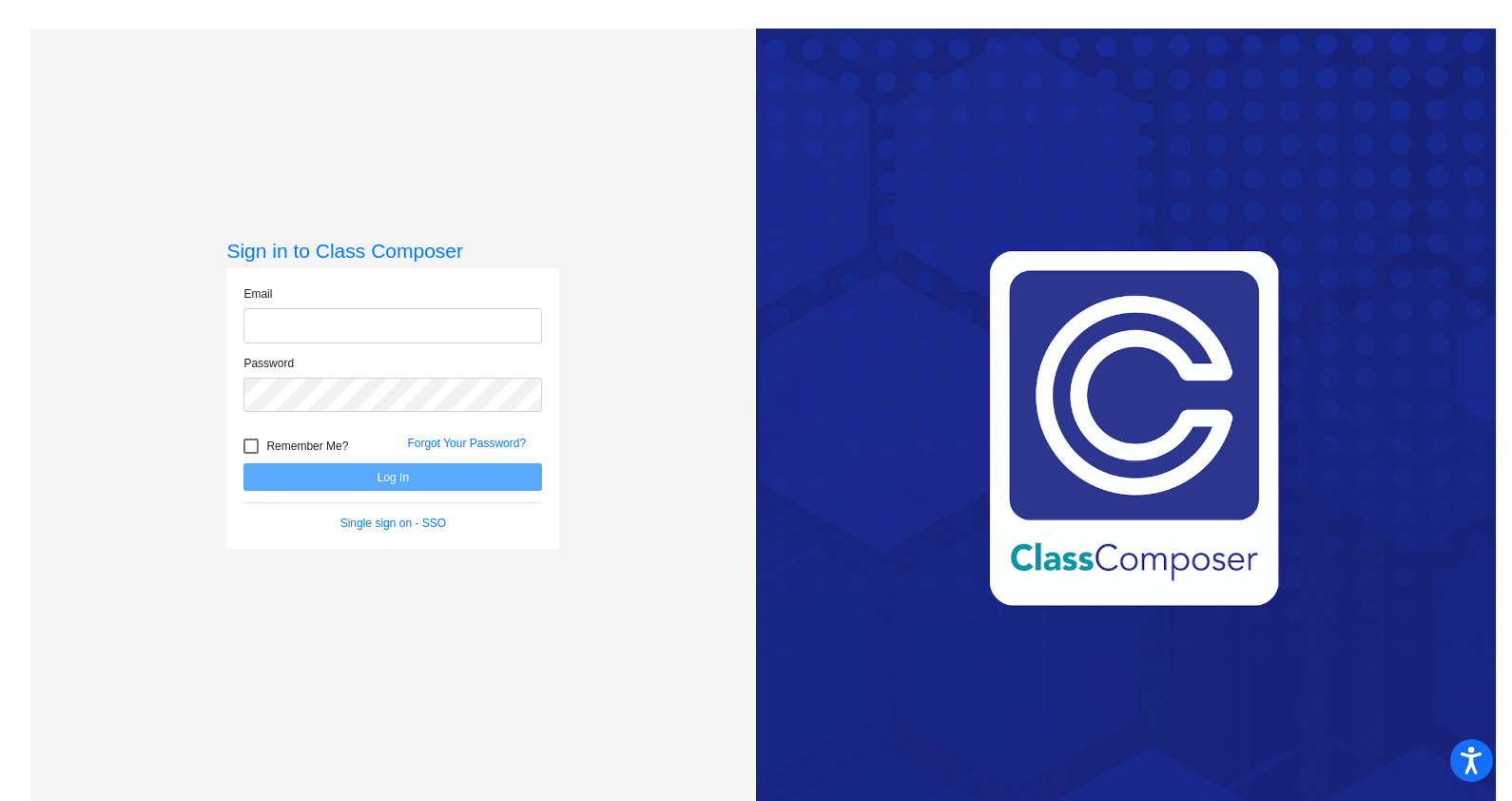 type on "[EMAIL]" 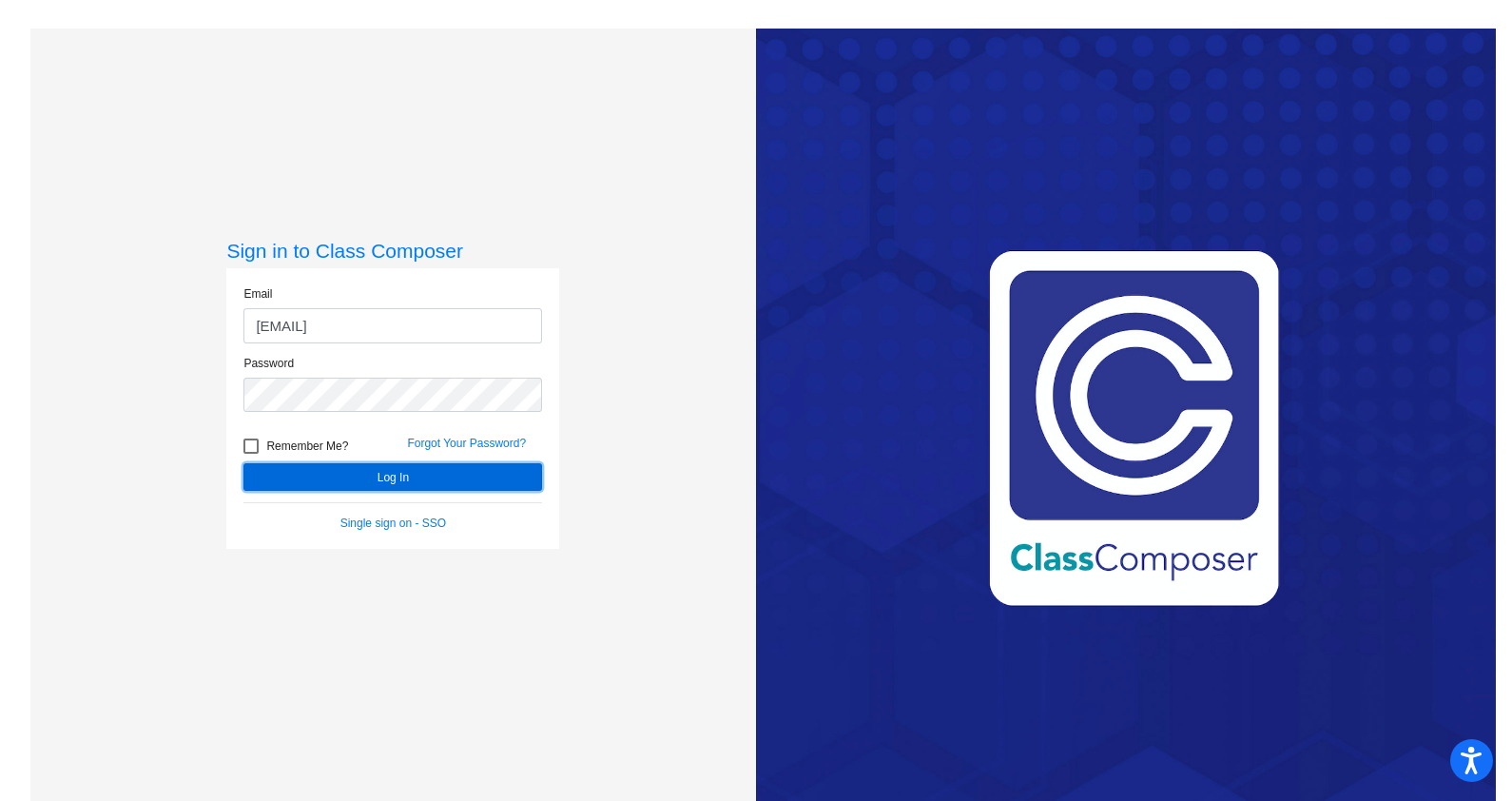 click on "Log In" 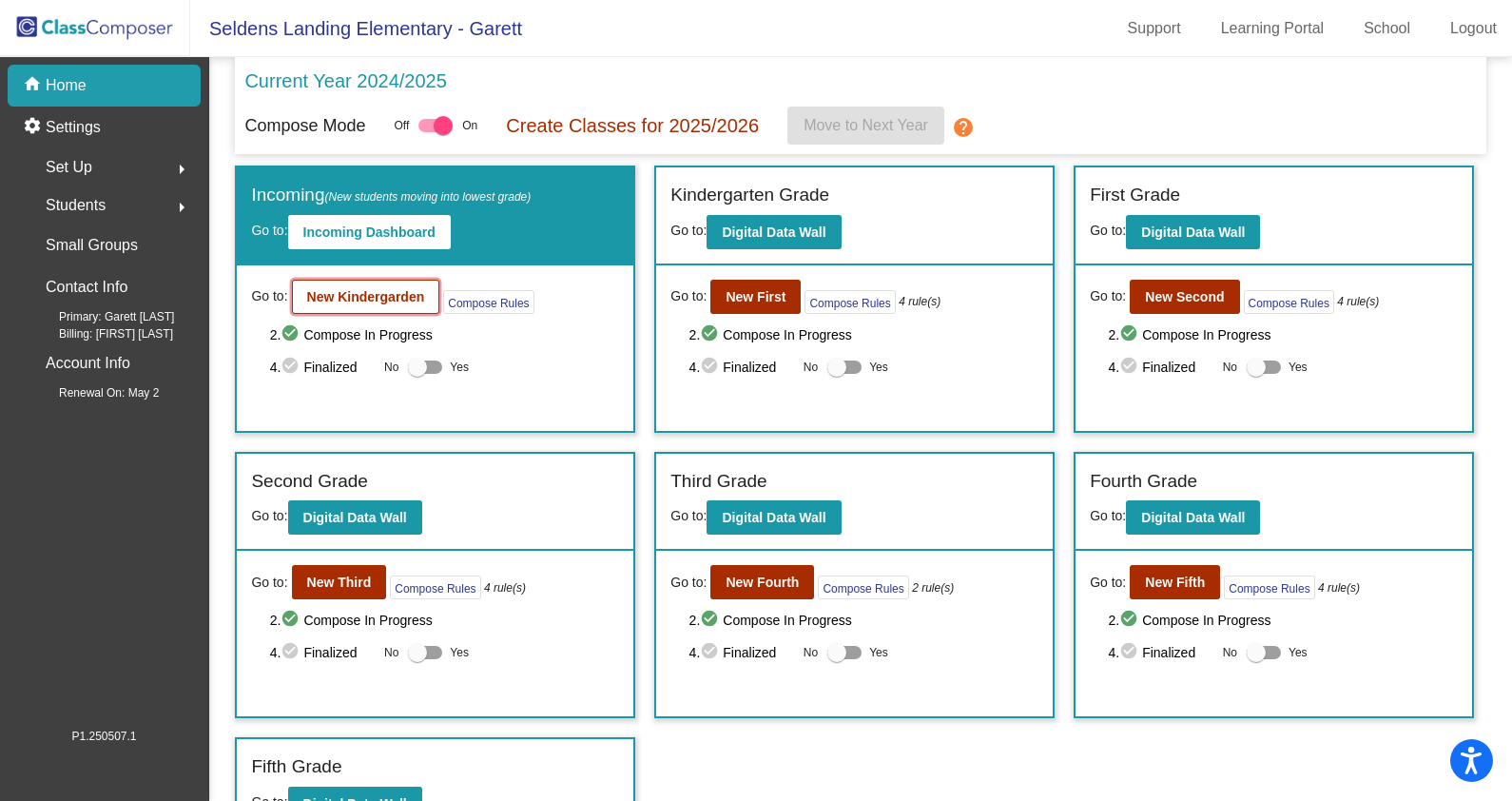 click on "New Kindergarden" 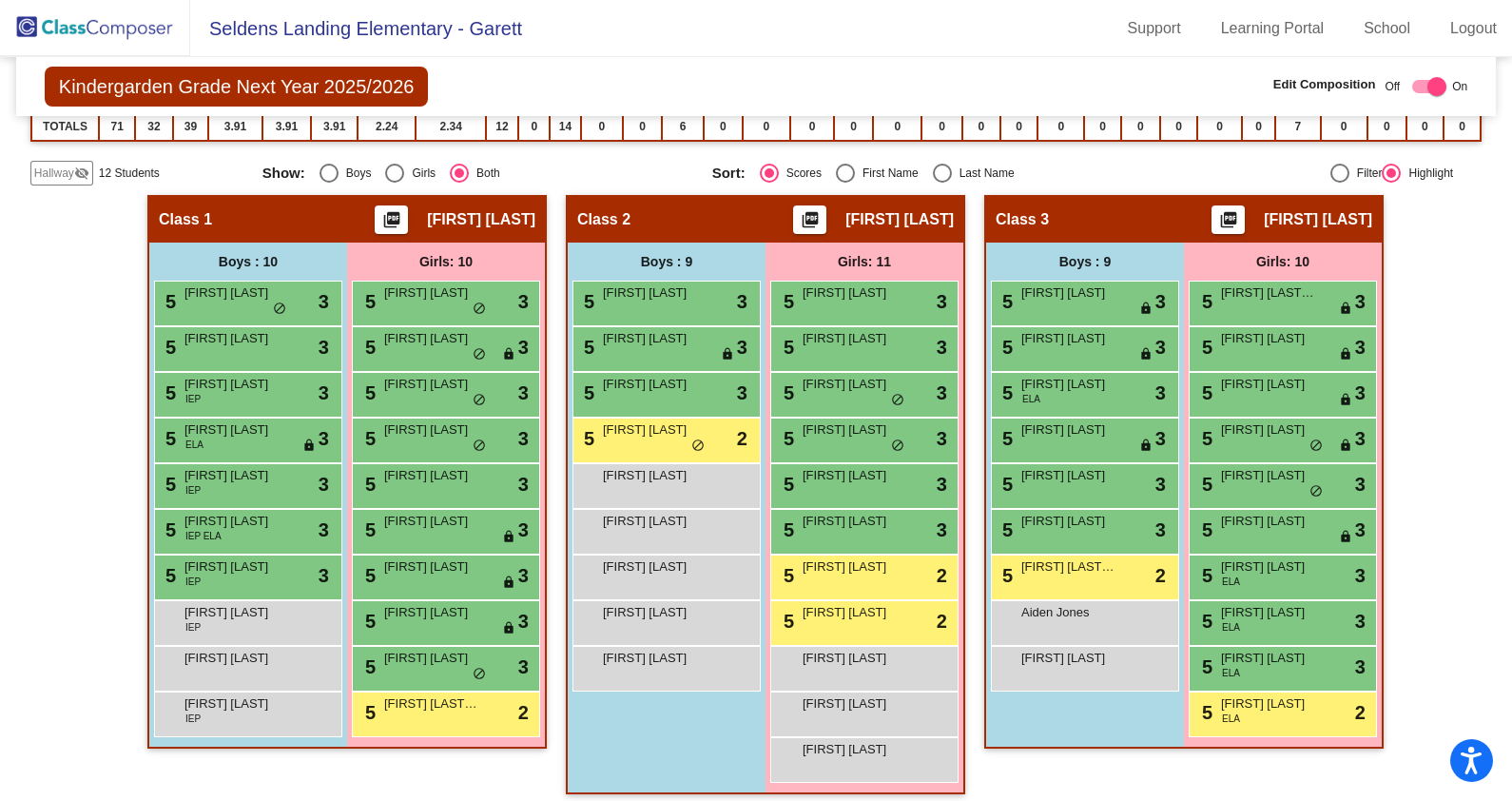 scroll, scrollTop: 309, scrollLeft: 0, axis: vertical 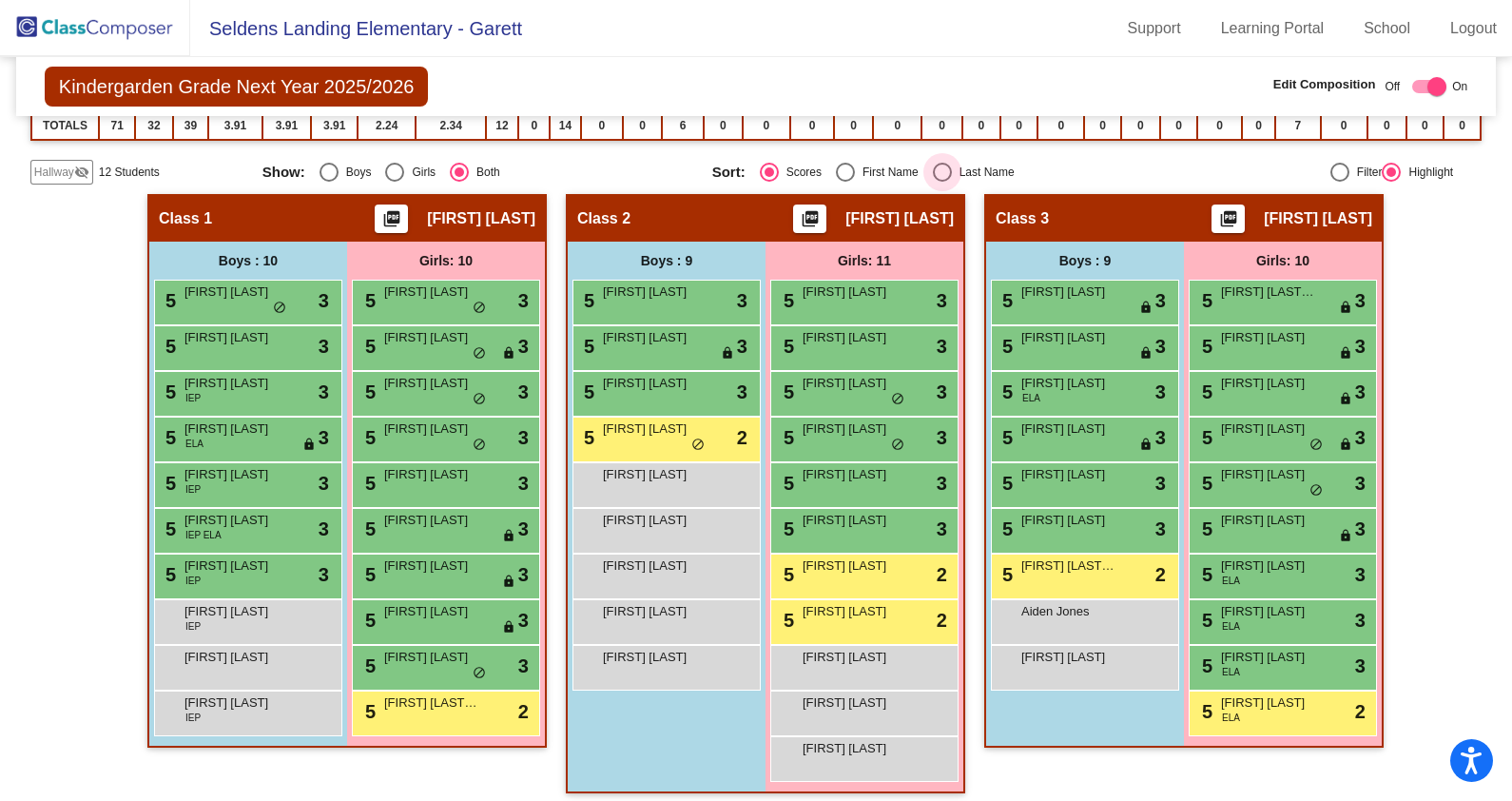 click at bounding box center (942, 172) 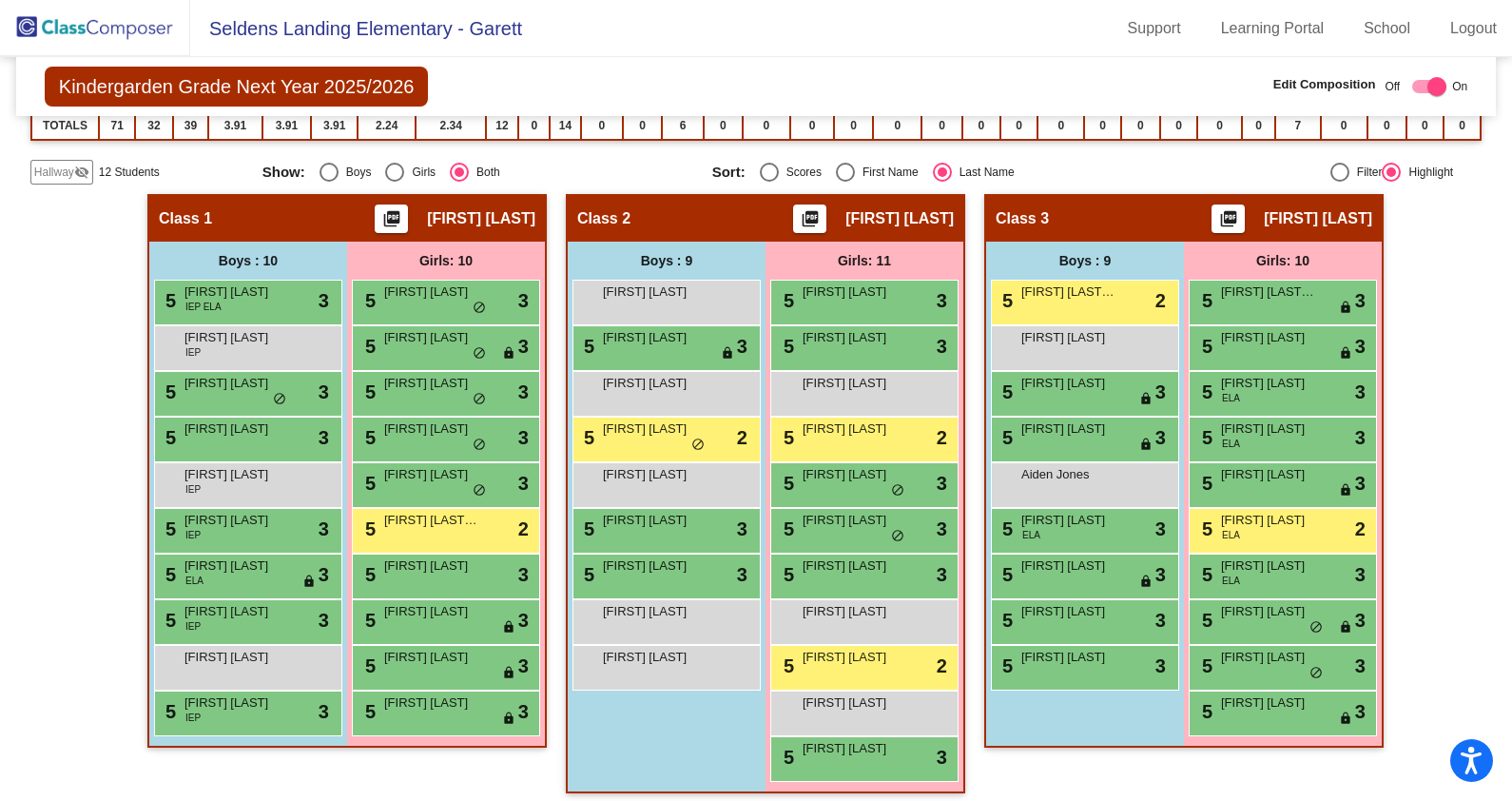 click on "Hallway" 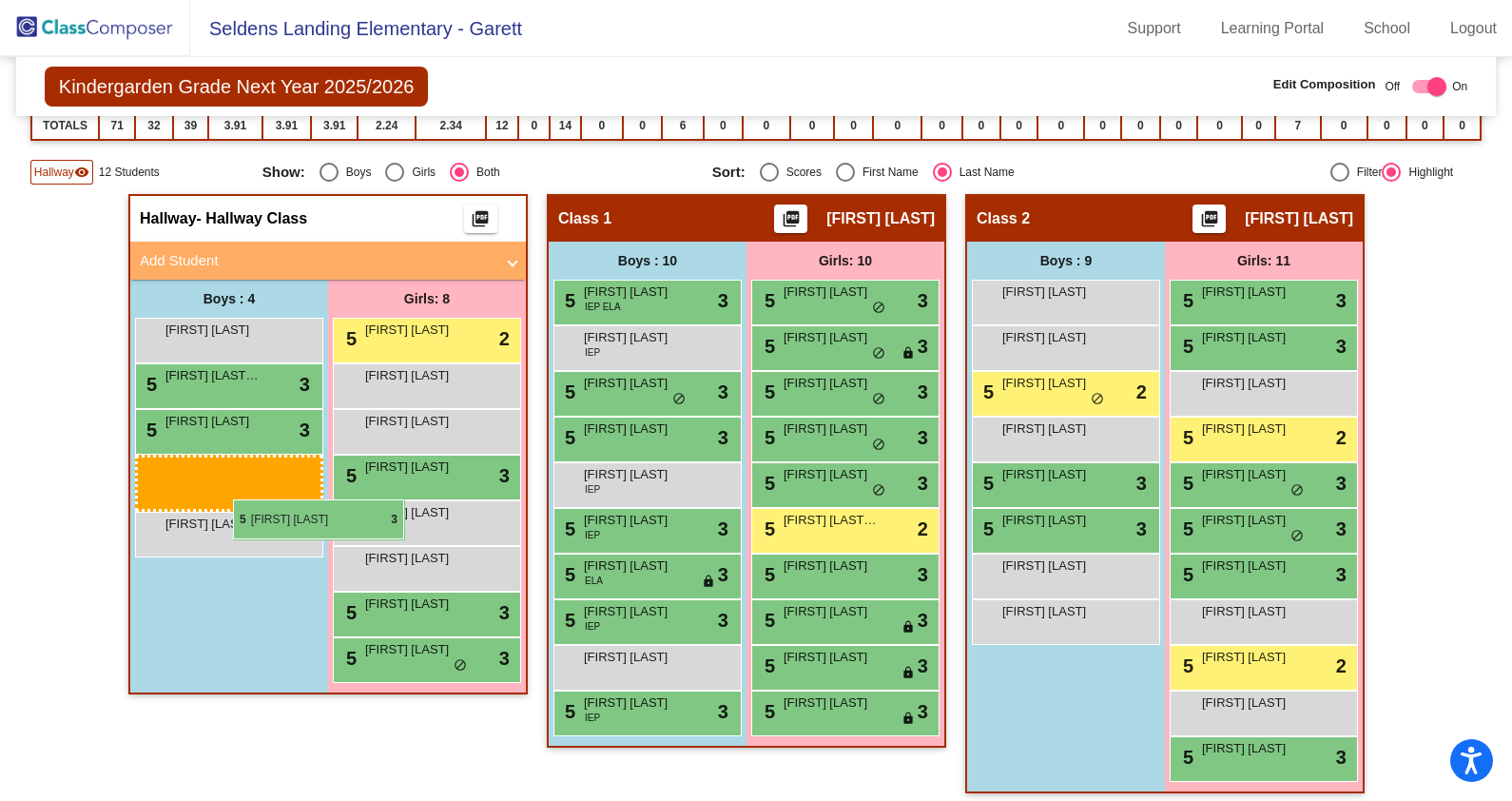 drag, startPoint x: 1007, startPoint y: 350, endPoint x: 220, endPoint y: 504, distance: 801.926 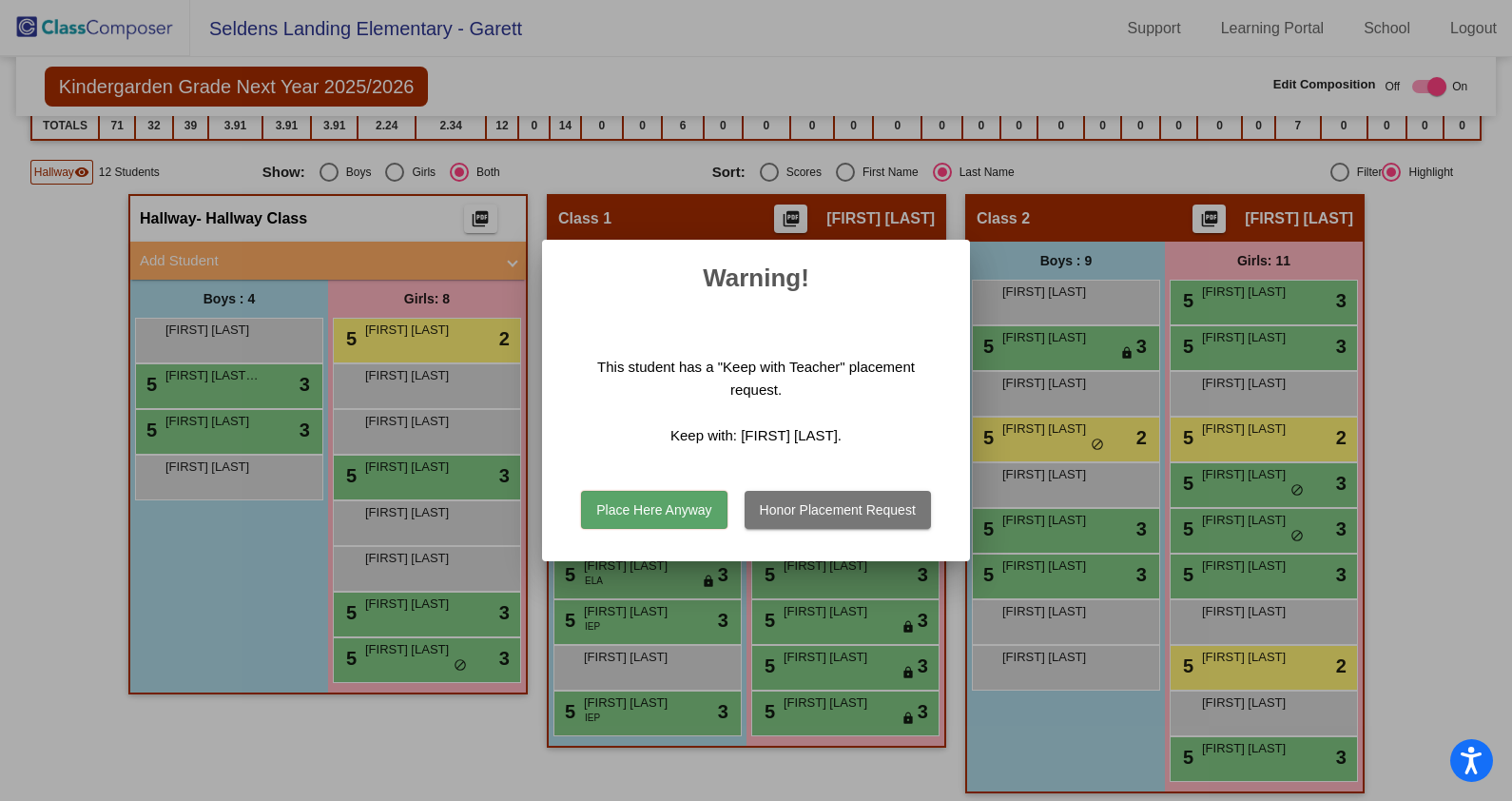 click on "Place Here Anyway" at bounding box center [653, 510] 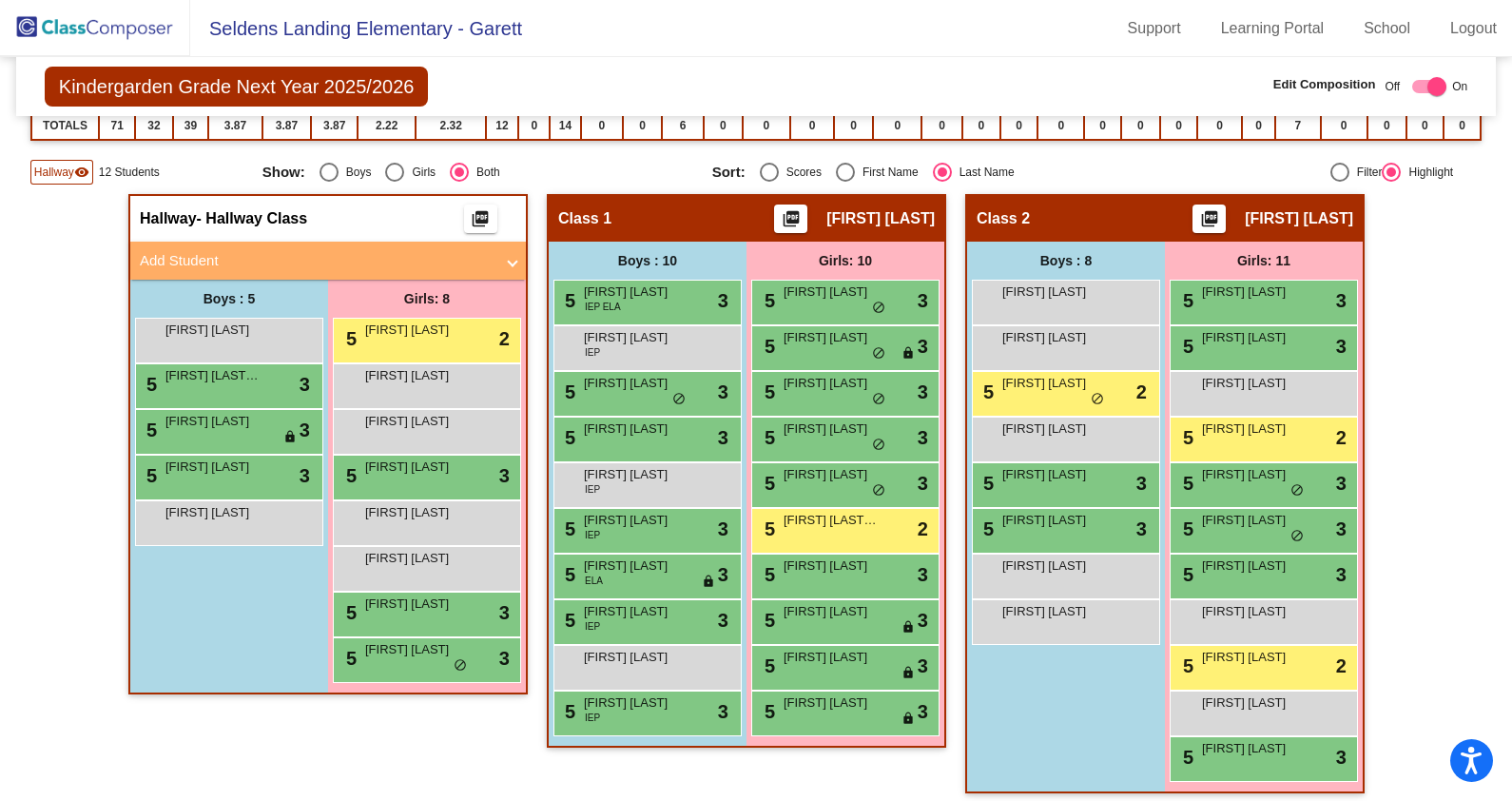click on "Hallway" 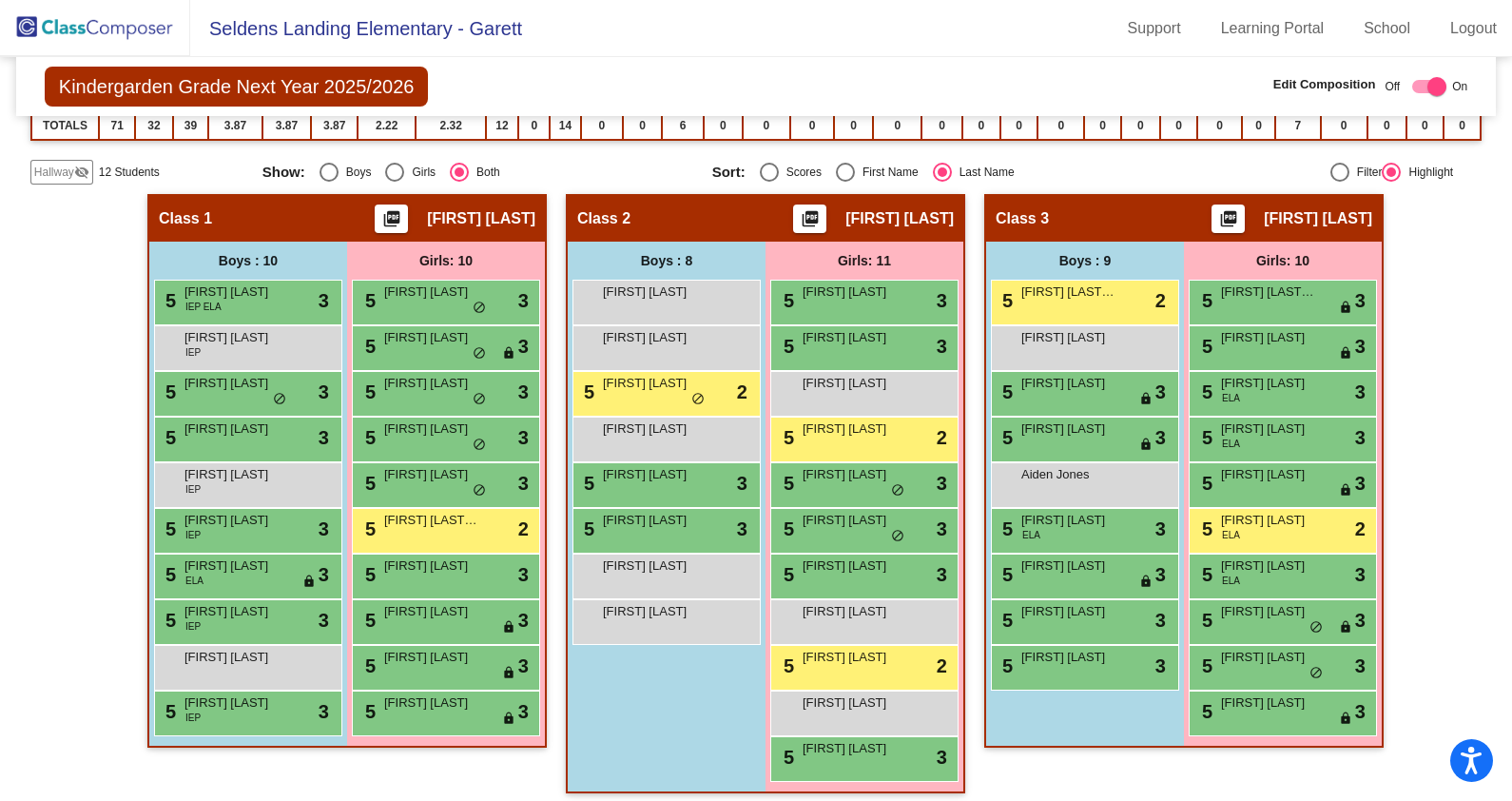 click on "Hallway" 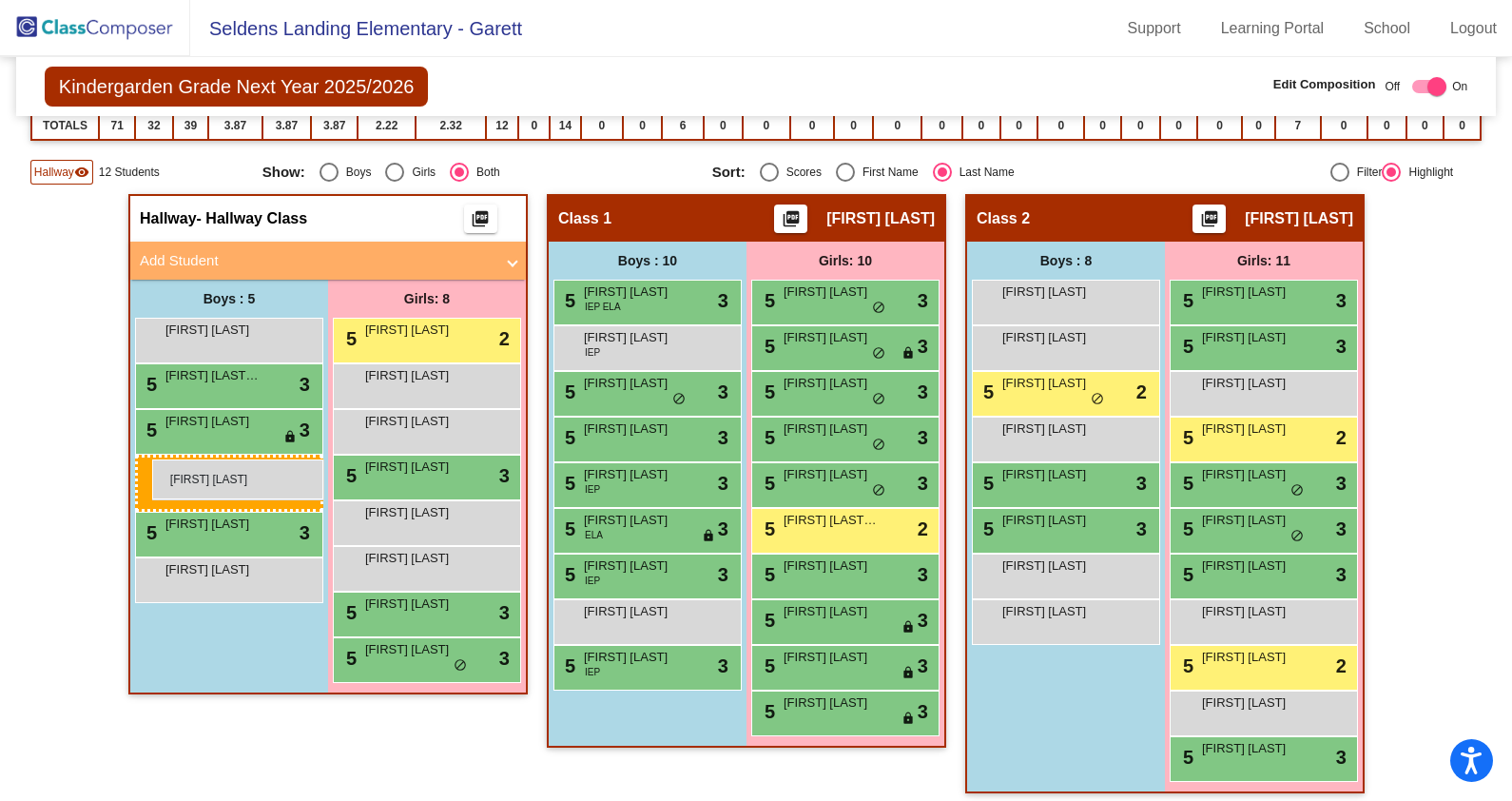 drag, startPoint x: 639, startPoint y: 461, endPoint x: 152, endPoint y: 459, distance: 487.0041 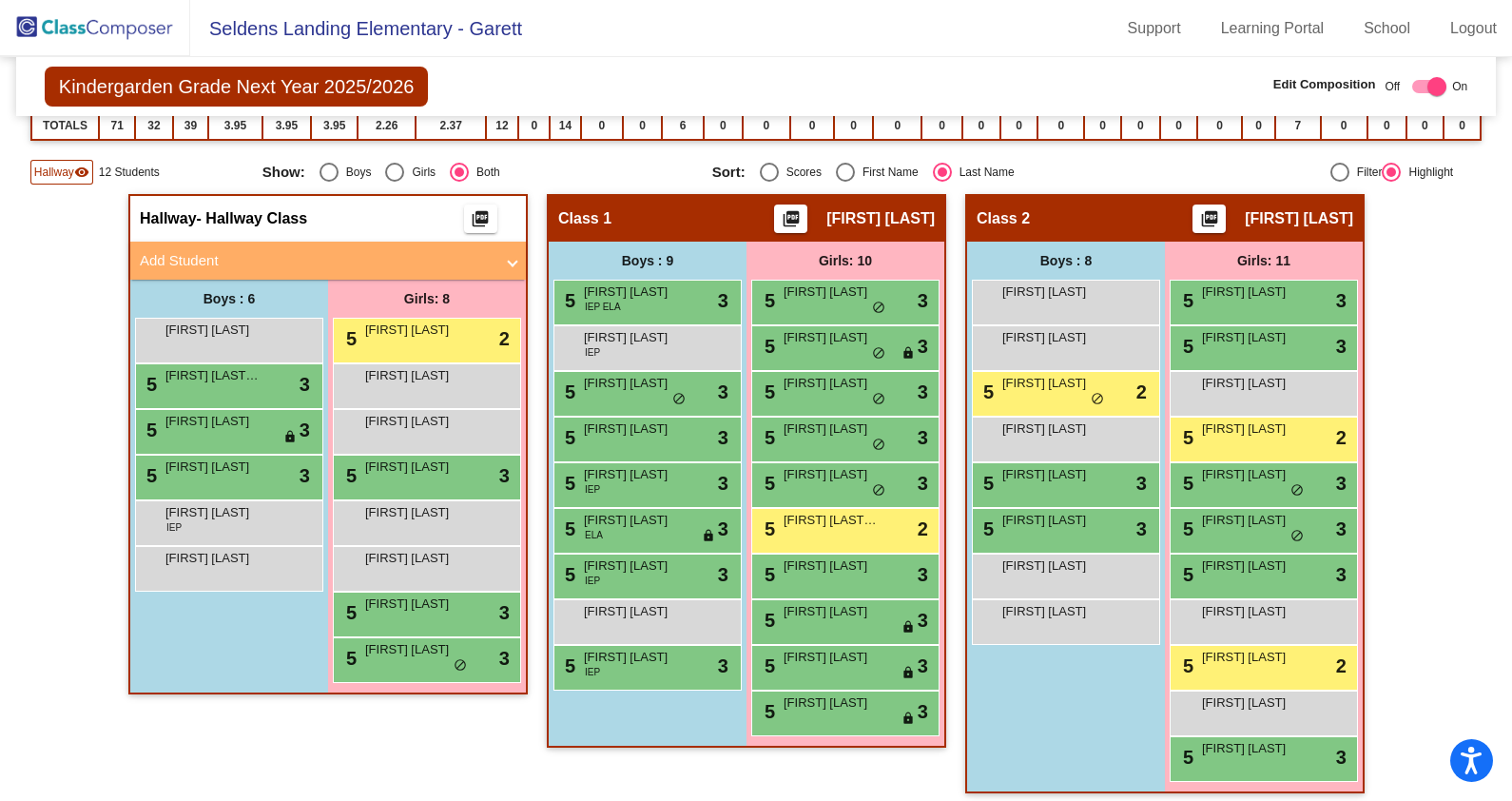 click on "Hallway" 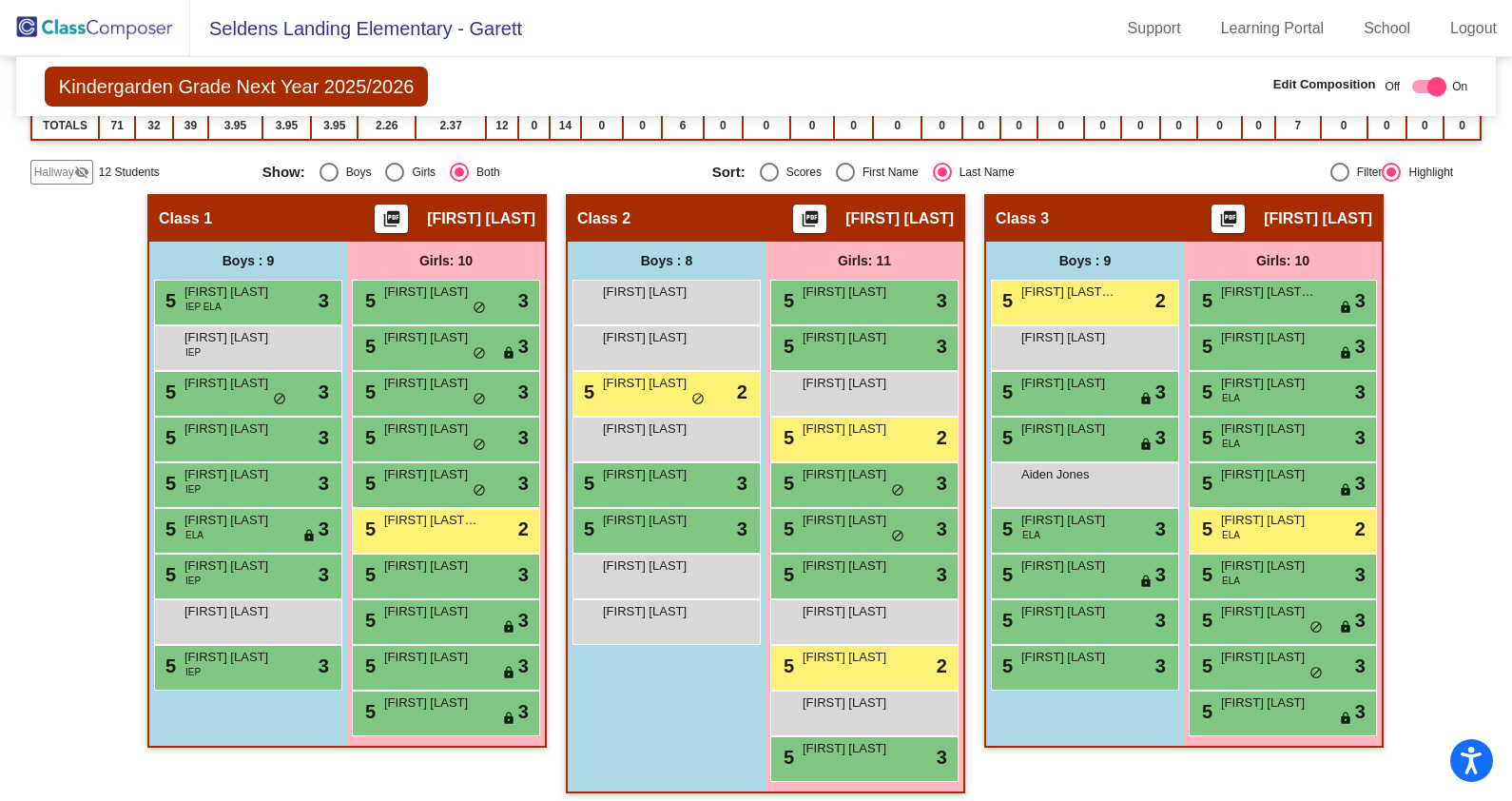 click on "Hallway" 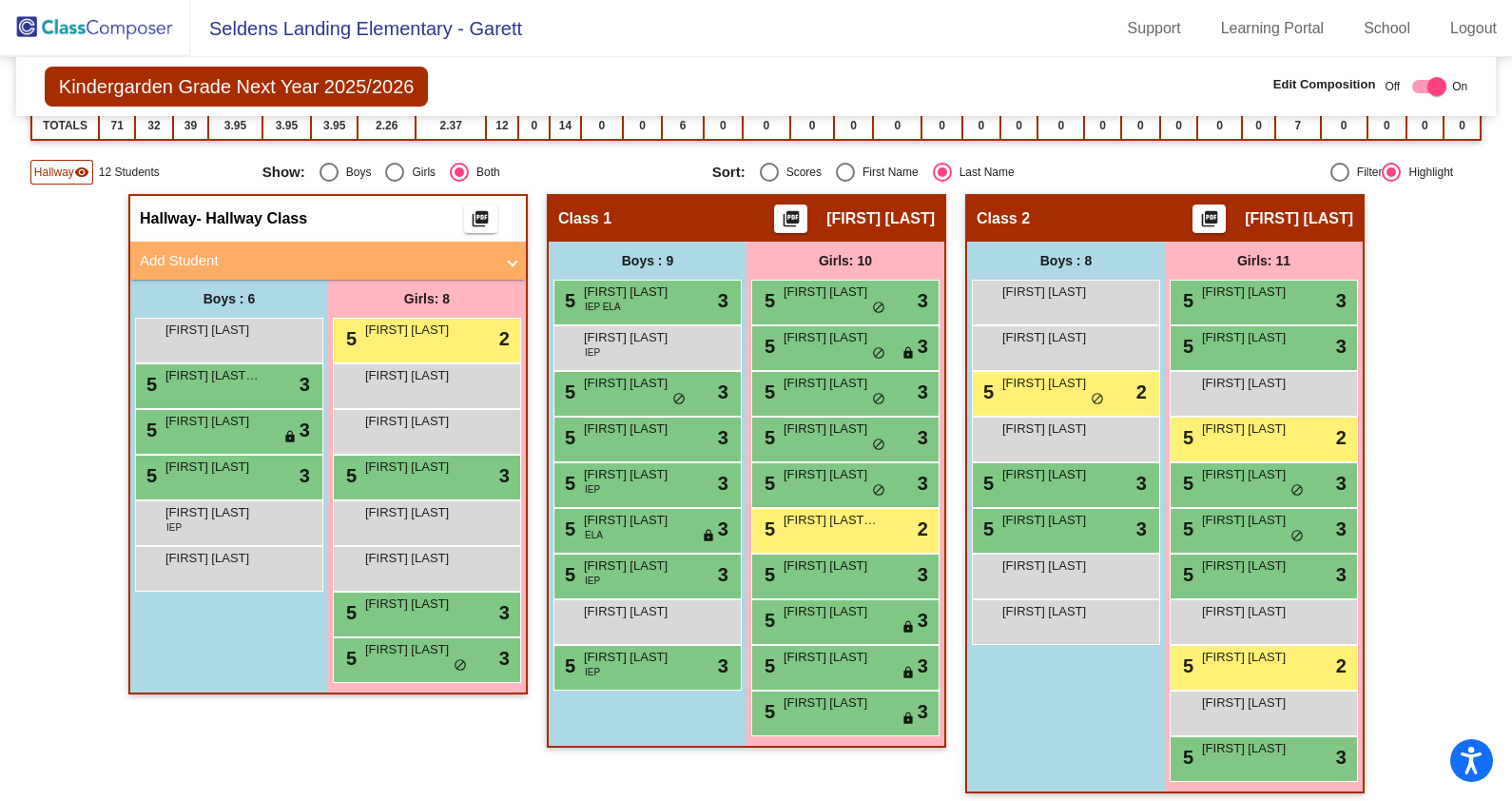 click on "Hallway" 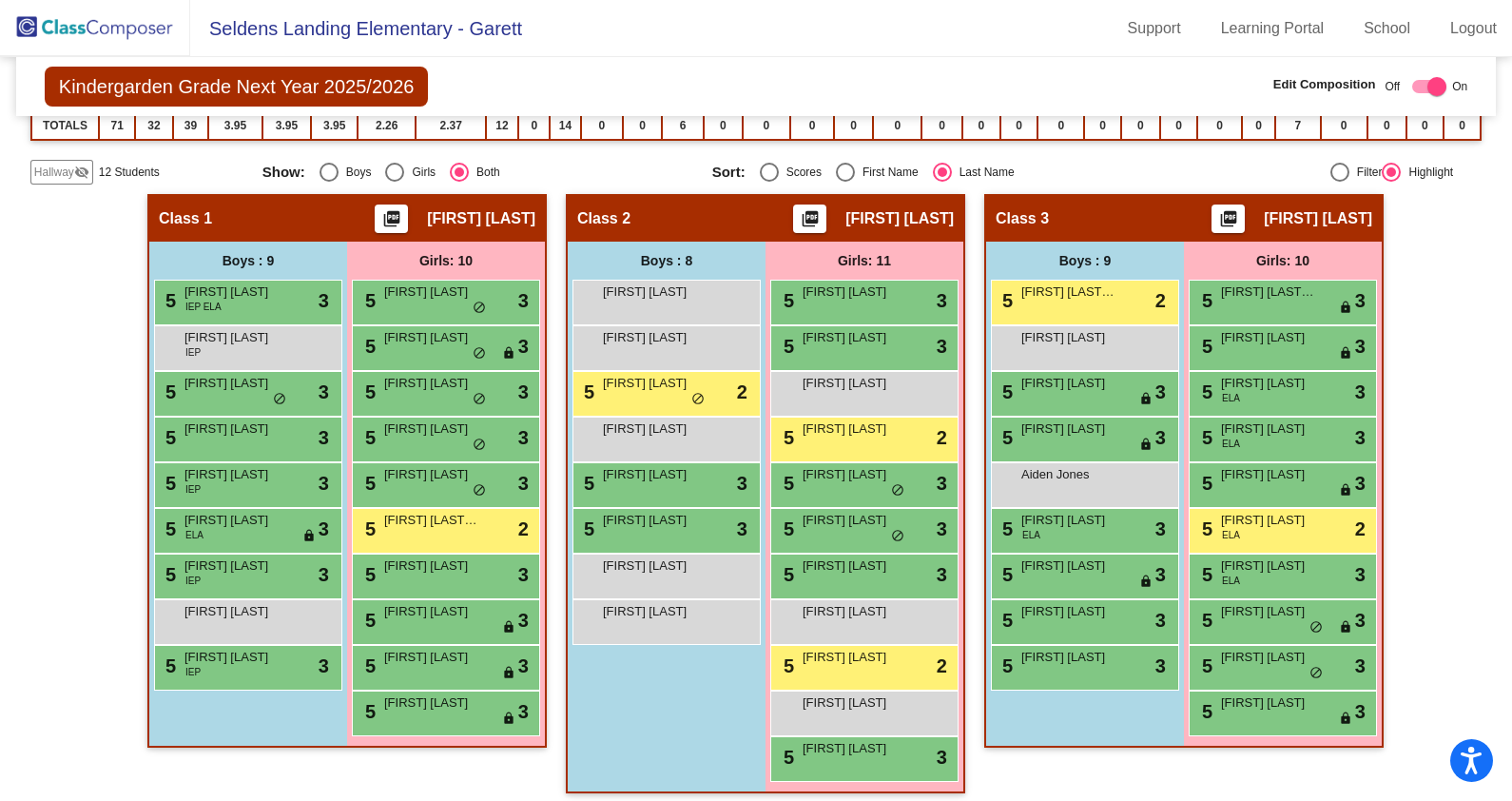 click 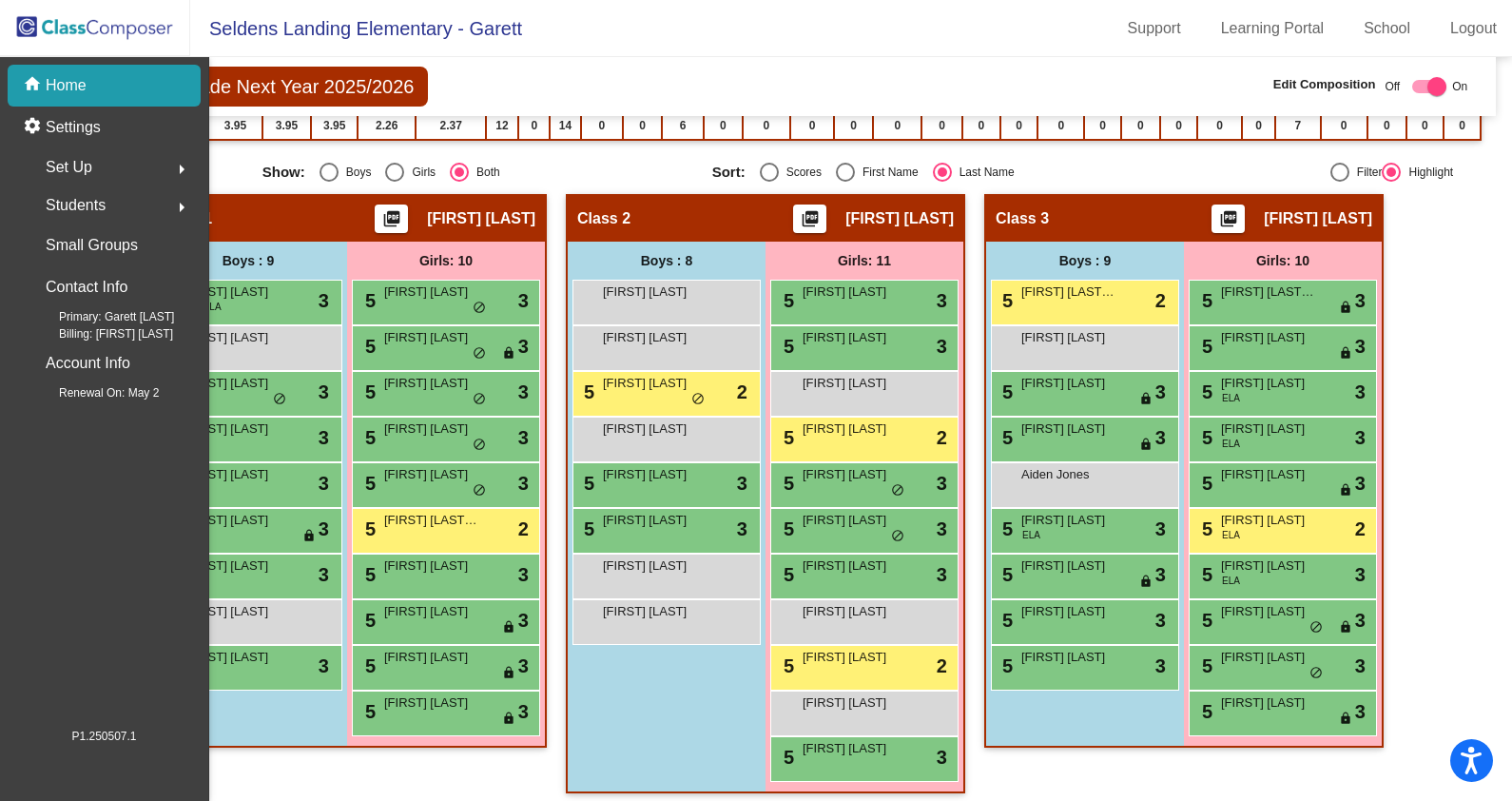 scroll, scrollTop: 0, scrollLeft: 0, axis: both 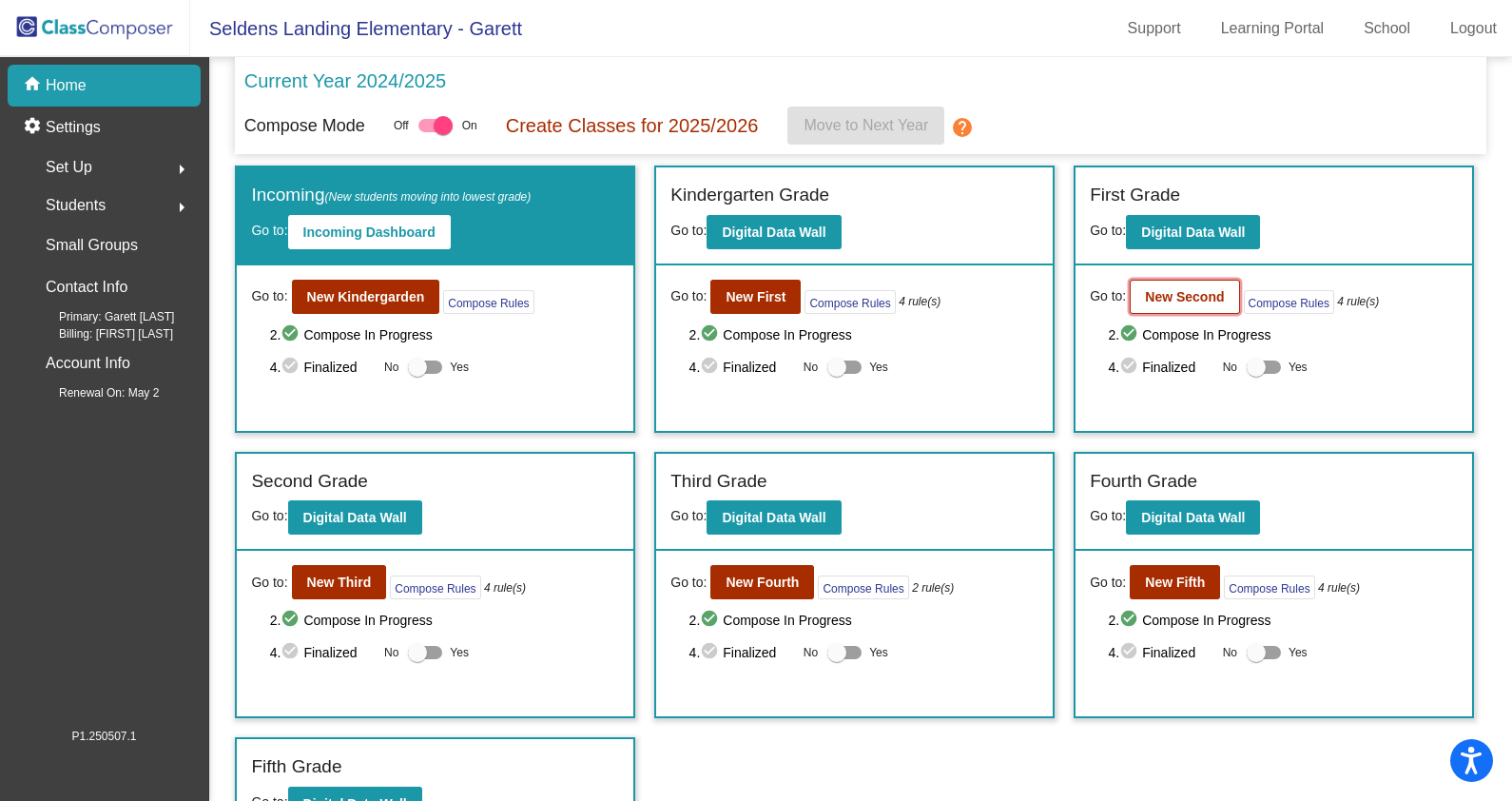 click on "New Second" 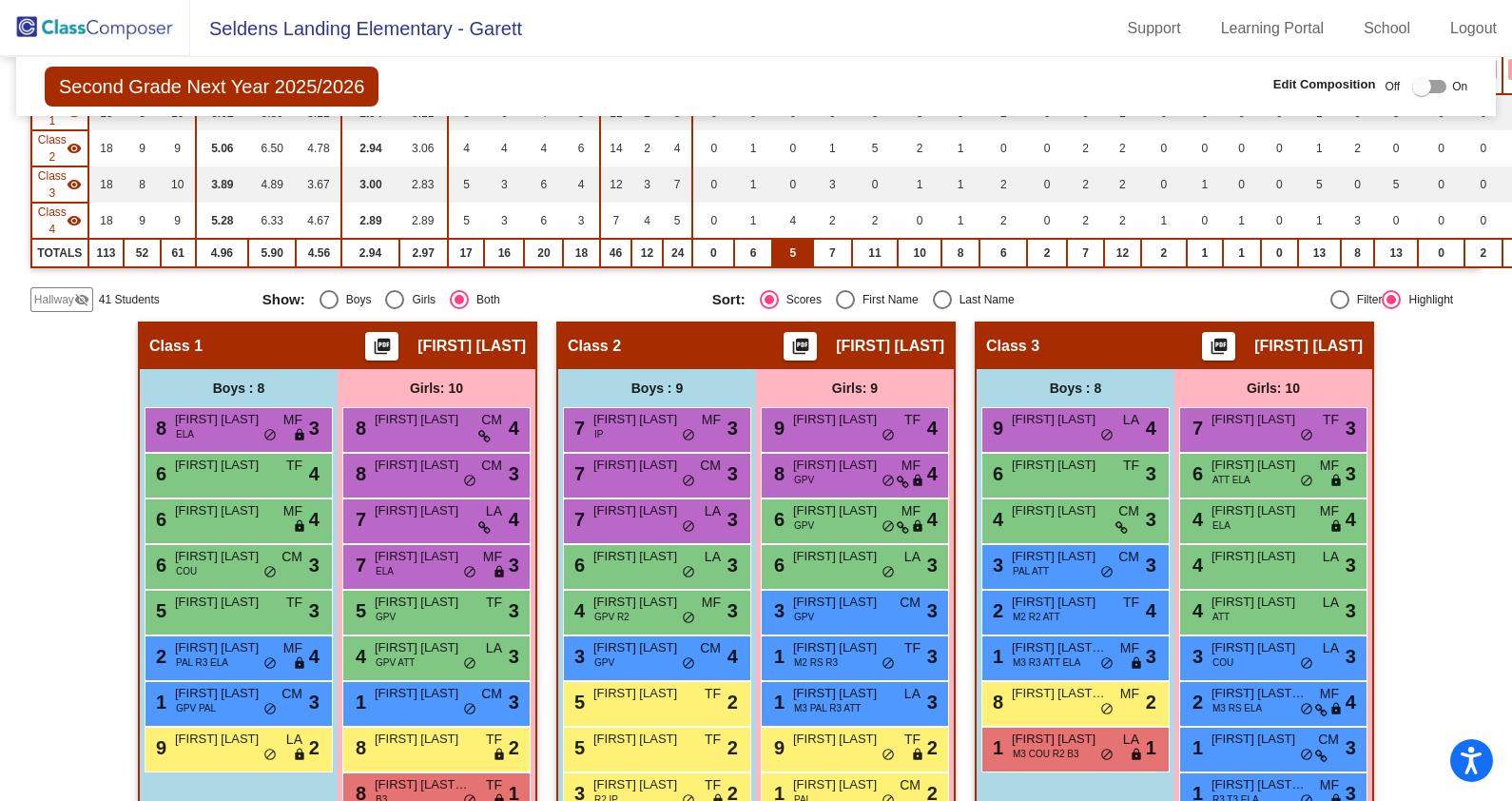 scroll, scrollTop: 0, scrollLeft: 0, axis: both 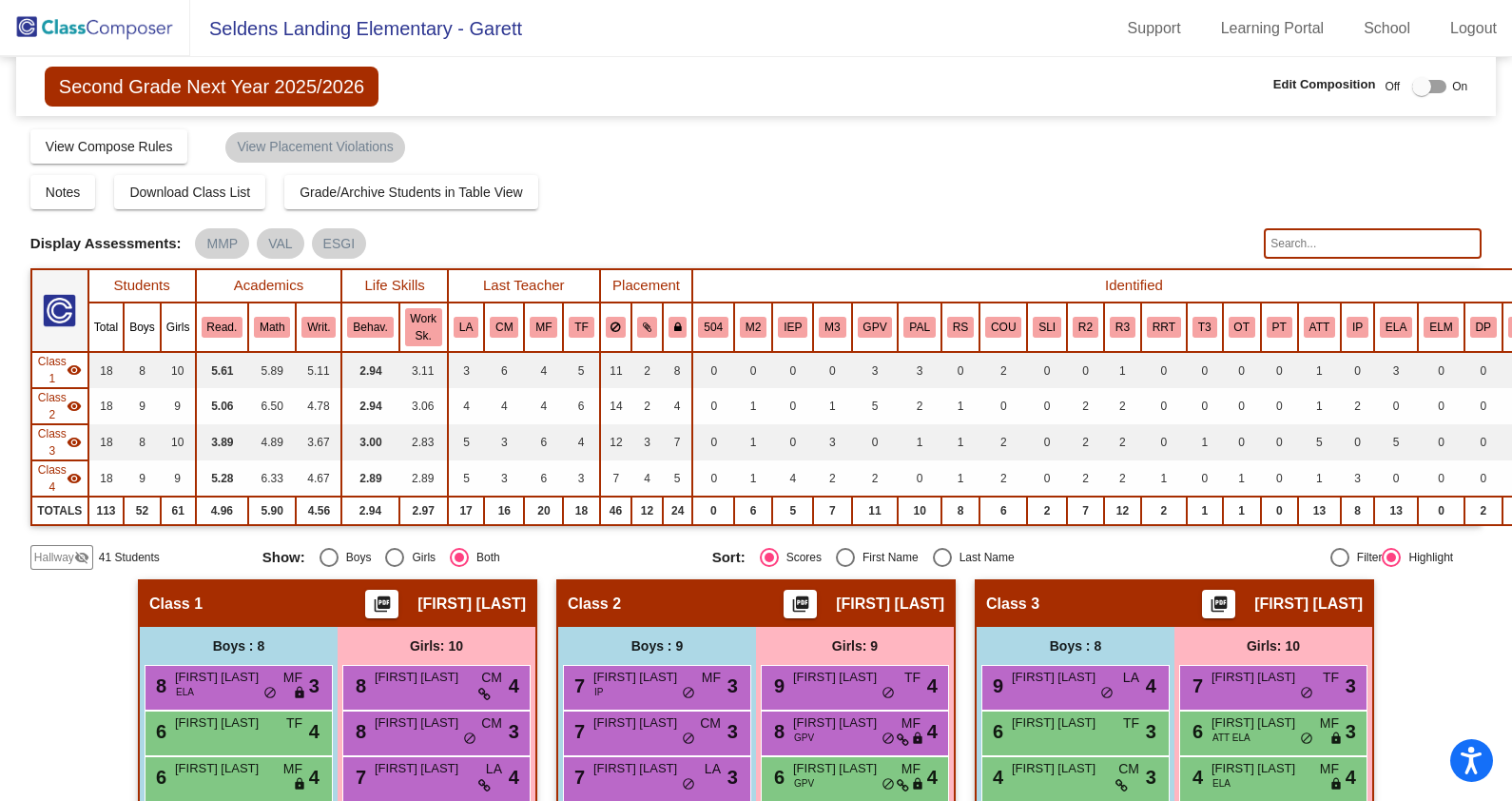 click 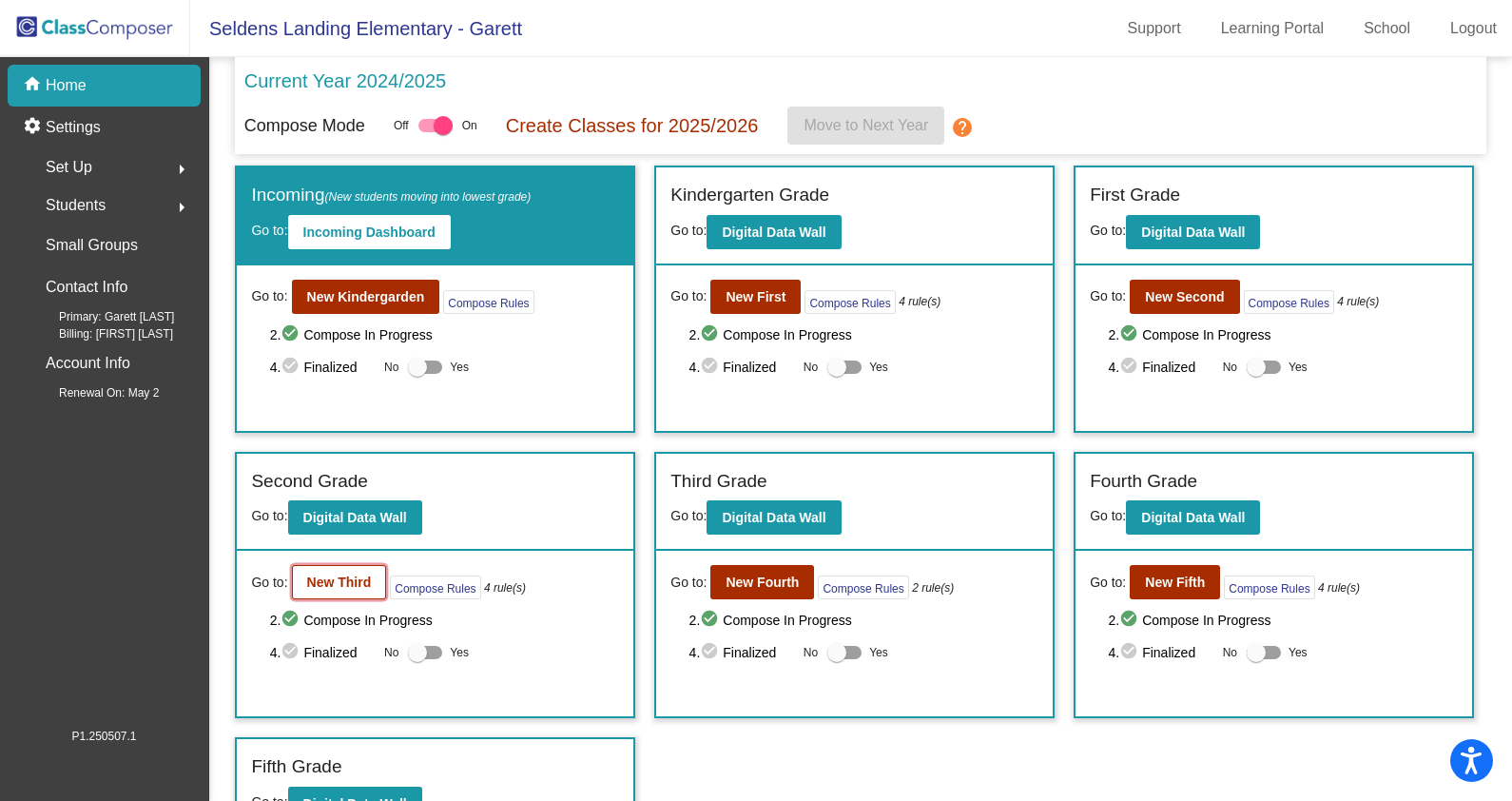 click on "New Third" 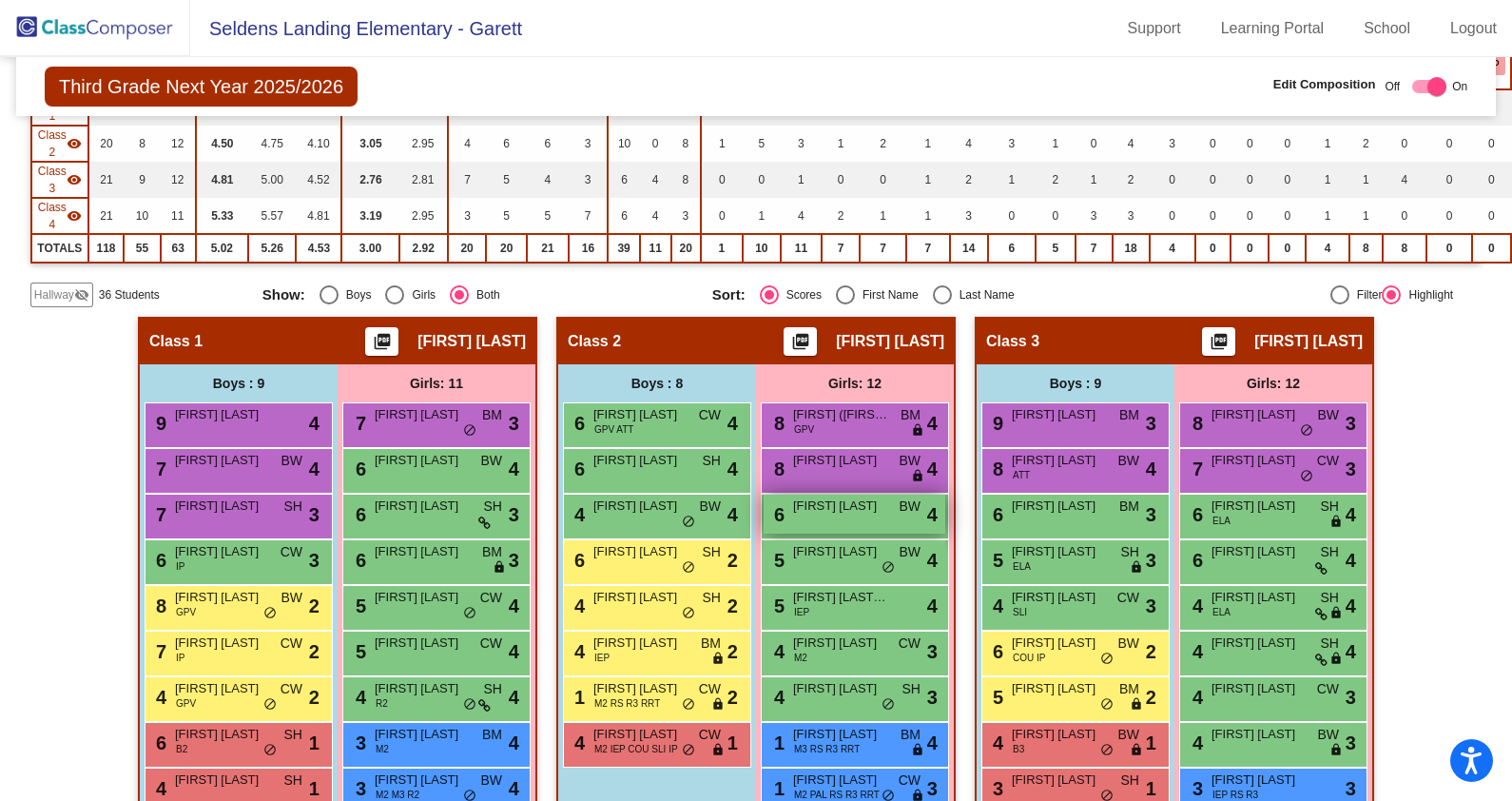 scroll, scrollTop: 262, scrollLeft: 0, axis: vertical 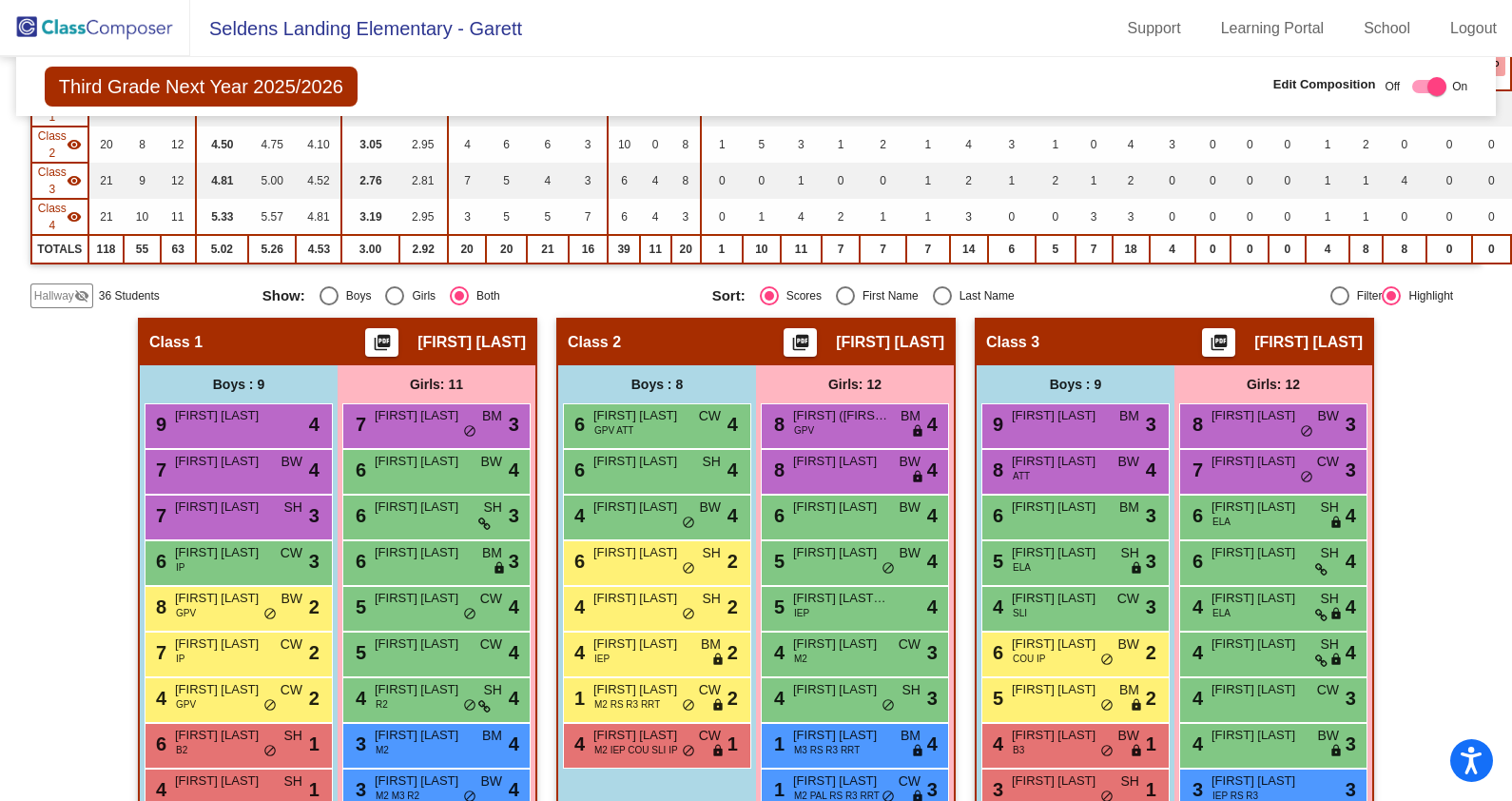 click on "Hallway" 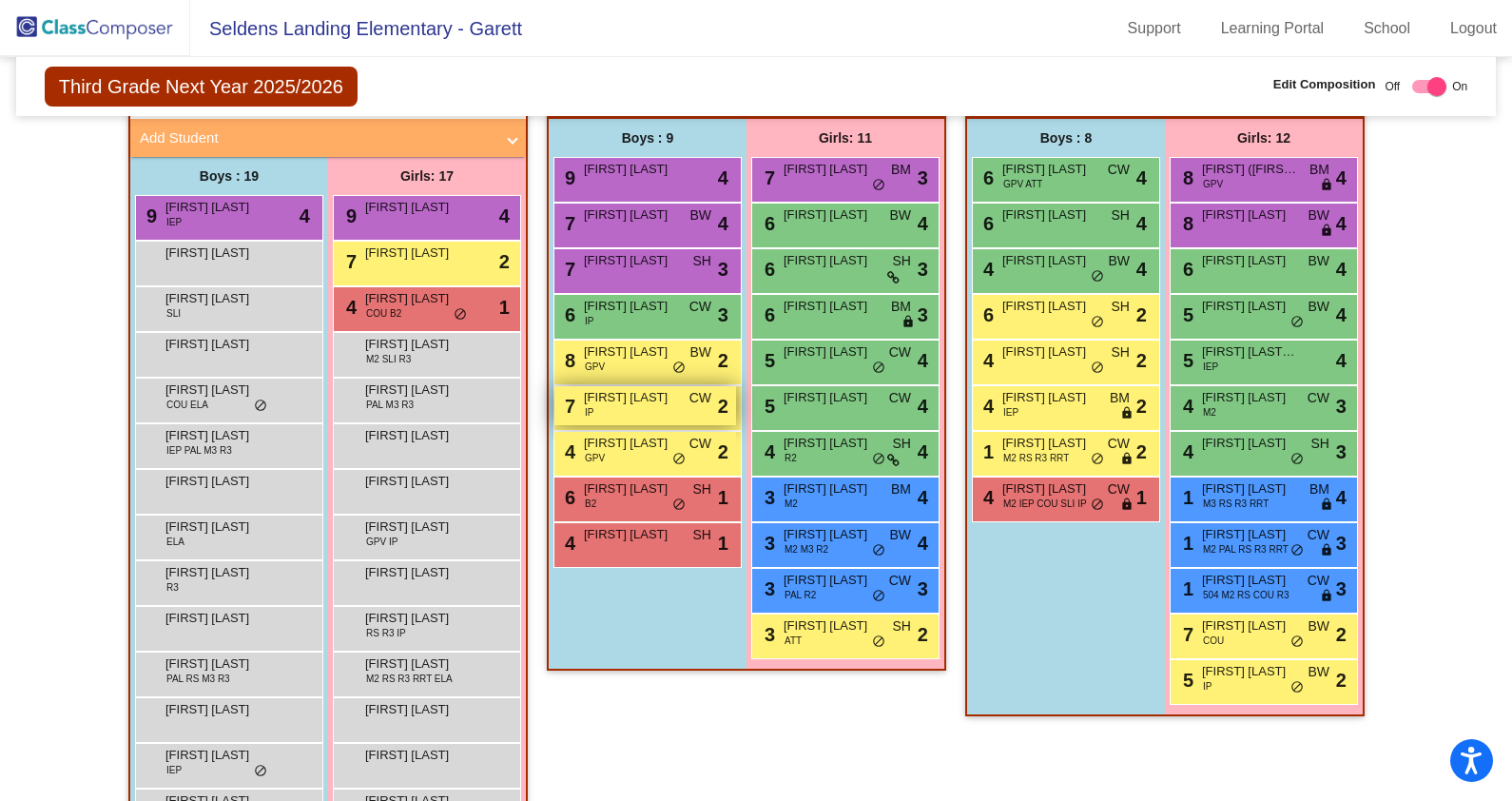 scroll, scrollTop: 509, scrollLeft: 0, axis: vertical 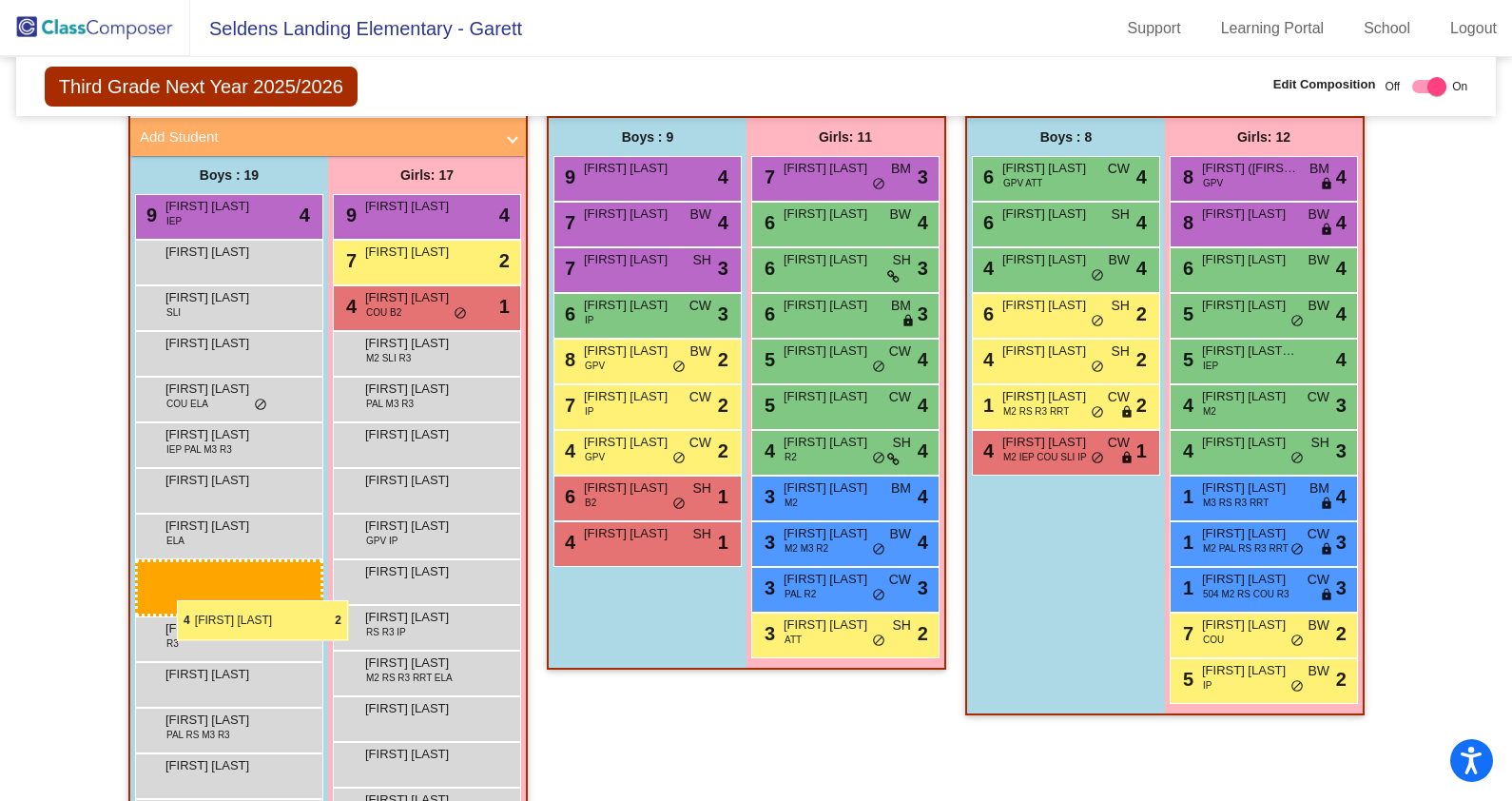 drag, startPoint x: 1056, startPoint y: 411, endPoint x: 176, endPoint y: 592, distance: 898.4214 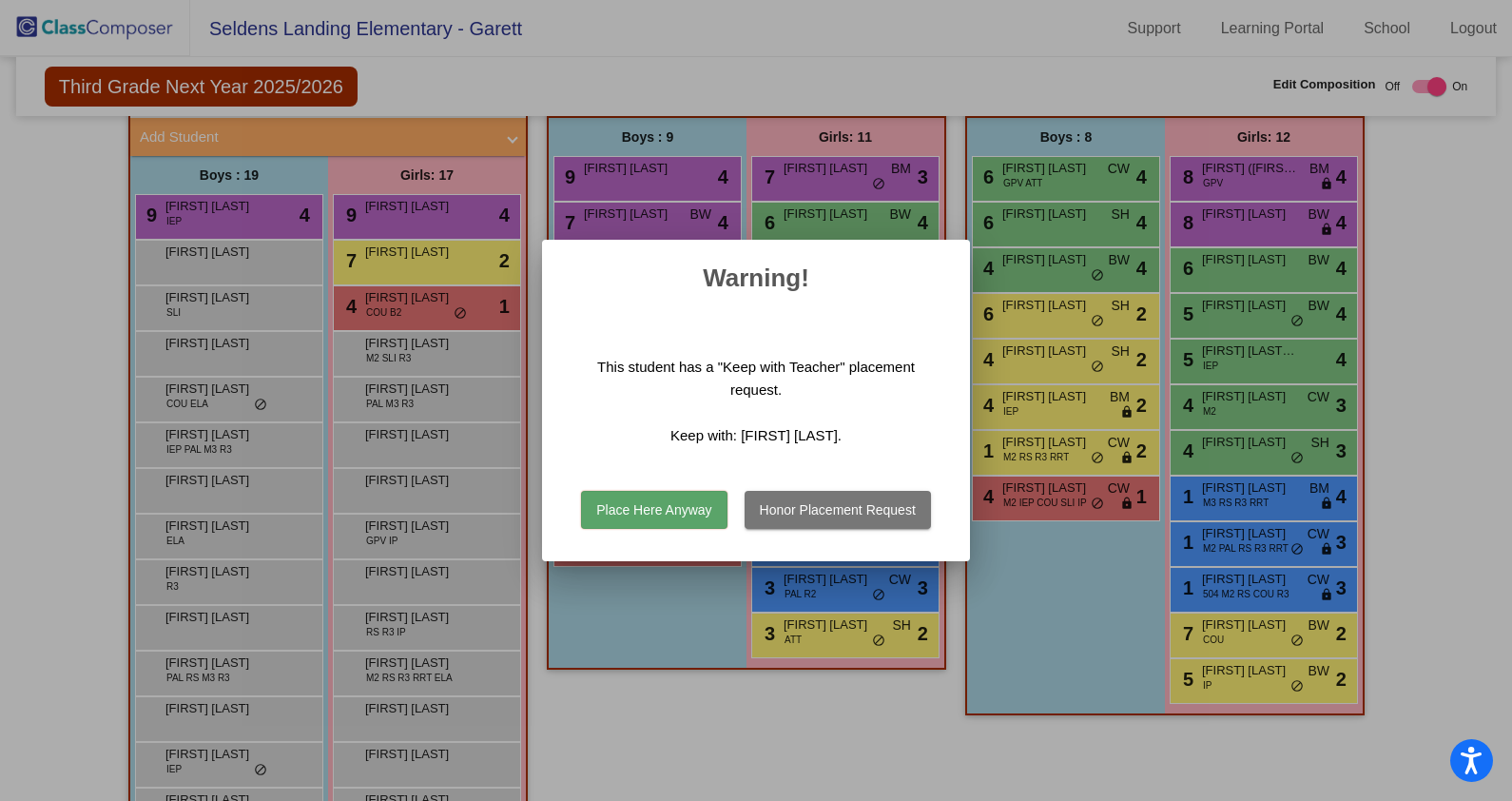 click on "Place Here Anyway" at bounding box center (653, 510) 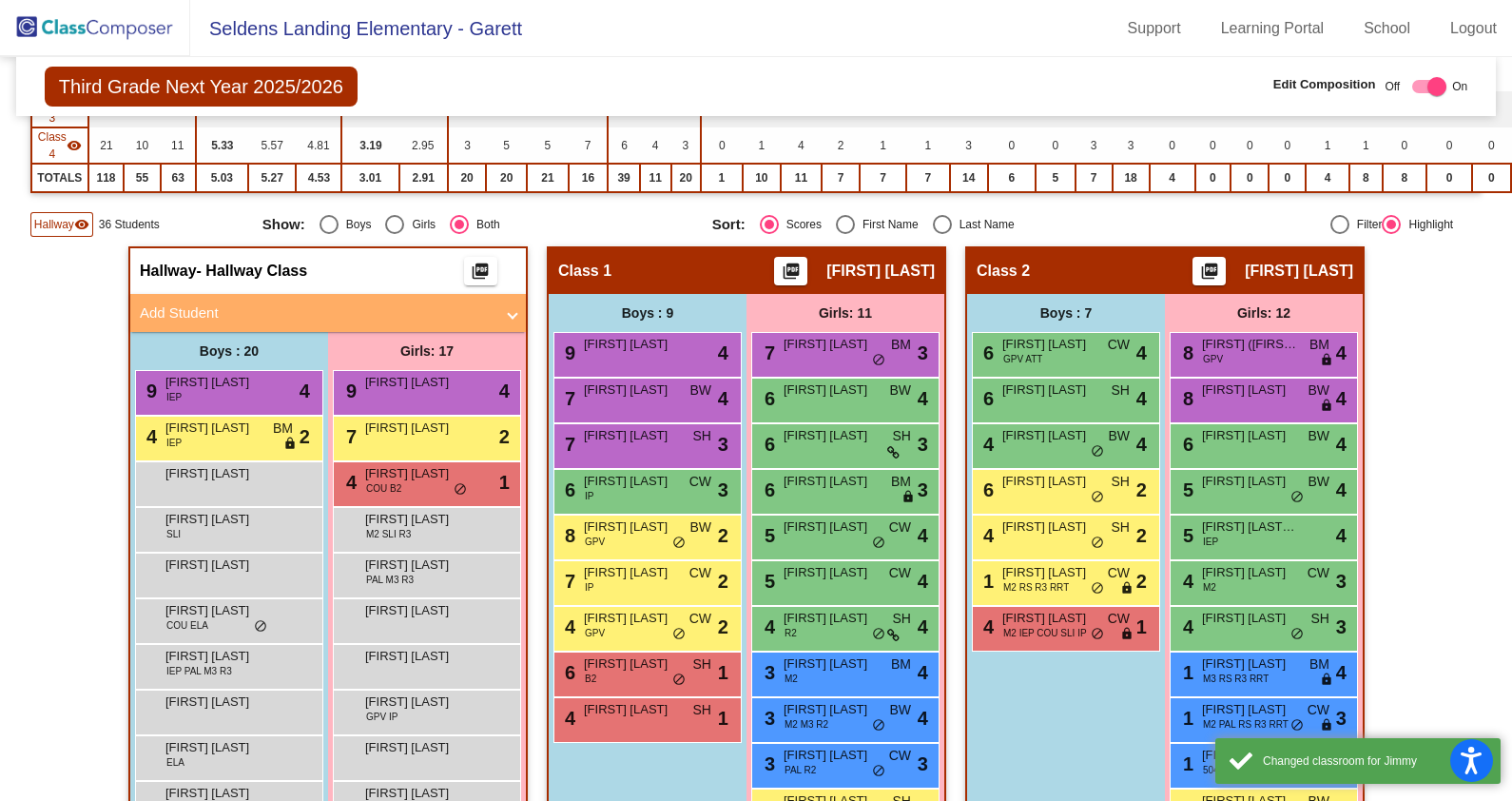 scroll, scrollTop: 315, scrollLeft: 0, axis: vertical 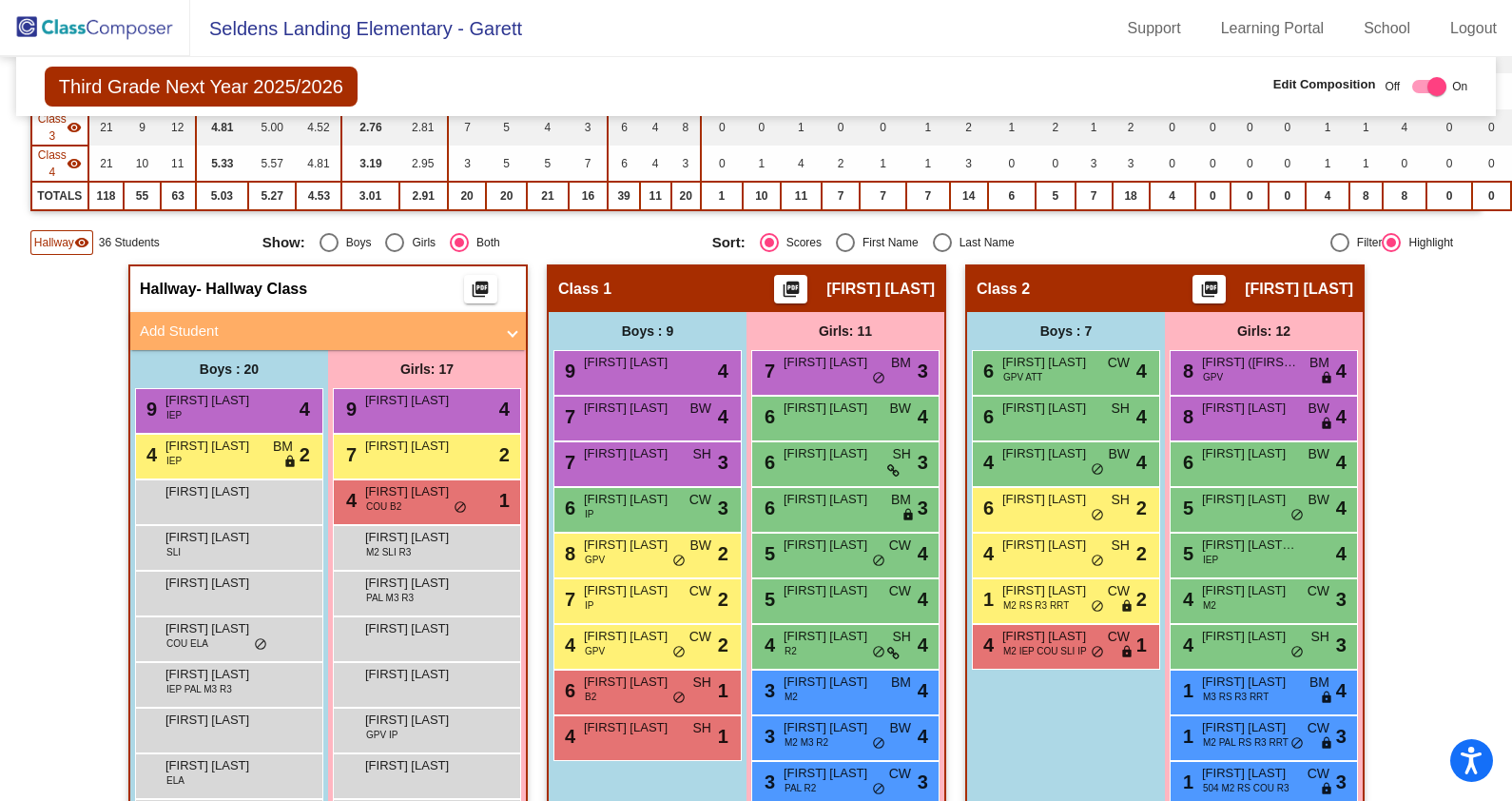 click on "Hallway" 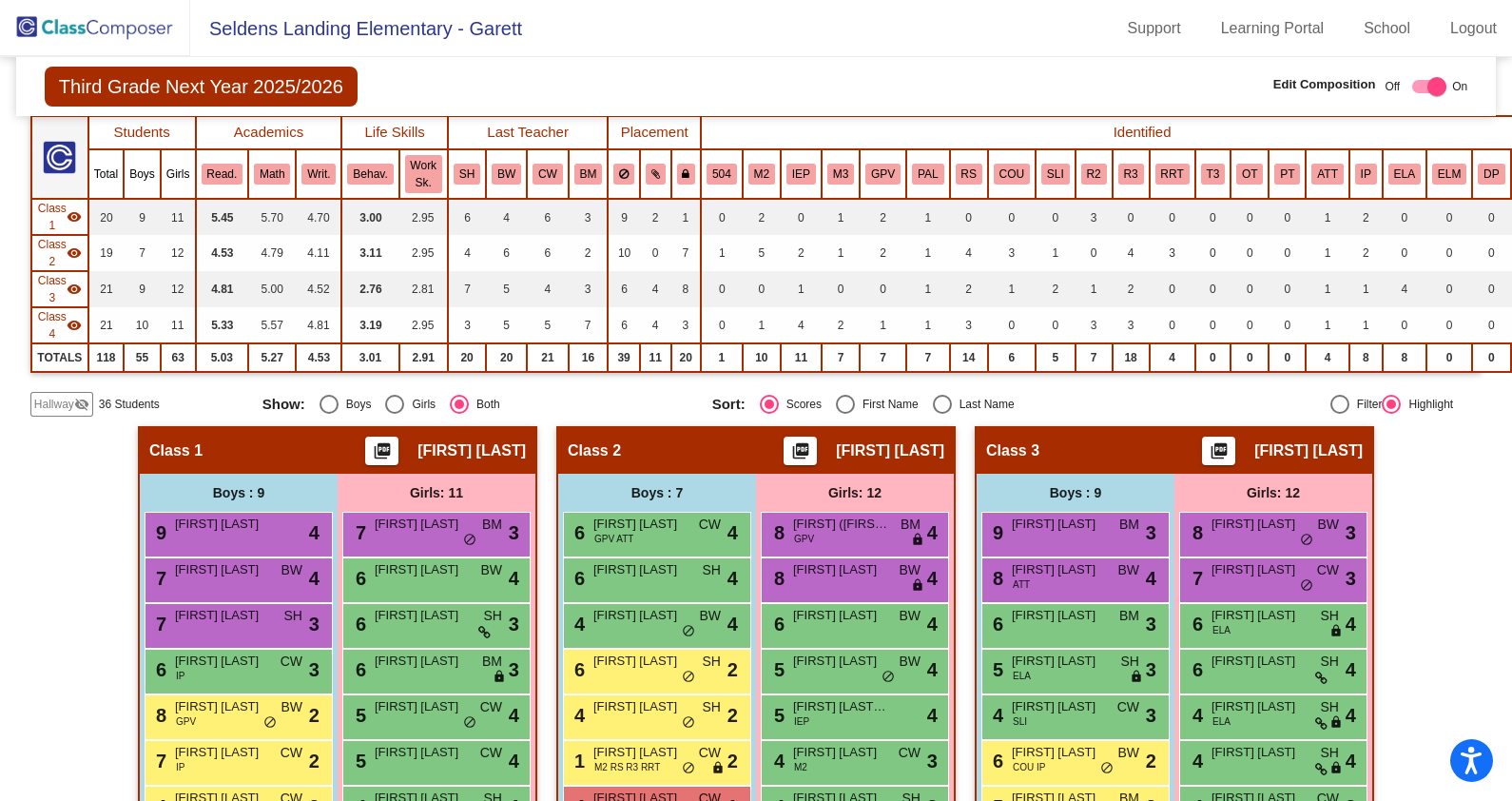 scroll, scrollTop: 144, scrollLeft: 0, axis: vertical 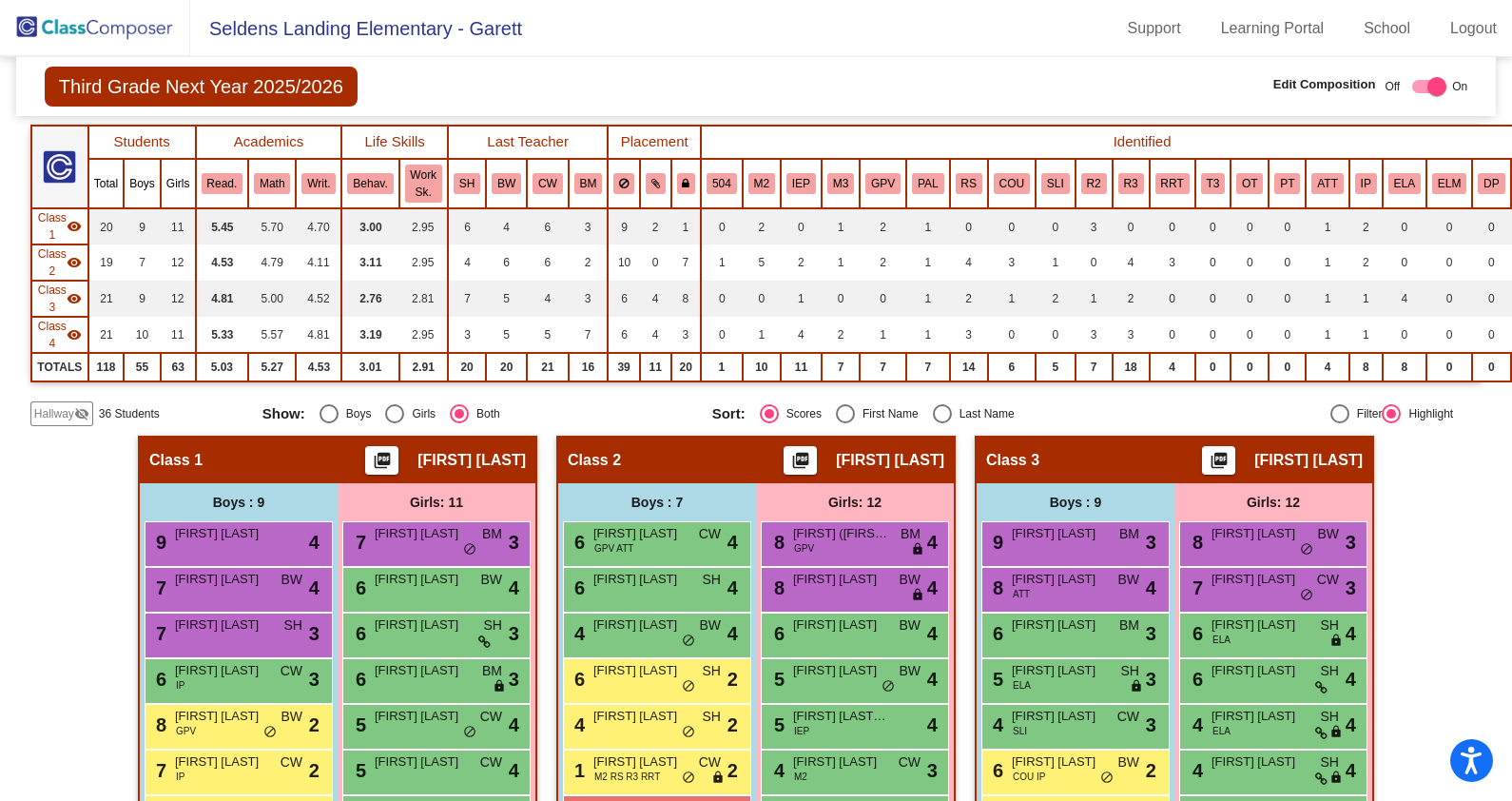 click on "visibility_off" 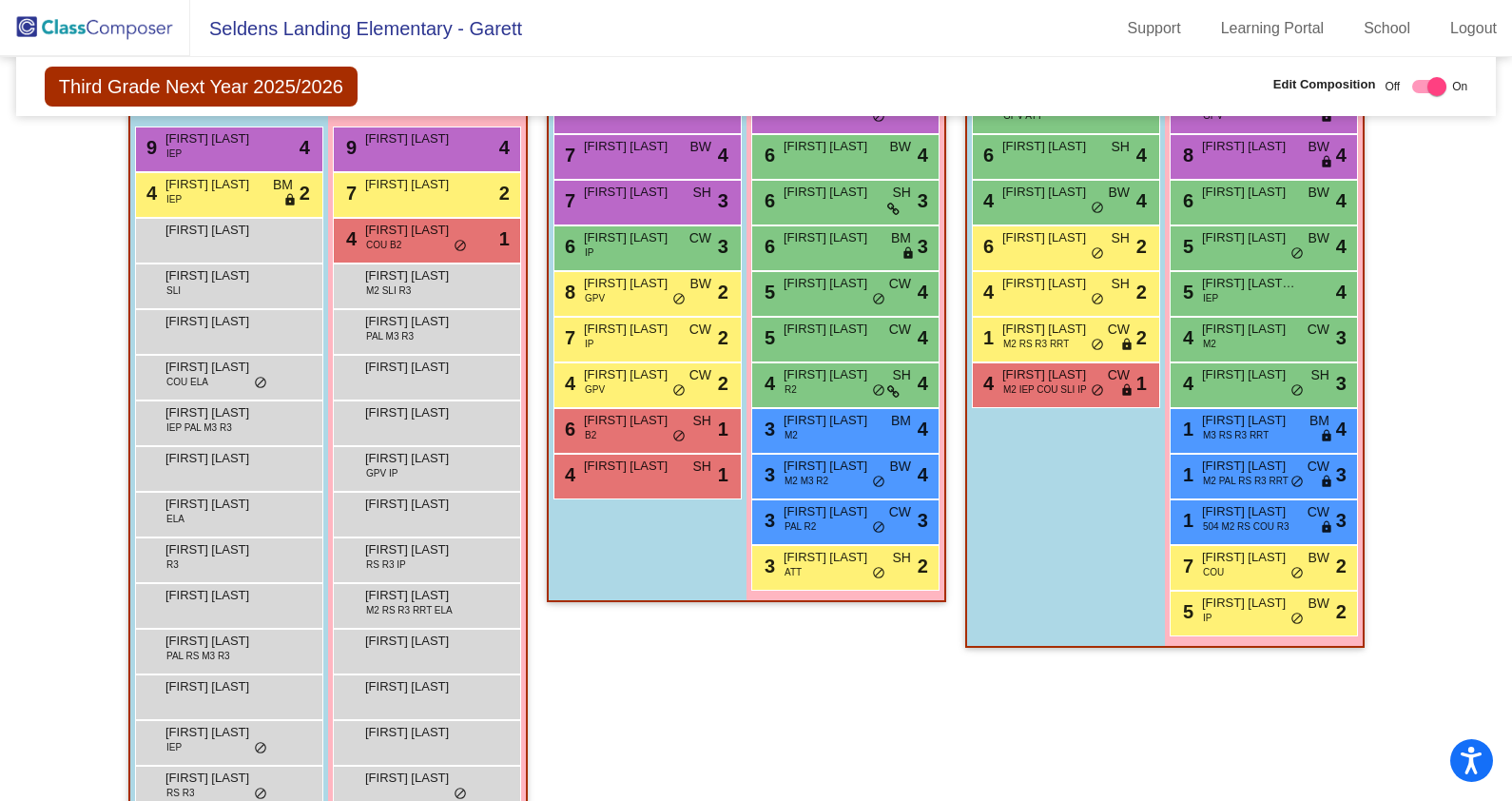 scroll, scrollTop: 584, scrollLeft: 0, axis: vertical 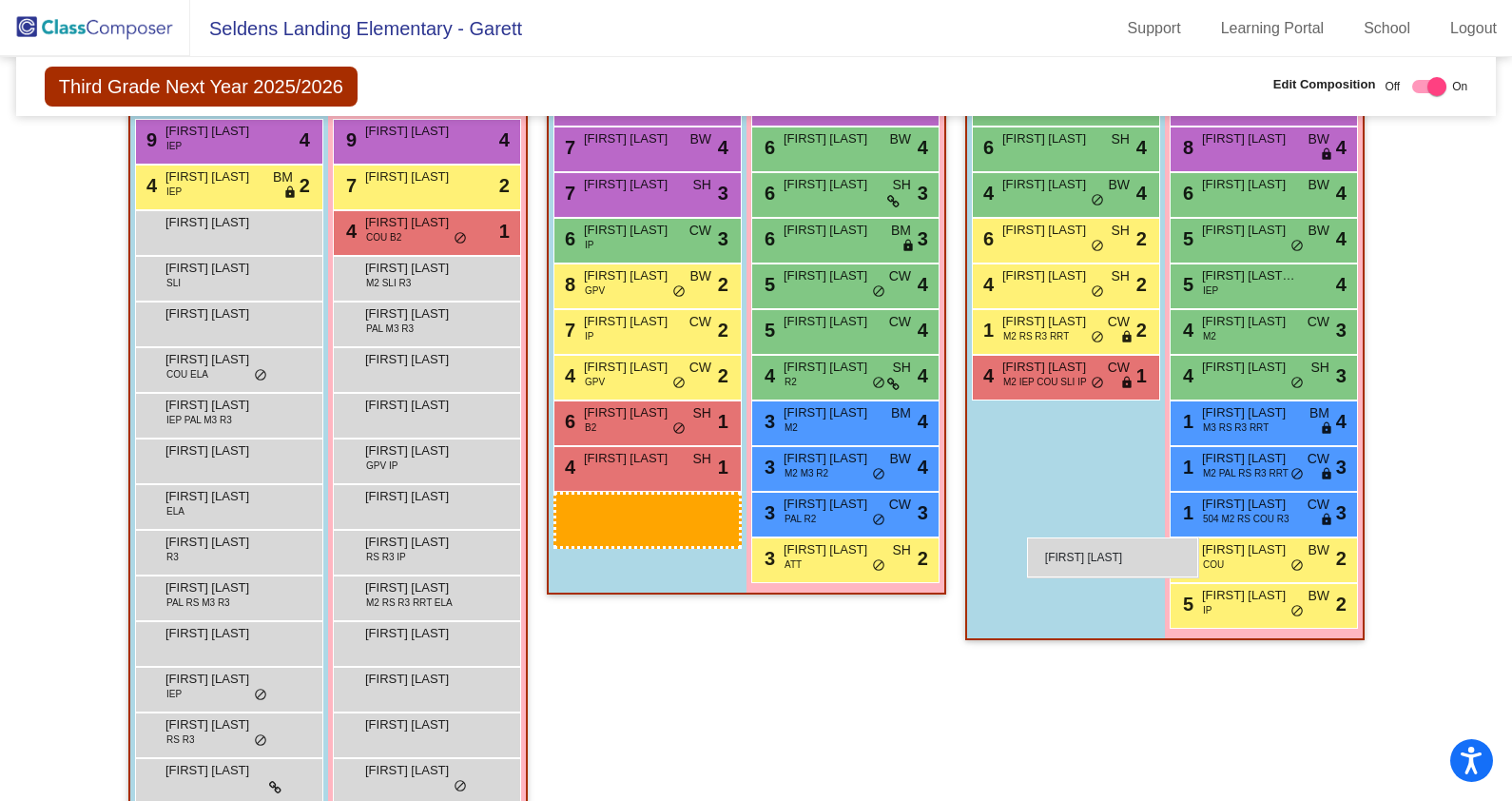 drag, startPoint x: 253, startPoint y: 599, endPoint x: 1028, endPoint y: 537, distance: 777.476 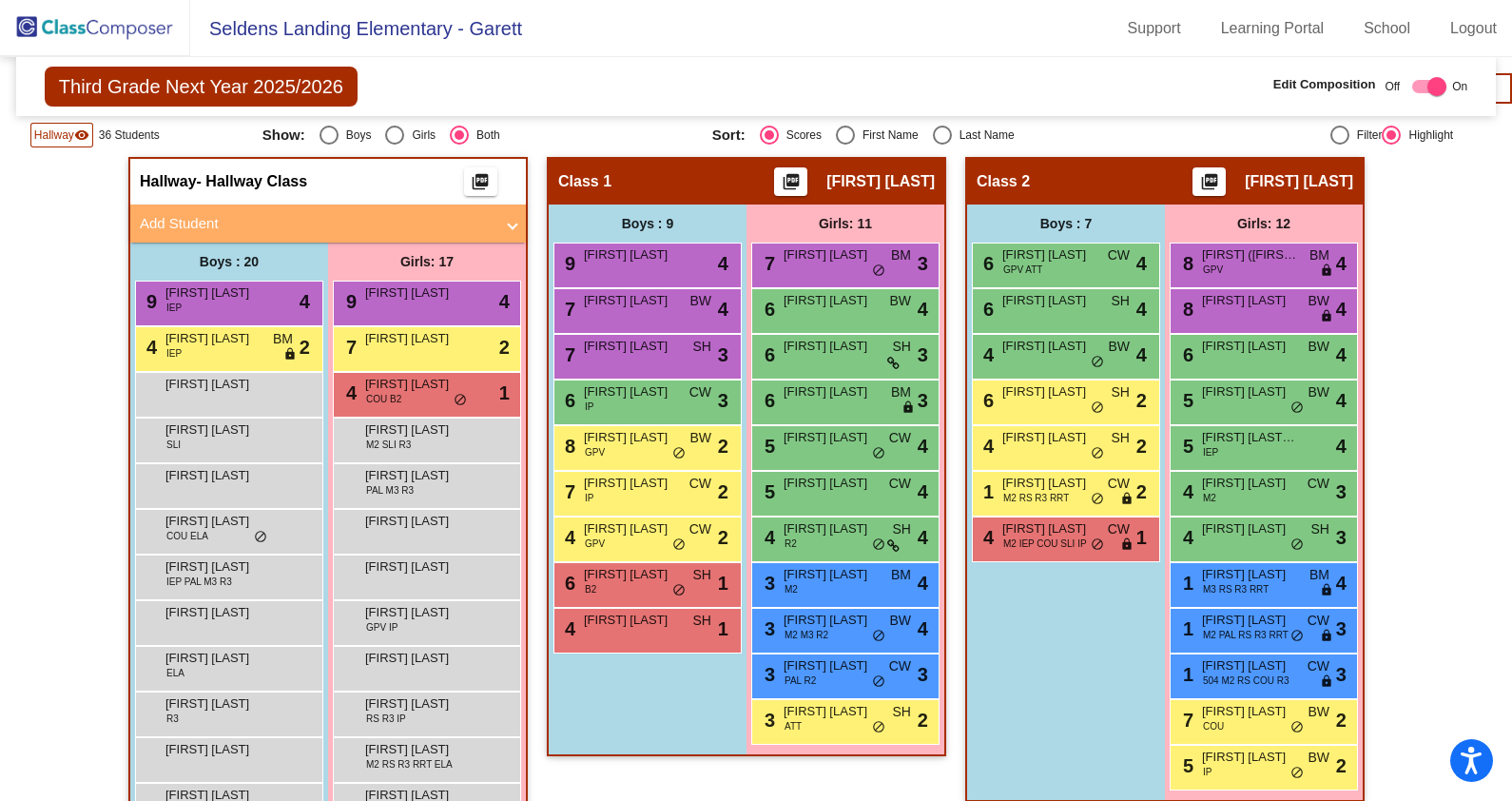 scroll, scrollTop: 422, scrollLeft: 0, axis: vertical 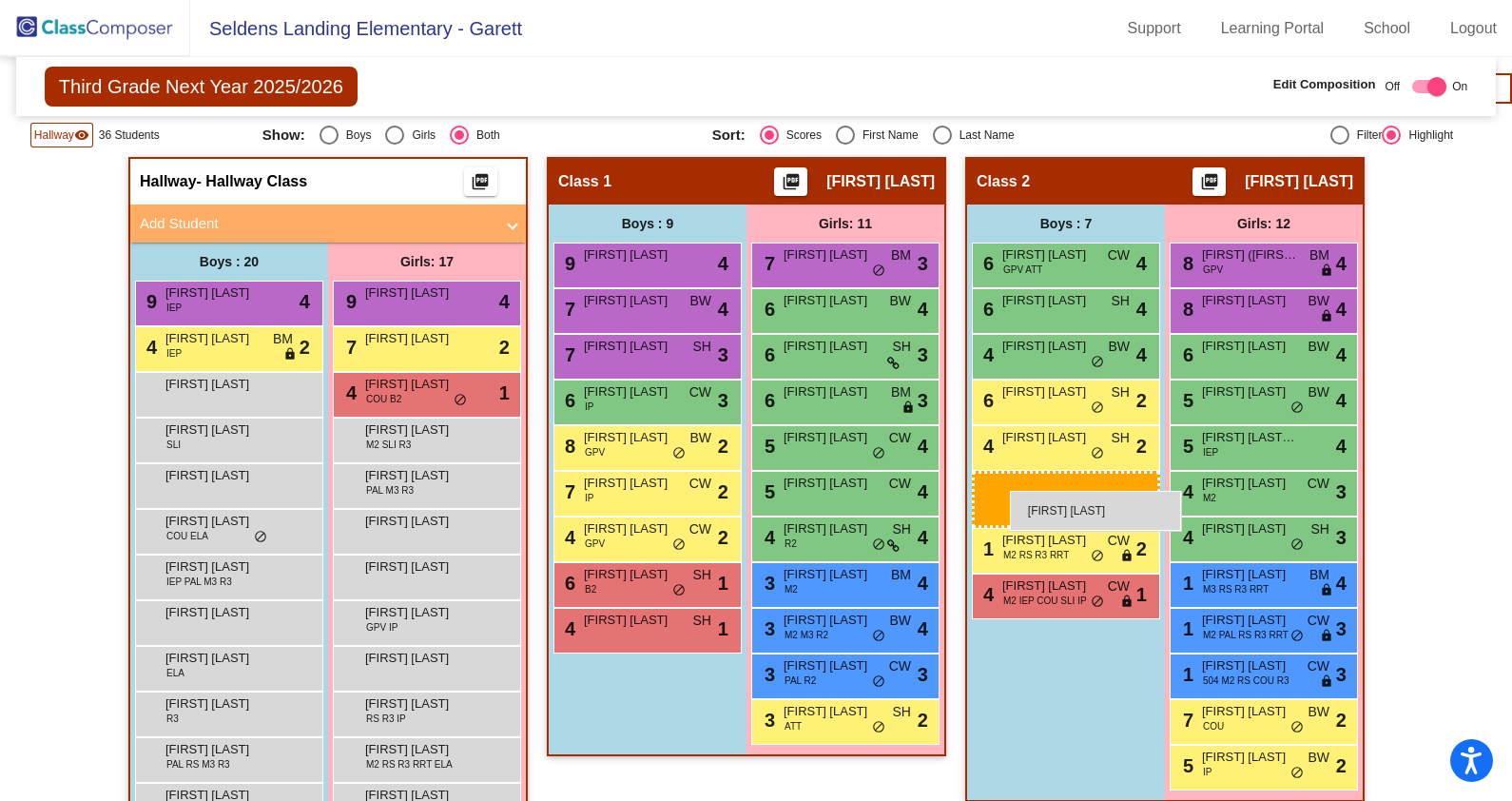 drag, startPoint x: 262, startPoint y: 740, endPoint x: 1010, endPoint y: 491, distance: 788.3559 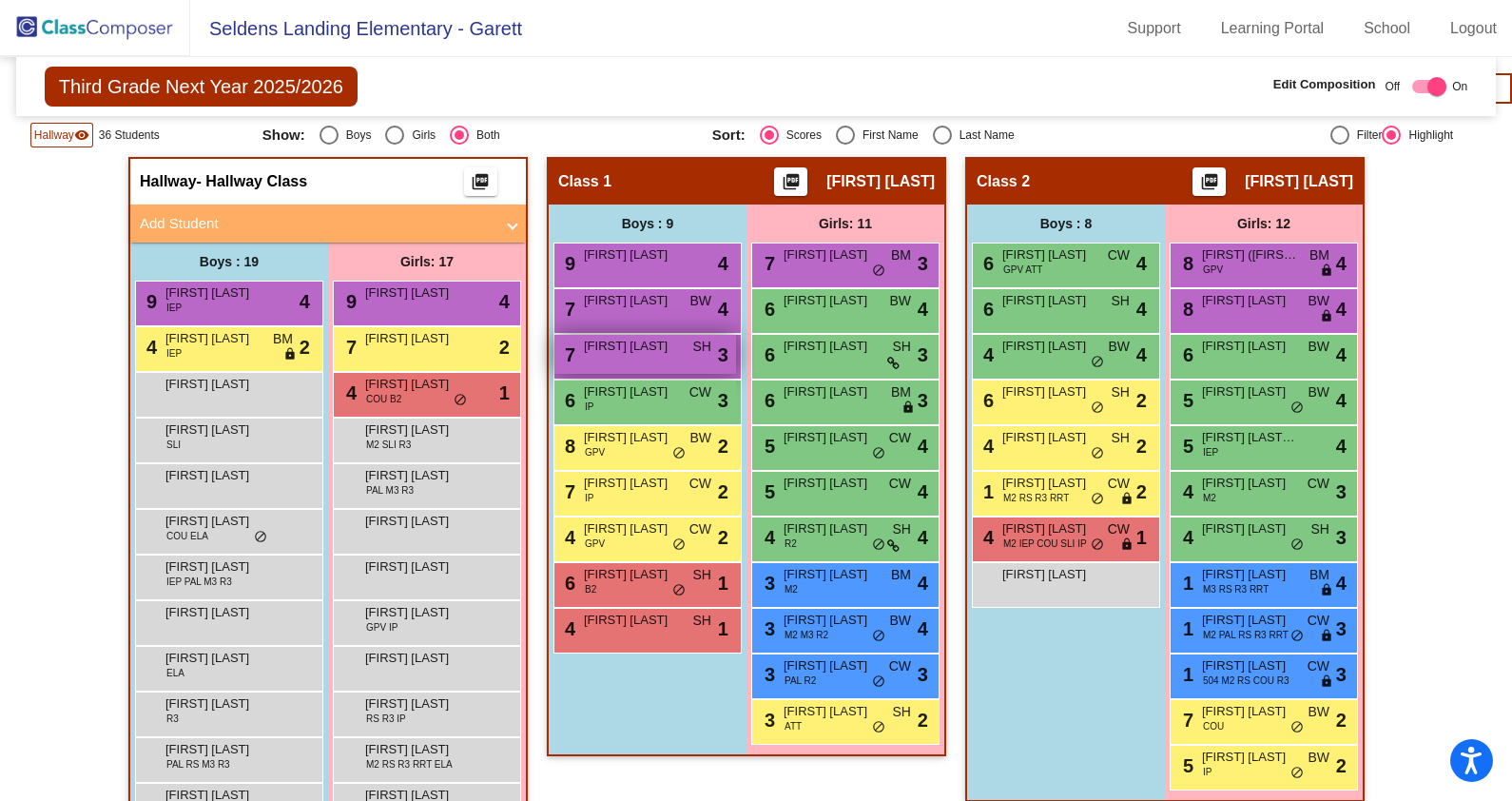 scroll, scrollTop: 380, scrollLeft: 0, axis: vertical 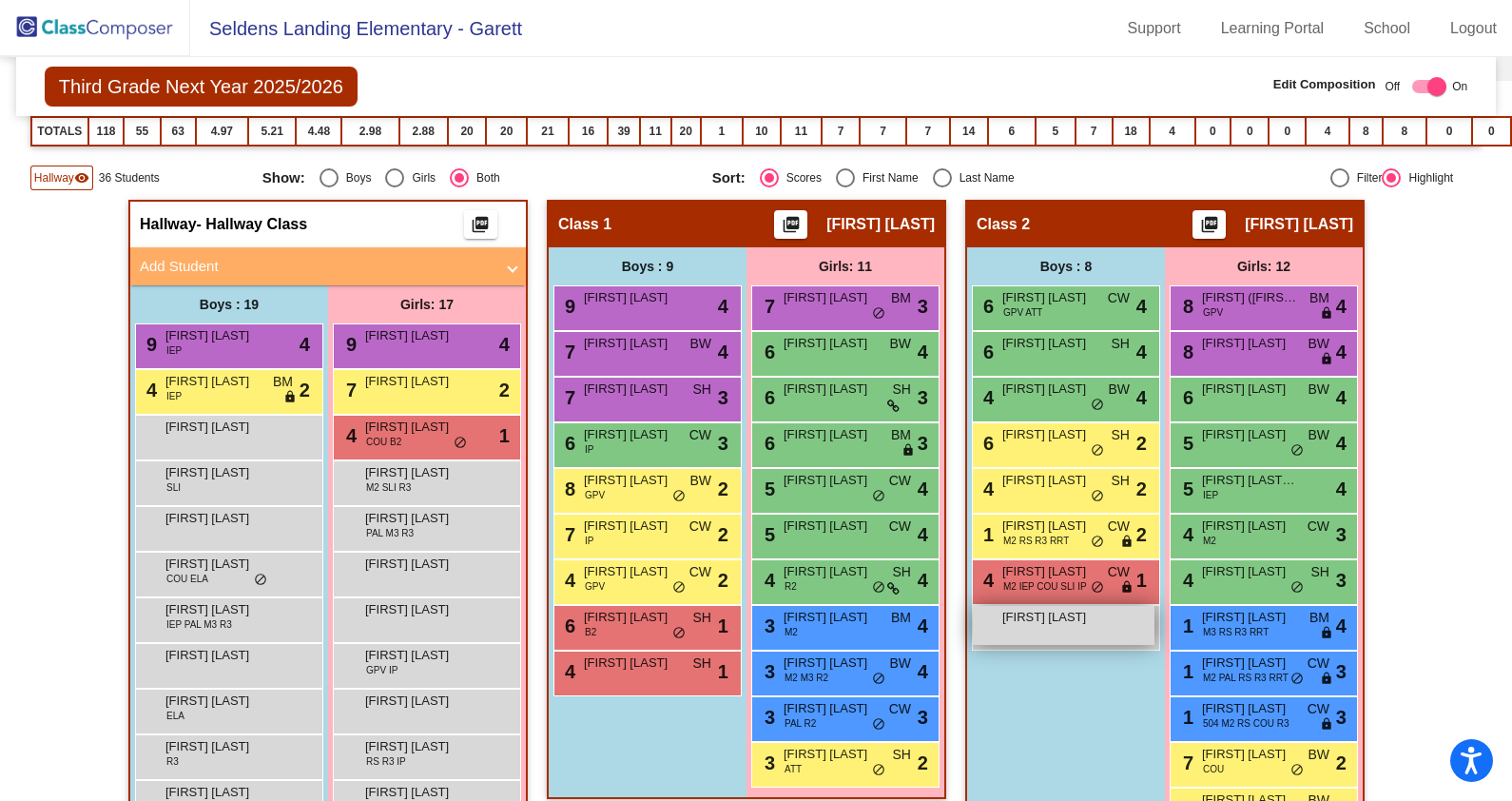 click on "Jackson Laughlin" at bounding box center [1050, 617] 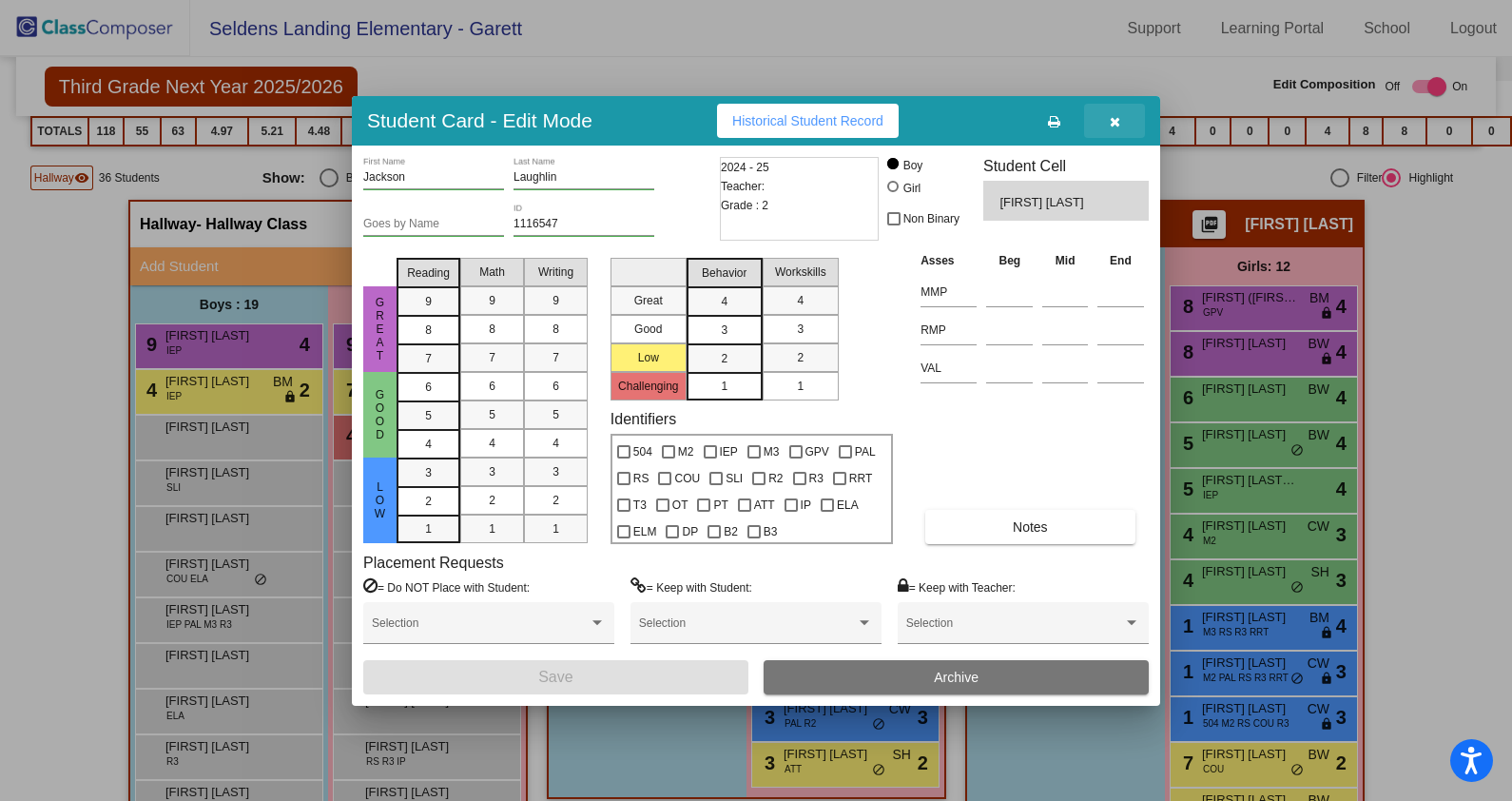 click at bounding box center (1115, 122) 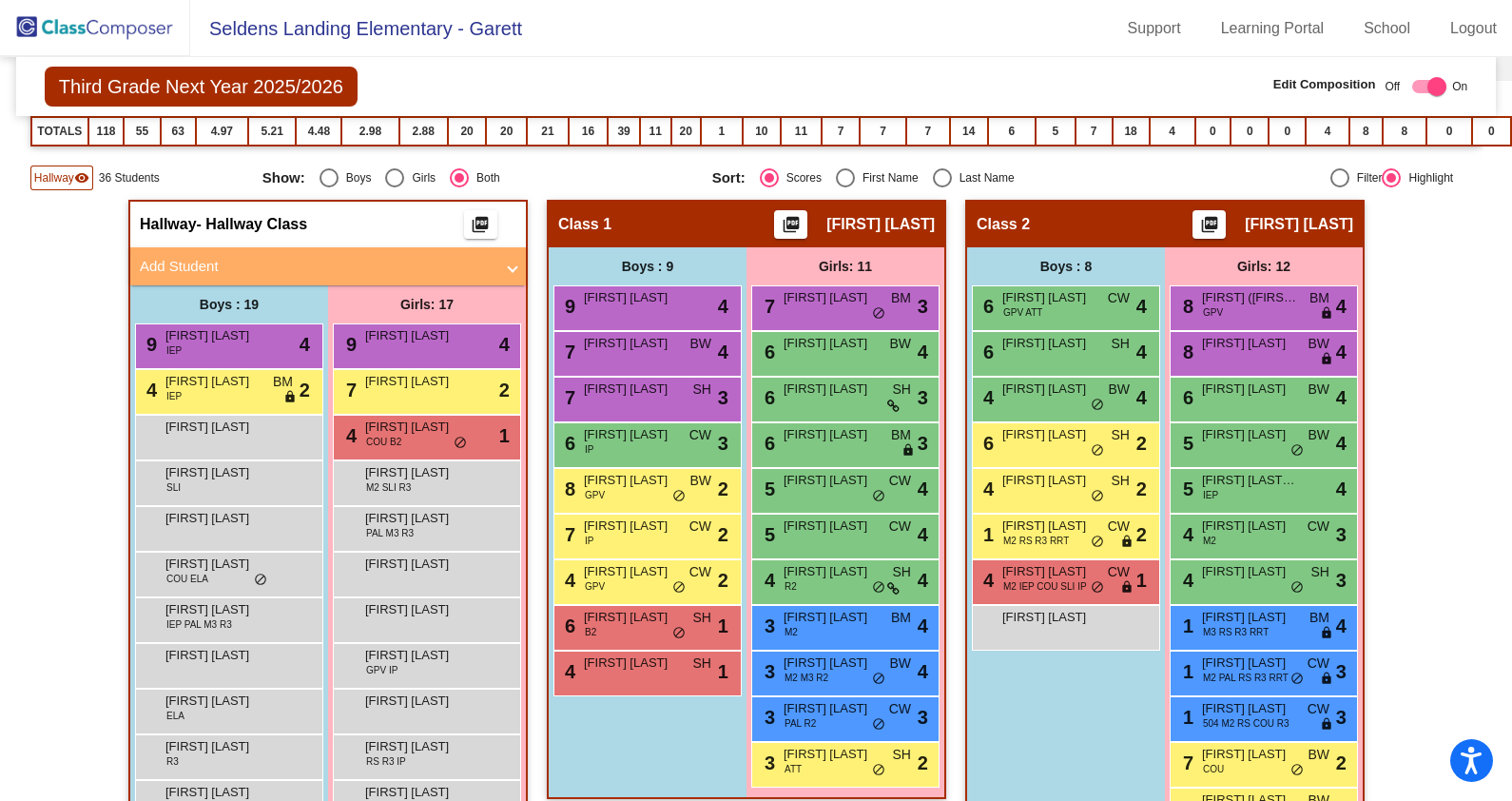 click on "Hallway" 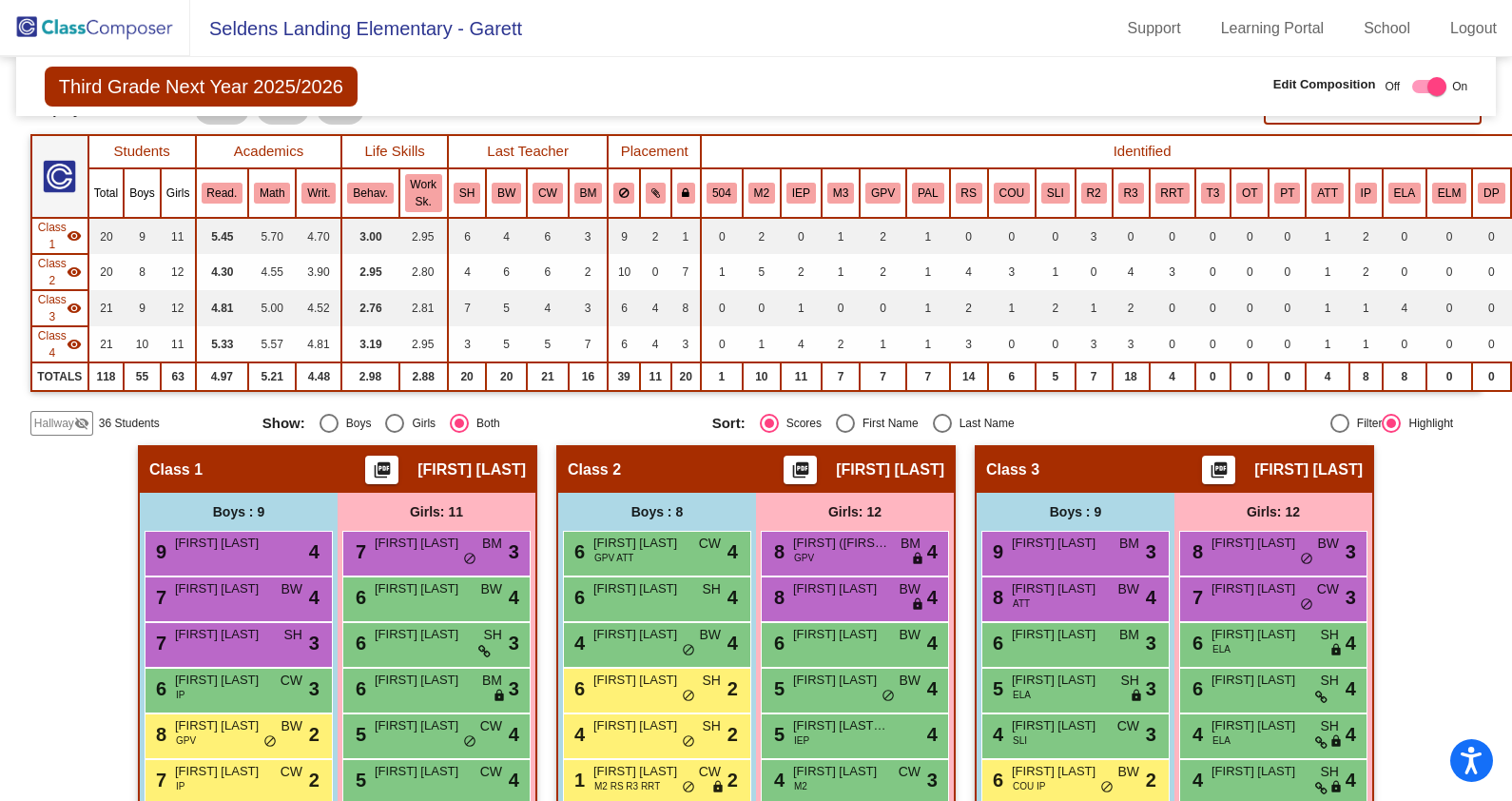 scroll, scrollTop: 125, scrollLeft: 0, axis: vertical 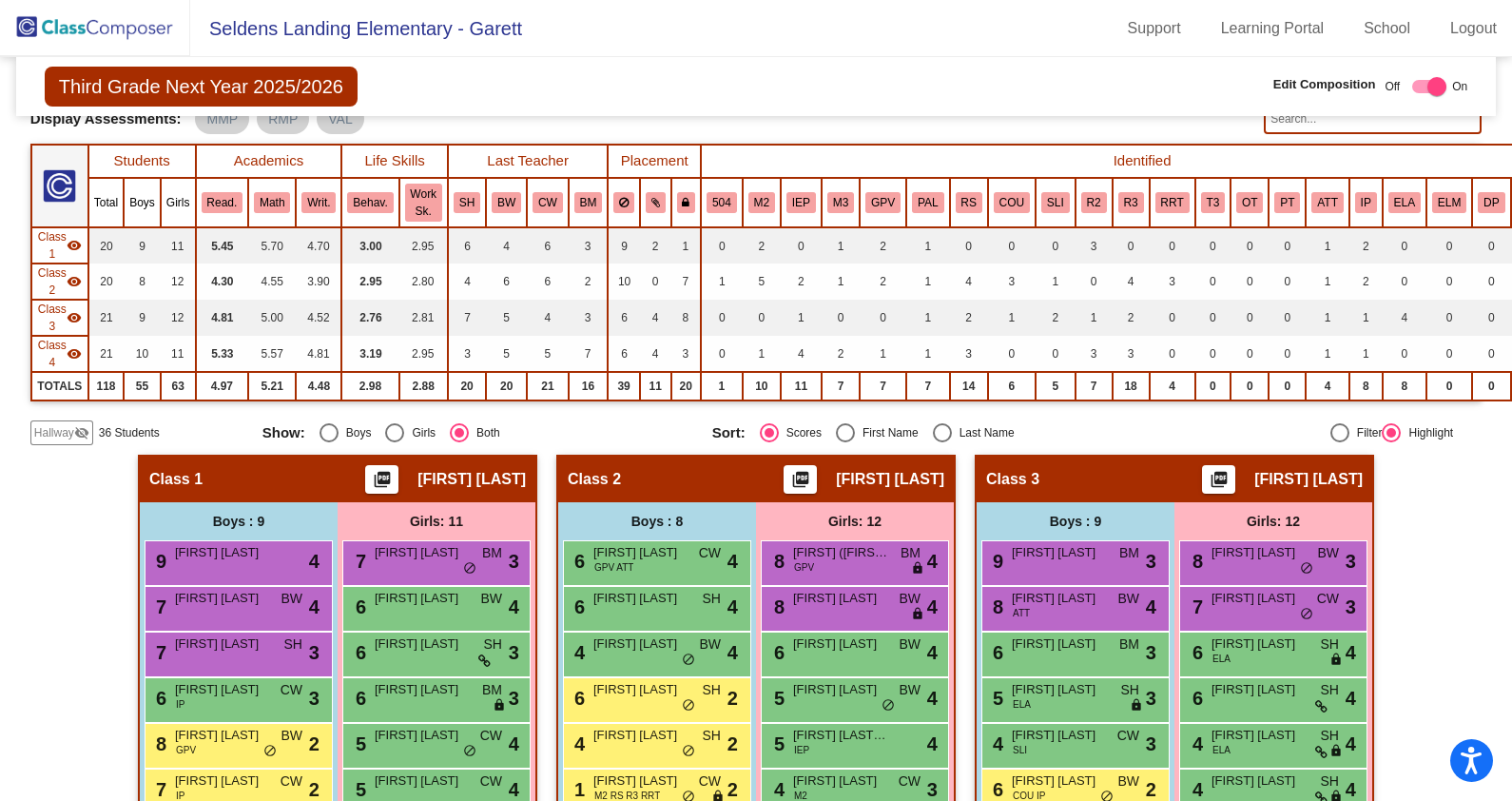 click 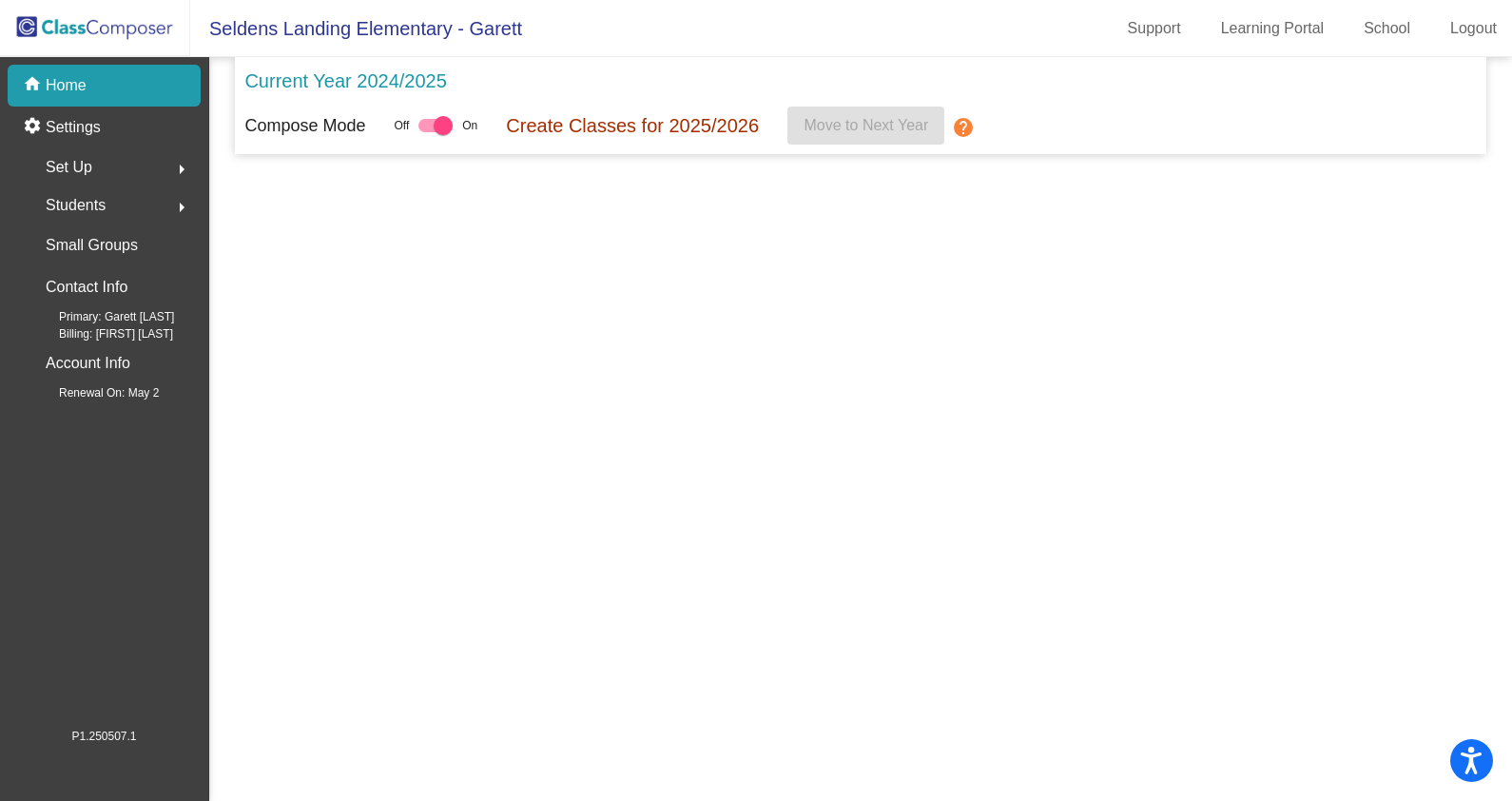 scroll, scrollTop: 0, scrollLeft: 0, axis: both 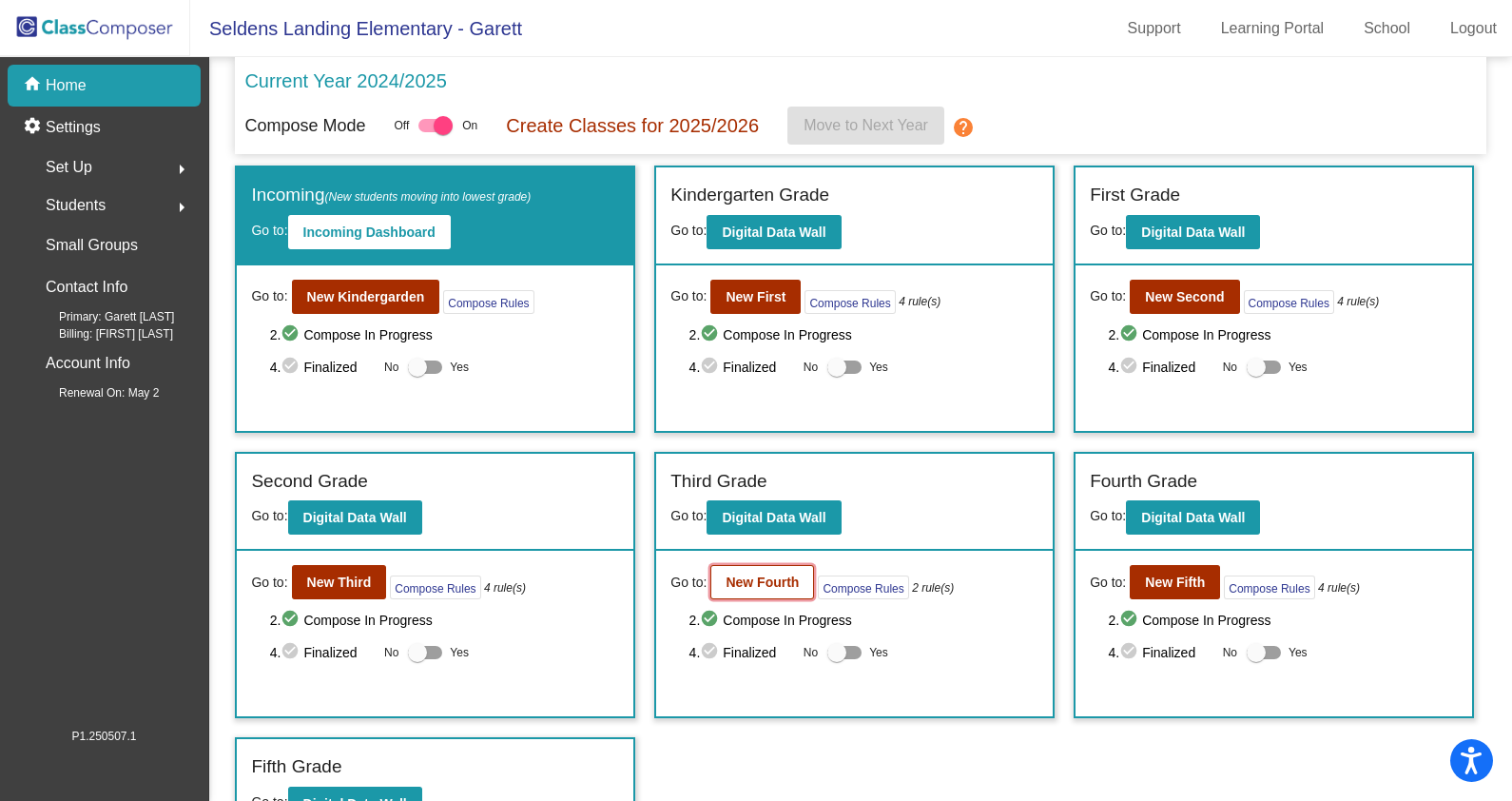 click on "New Fourth" 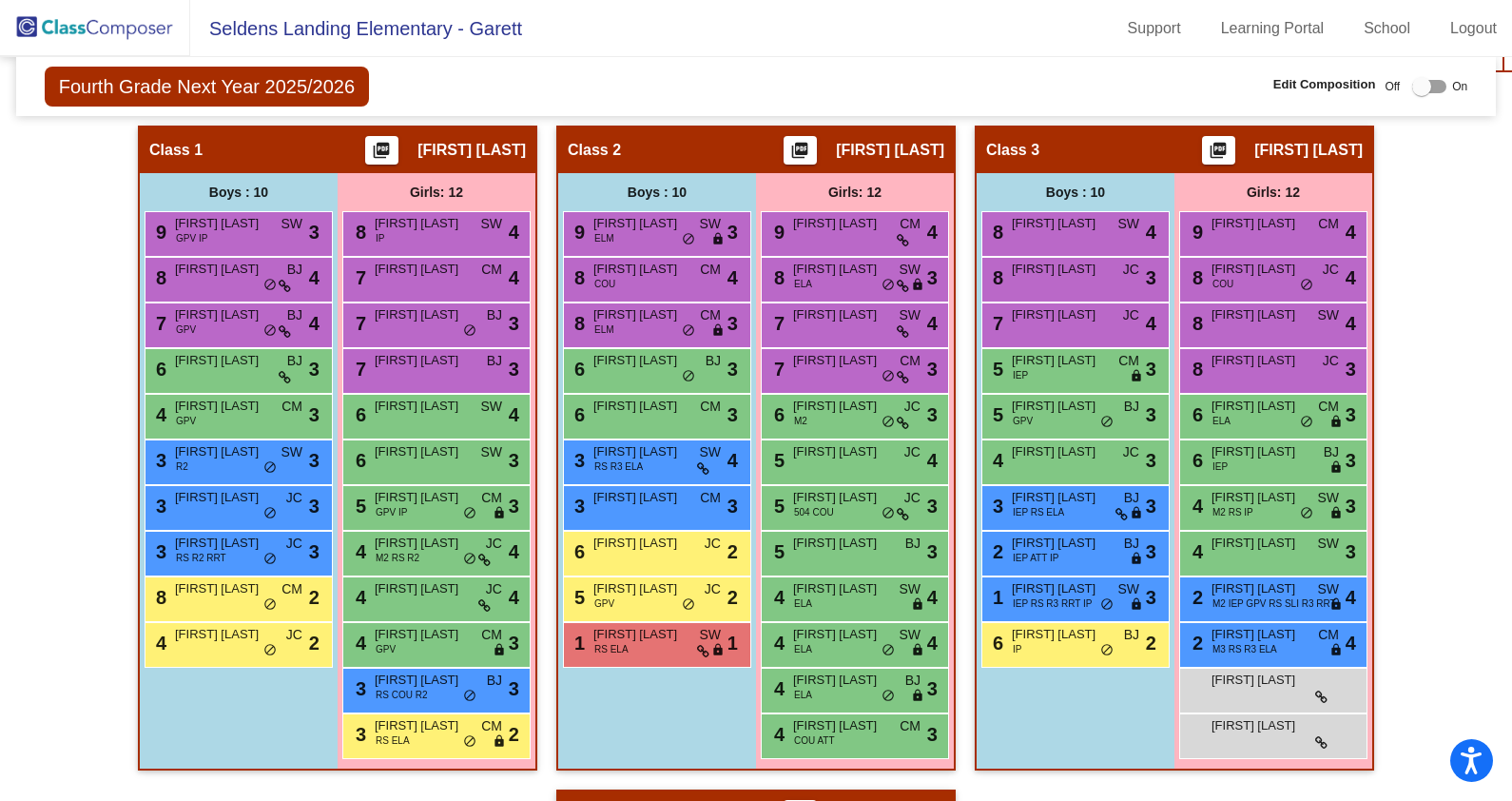 scroll, scrollTop: 456, scrollLeft: 0, axis: vertical 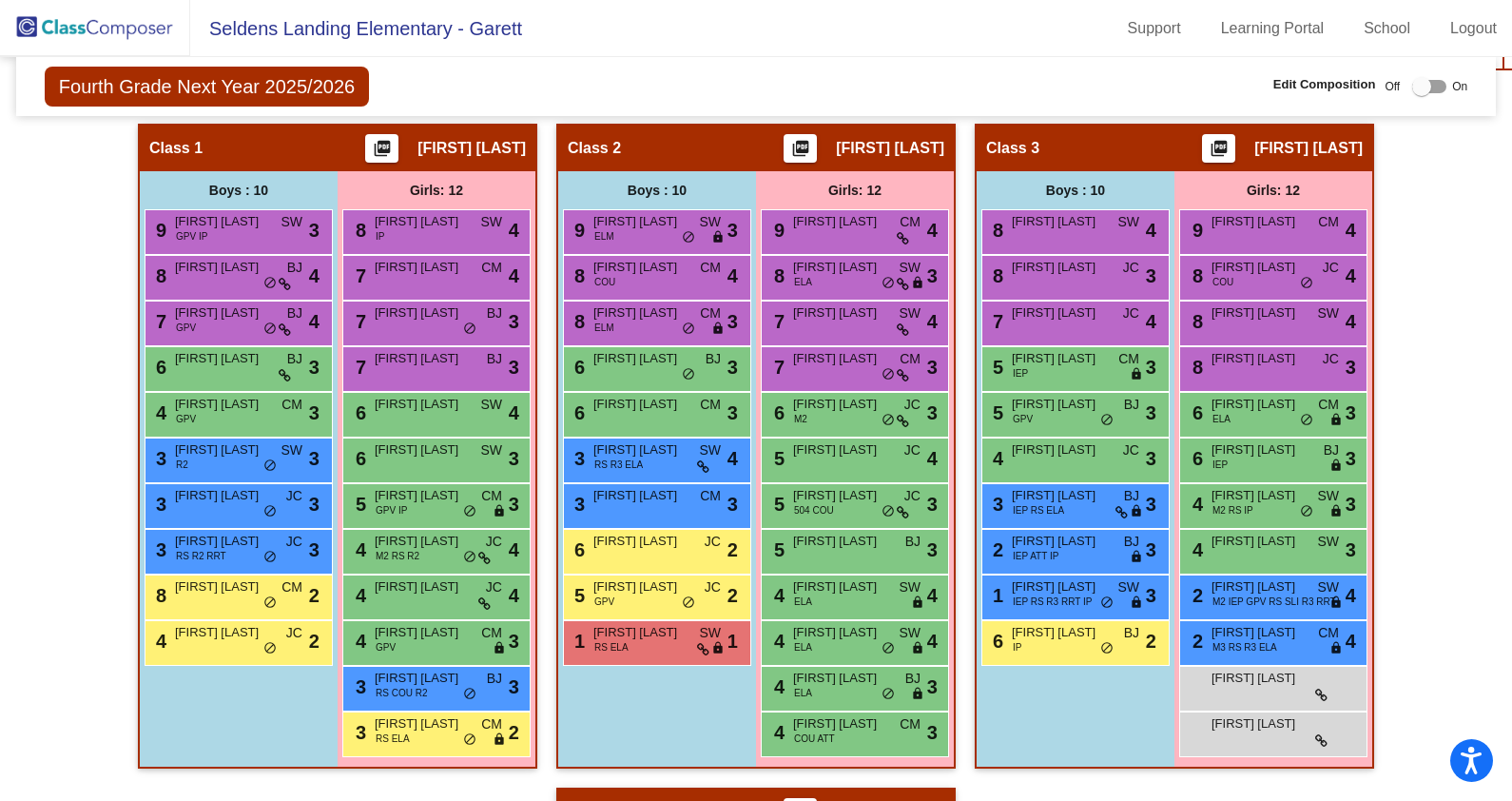 click on "Hallway   - Hallway Class  picture_as_pdf  Add Student  First Name Last Name Student Id  (Recommended)   Boy   Girl   Non Binary Add Close  Boys : 28  5 Troy Reay lock do_not_disturb_alt 2 3 Cristian Ramos Quiroz ELA lock do_not_disturb_alt Alex Arias Garcia ELA lock do_not_disturb_alt Ammar Sadi COU SLI ELA lock do_not_disturb_alt Arjuna Pitts lock do_not_disturb_alt Arshath Riyash ATT lock do_not_disturb_alt Aslem Touil lock do_not_disturb_alt Chase Newborn FUS lock do_not_disturb_alt Christopher Pisfil RS R3 ELA lock do_not_disturb_alt Dylan Jones IEP OT lock do_not_disturb_alt Hakeem Sayed lock do_not_disturb_alt Jabir Jaghori lock do_not_disturb_alt Jace Cartwright PAL M2 R2 lock do_not_disturb_alt Jack Becker lock do_not_disturb_alt Kaysan Salas IEP M2 ELA lock do_not_disturb_alt Keyaan Rahman M2 R2 lock do_not_disturb_alt Luigi Dela Cruz lock do_not_disturb_alt Mael Meka lock do_not_disturb_alt Mason Park lock do_not_disturb_alt Massoud Habibi PAL RS M3 R3 T3 ELA lock do_not_disturb_alt FUS ELM lock" 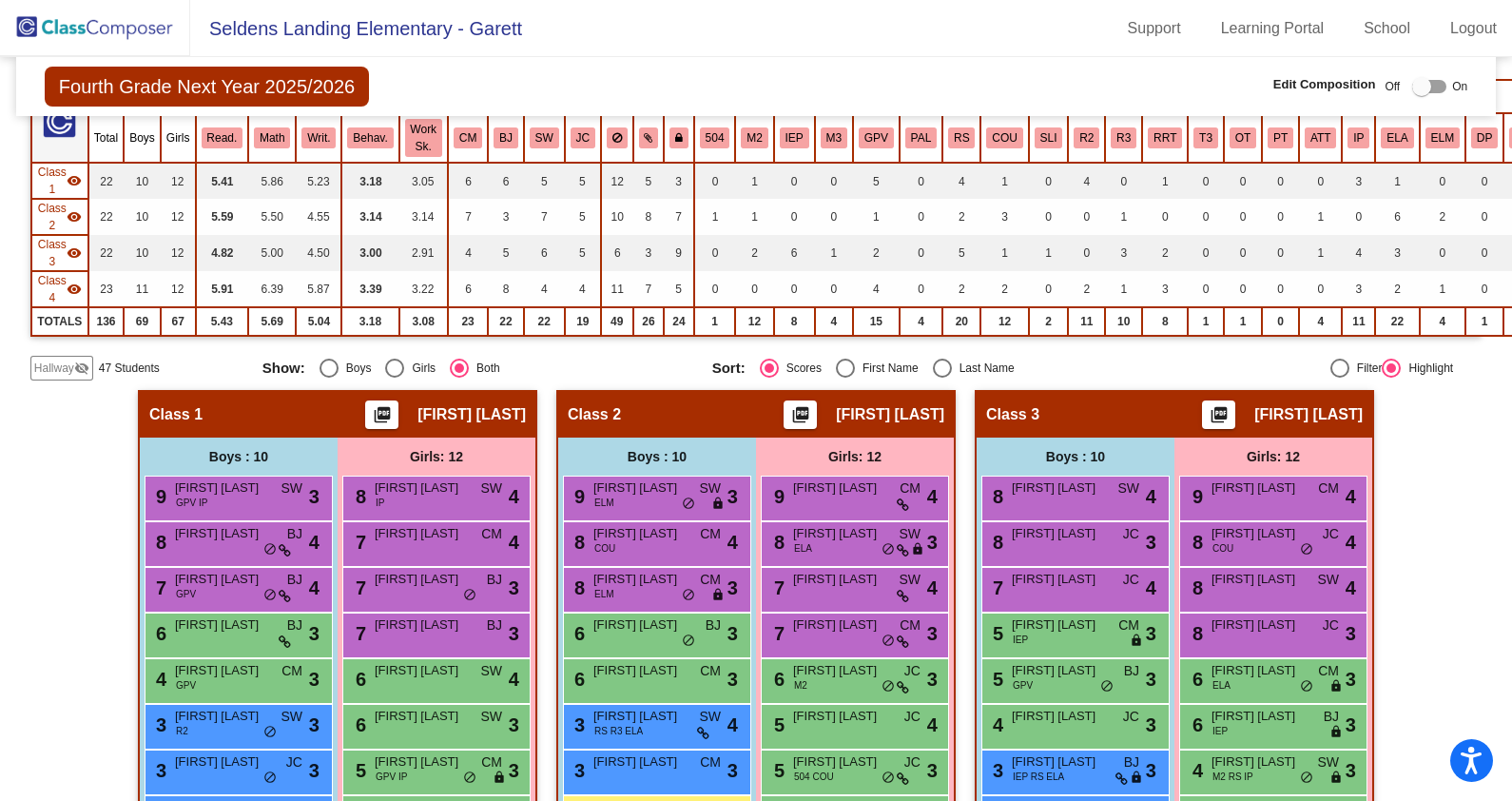 scroll, scrollTop: 181, scrollLeft: 0, axis: vertical 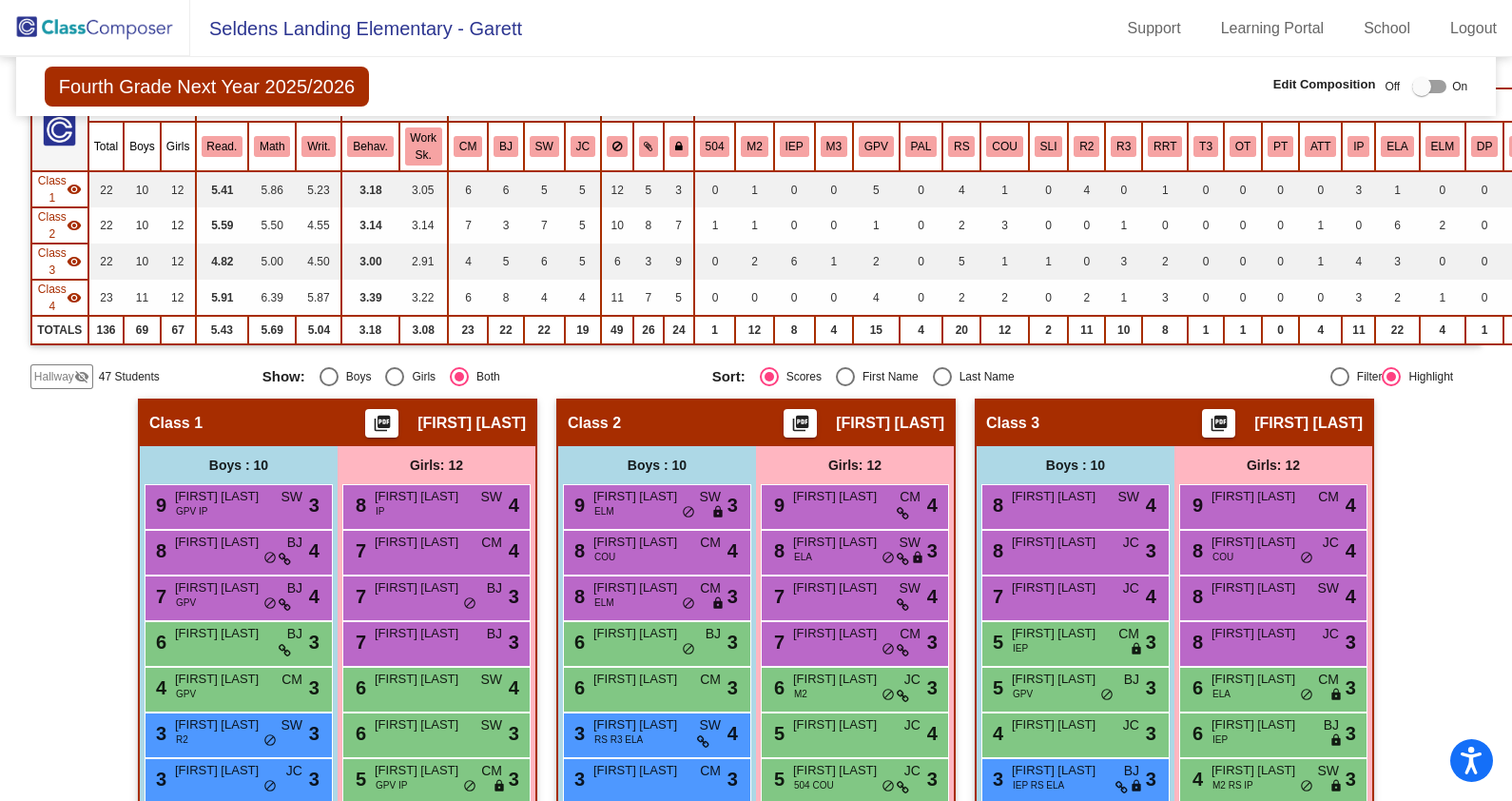 click on "Hallway" 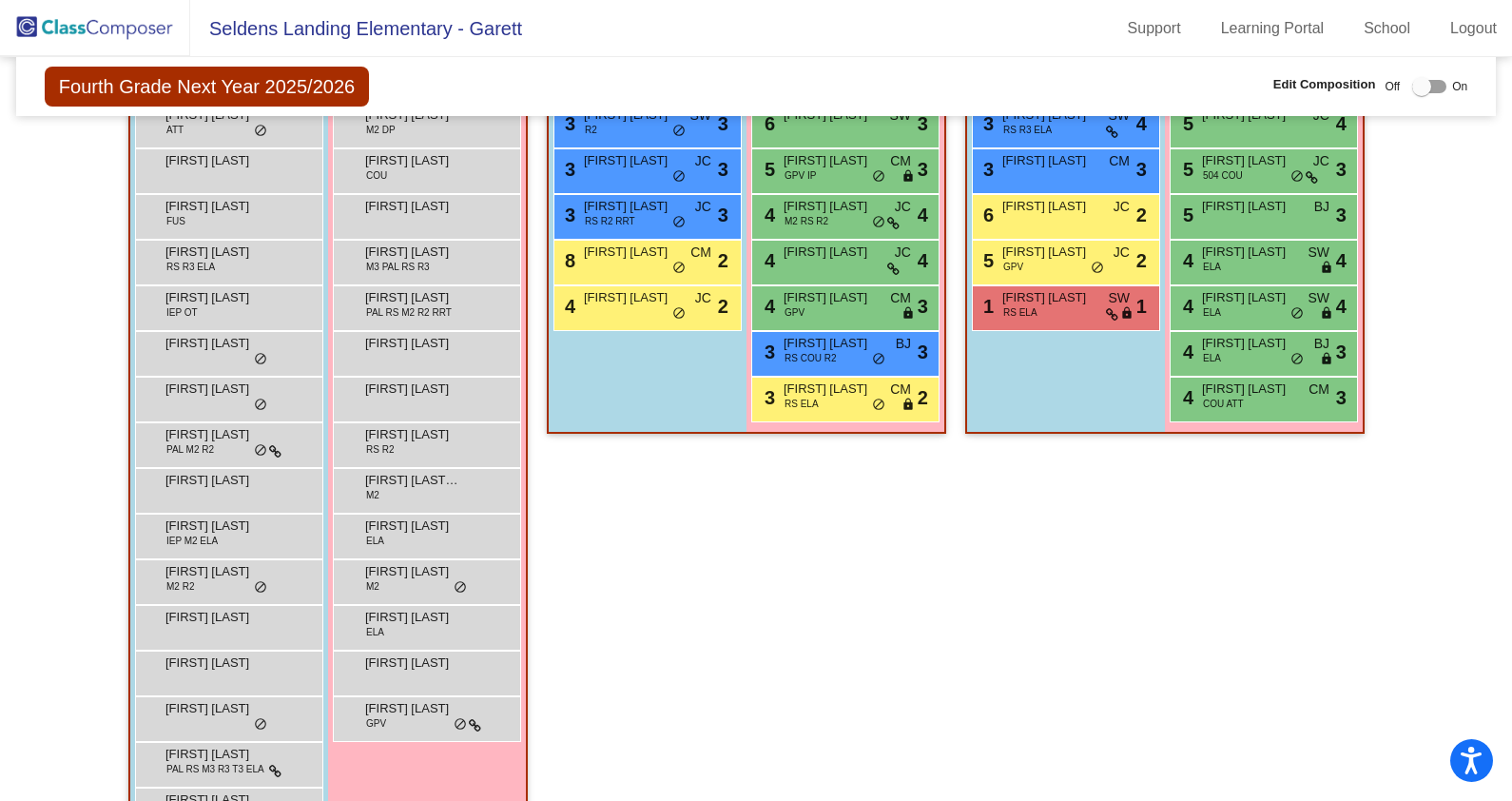 scroll, scrollTop: 774, scrollLeft: 0, axis: vertical 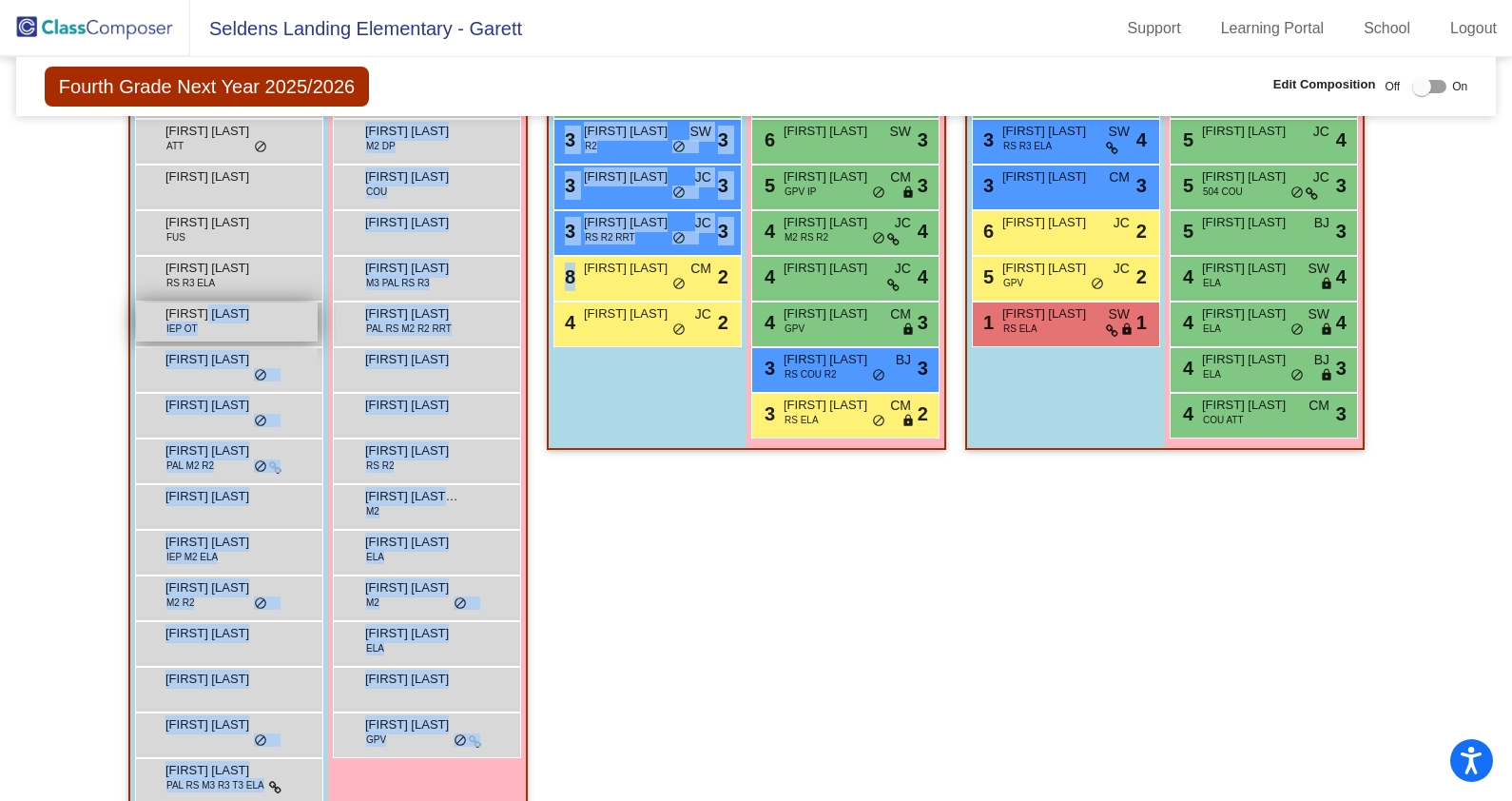 drag, startPoint x: 610, startPoint y: 274, endPoint x: 201, endPoint y: 314, distance: 410.9513 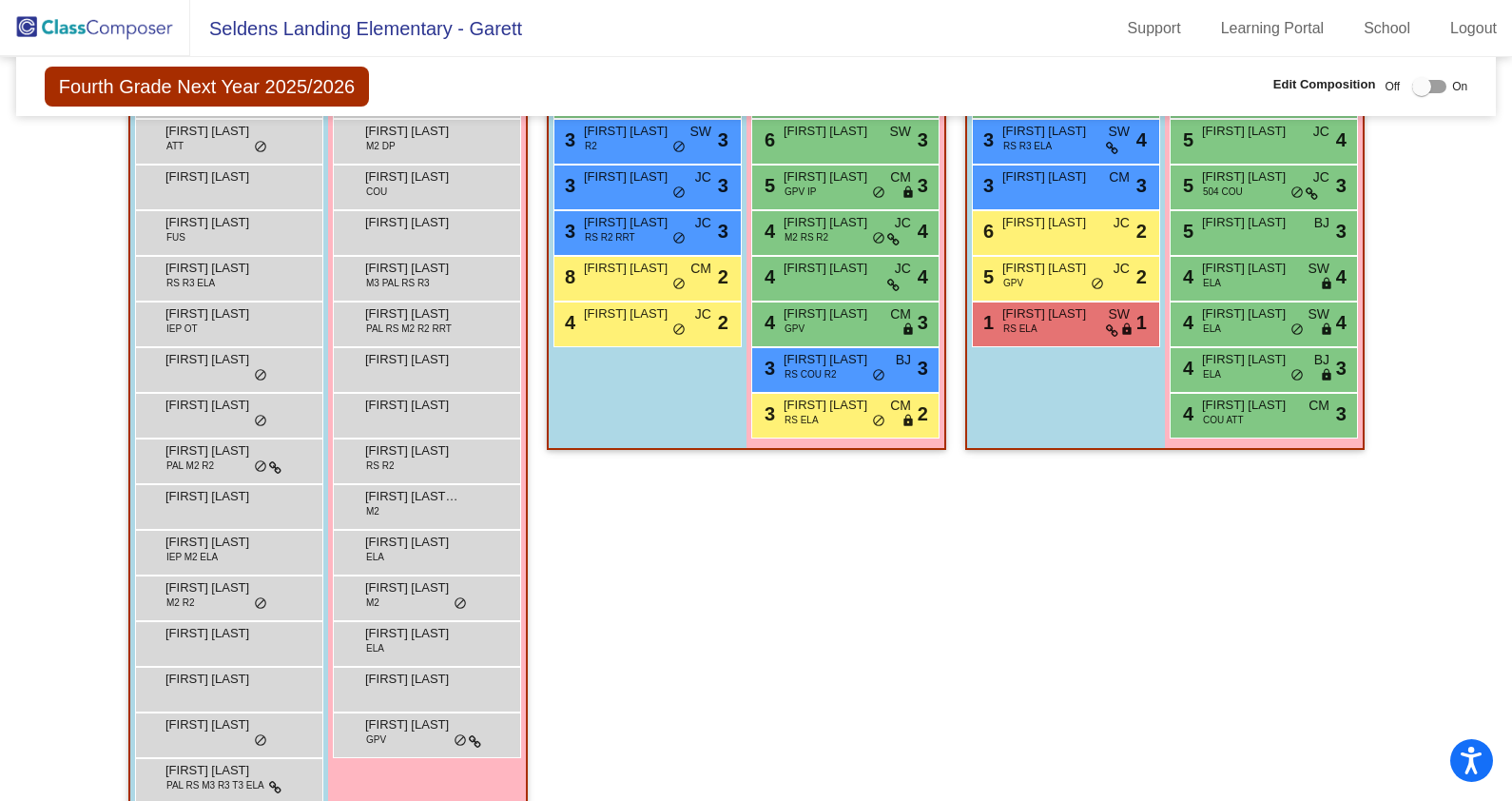 click on "Class 1    picture_as_pdf Emily Franz  Add Student  First Name Last Name Student Id  (Recommended)   Boy   Girl   Non Binary Add Close  Boys : 10  9 Holton Jones GPV IP SW lock do_not_disturb_alt 3 8 Deklan Bryant BJ lock do_not_disturb_alt 4 7 Alexander Golden GPV BJ lock do_not_disturb_alt 4 6 Jonathan Devlin BJ lock do_not_disturb_alt 3 4 Calder Hasnauer GPV CM lock do_not_disturb_alt 3 3 Cameron Cabellos R2 SW lock do_not_disturb_alt 3 3 Dominick Martino JC lock do_not_disturb_alt 3 3 Henry Tosh RS R2 RRT JC lock do_not_disturb_alt 3 8 Luca Beason CM lock do_not_disturb_alt 2 4 Troy Reay JC lock do_not_disturb_alt 2 Girls: 12 8 Skylar Anthony IP SW lock do_not_disturb_alt 4 7 Chen Emmalyn CM lock do_not_disturb_alt 4 7 Ishaani Joshi BJ lock do_not_disturb_alt 3 7 Emelia Russell BJ lock do_not_disturb_alt 3 6 Kennedy Pisciotta SW lock do_not_disturb_alt 4 6 Leeniyah Hoque SW lock do_not_disturb_alt 3 5 Tatum Vipond GPV IP CM lock do_not_disturb_alt 3 4 Grace Keetch M2 RS R2 JC lock do_not_disturb_alt 4" 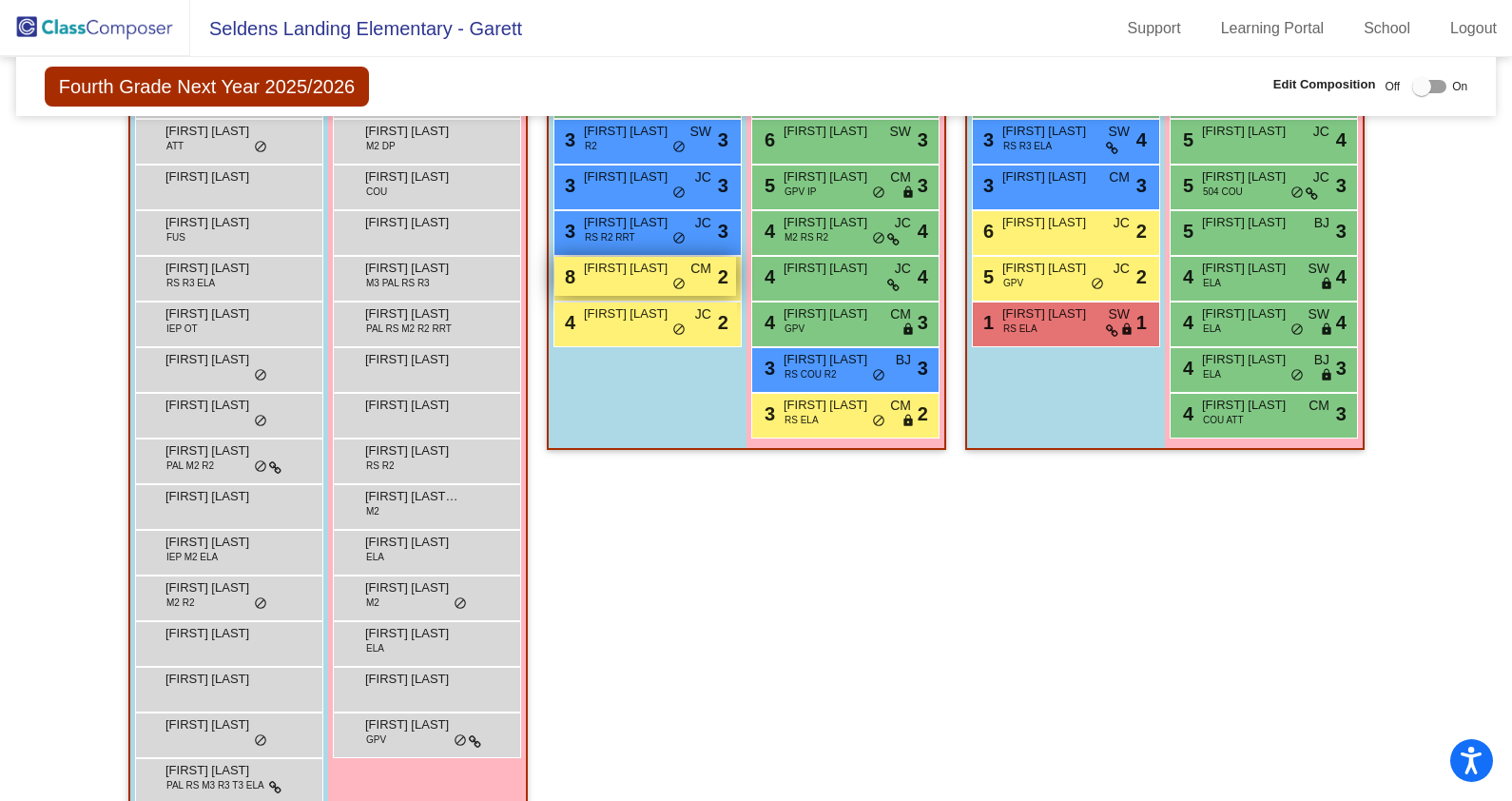 drag, startPoint x: 627, startPoint y: 285, endPoint x: 576, endPoint y: 268, distance: 53.75872 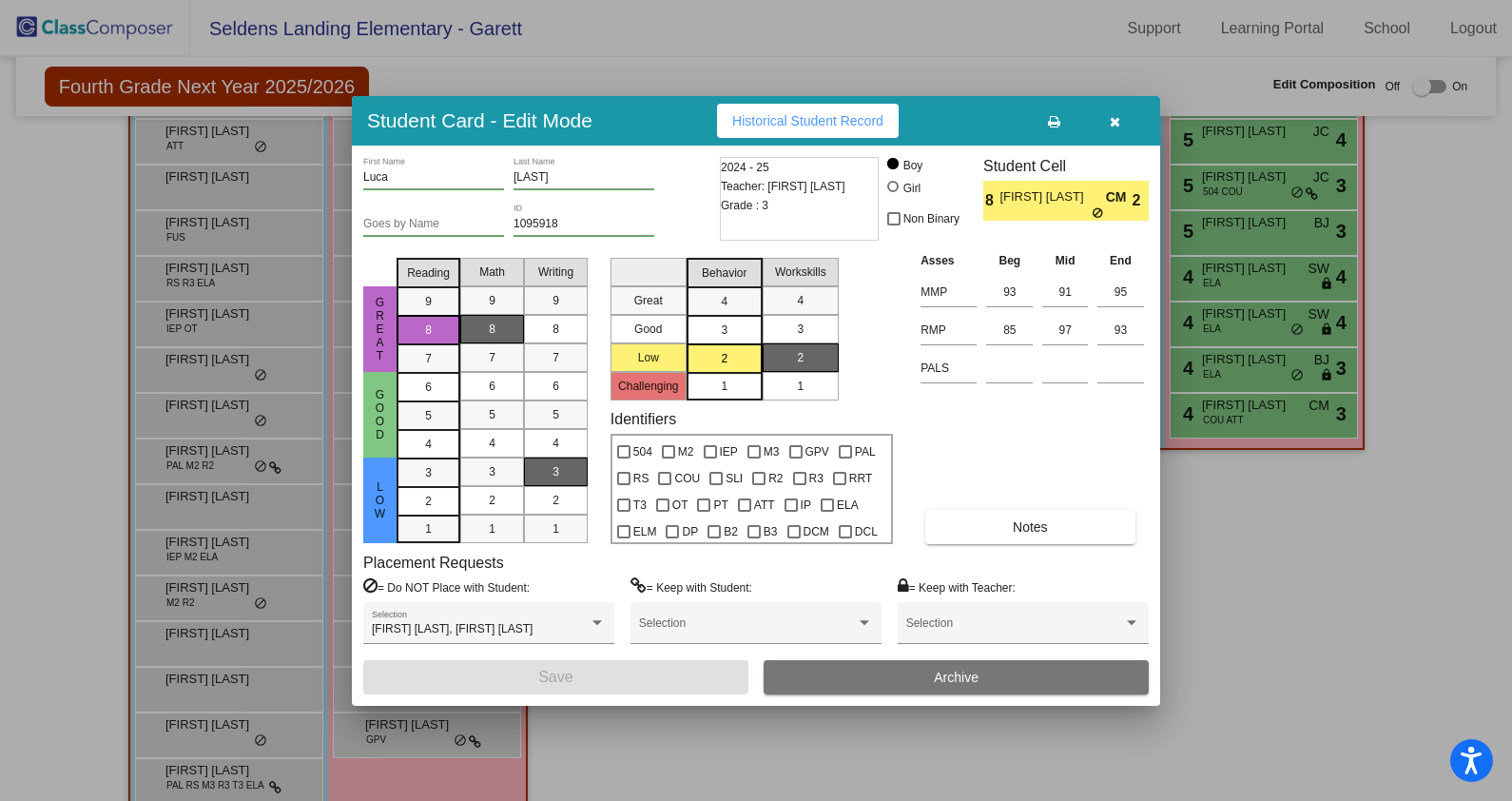 click at bounding box center (1115, 122) 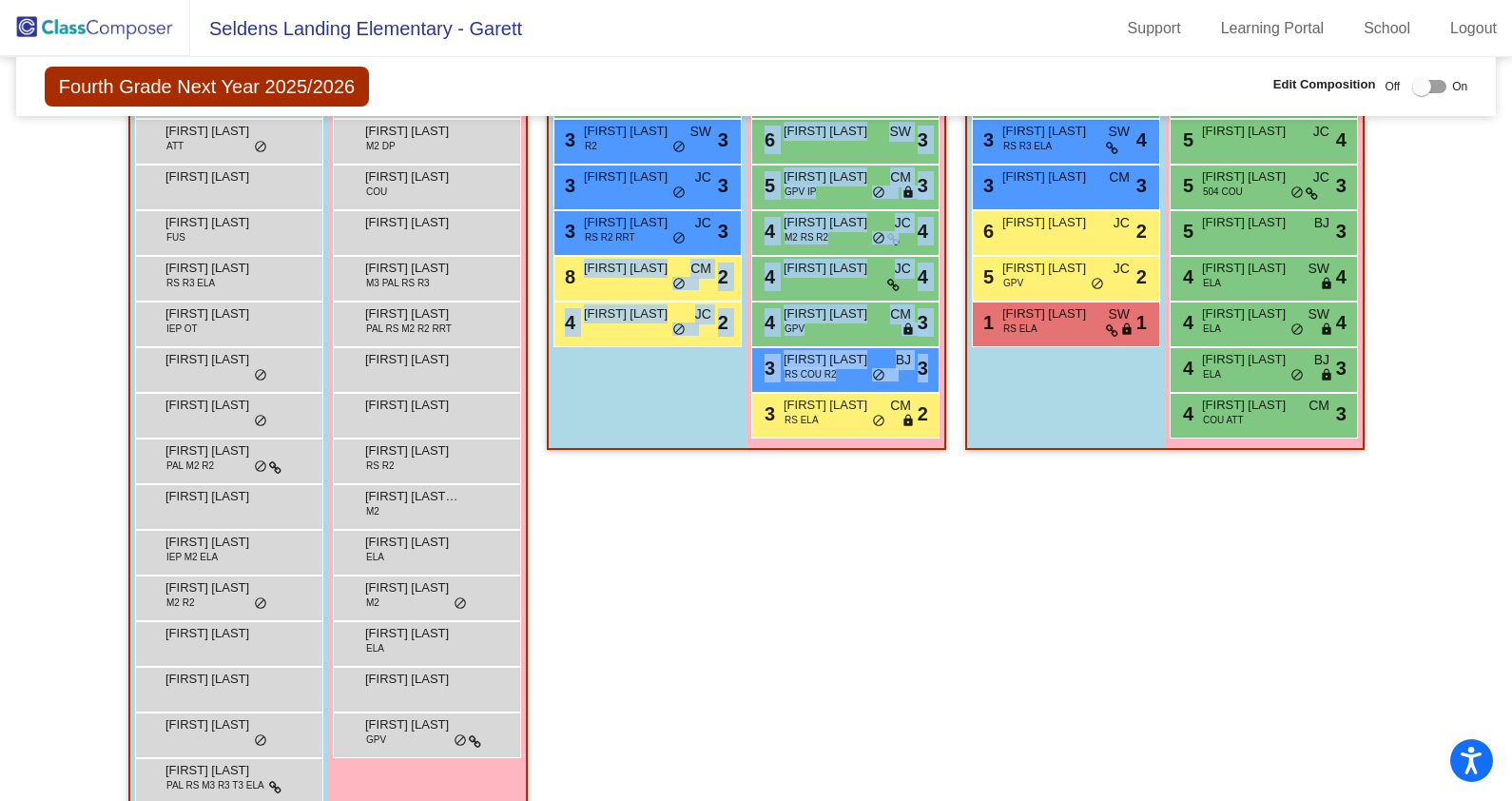 drag, startPoint x: 676, startPoint y: 270, endPoint x: 761, endPoint y: 434, distance: 184.71871 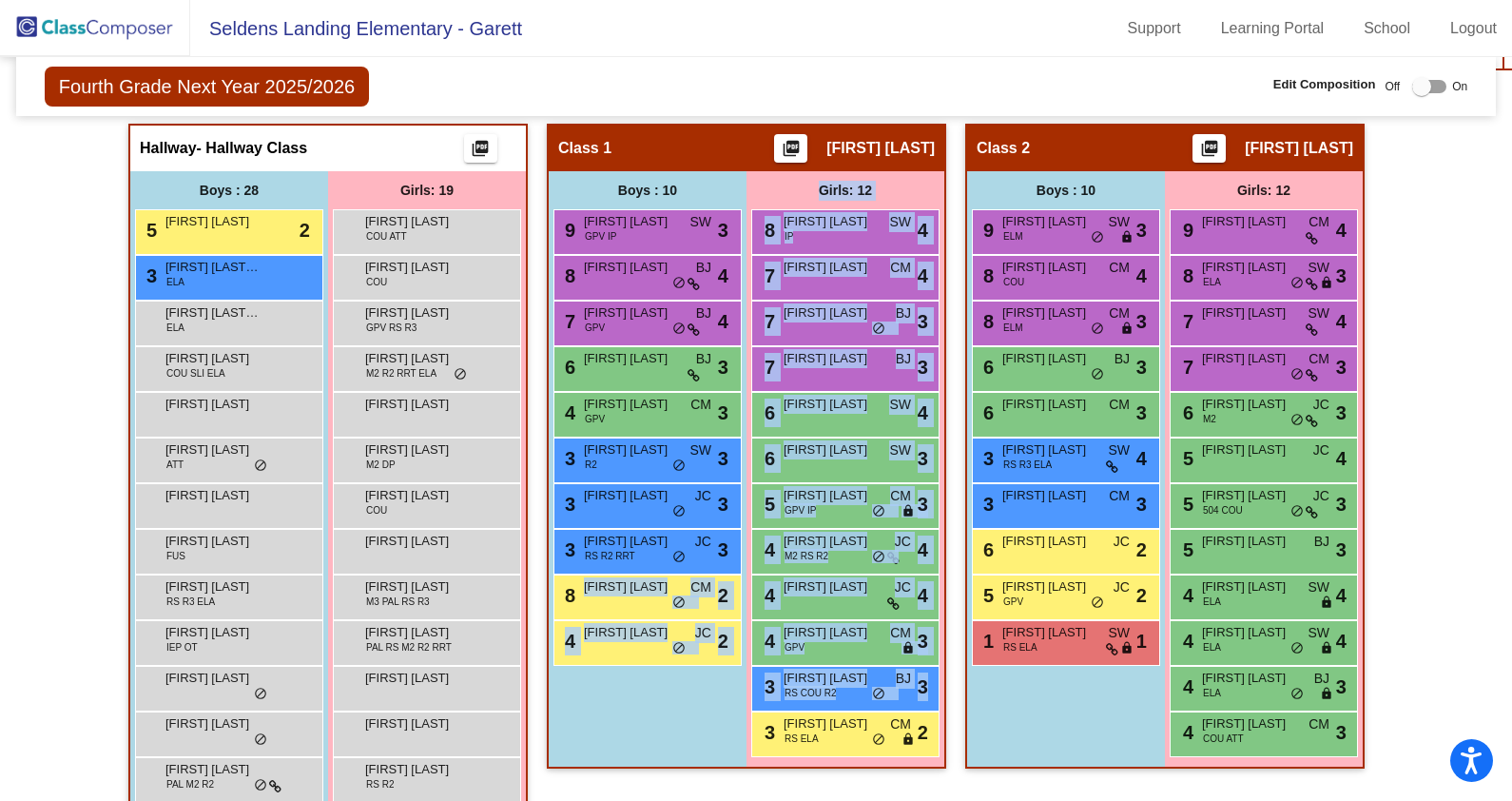 scroll, scrollTop: 456, scrollLeft: 0, axis: vertical 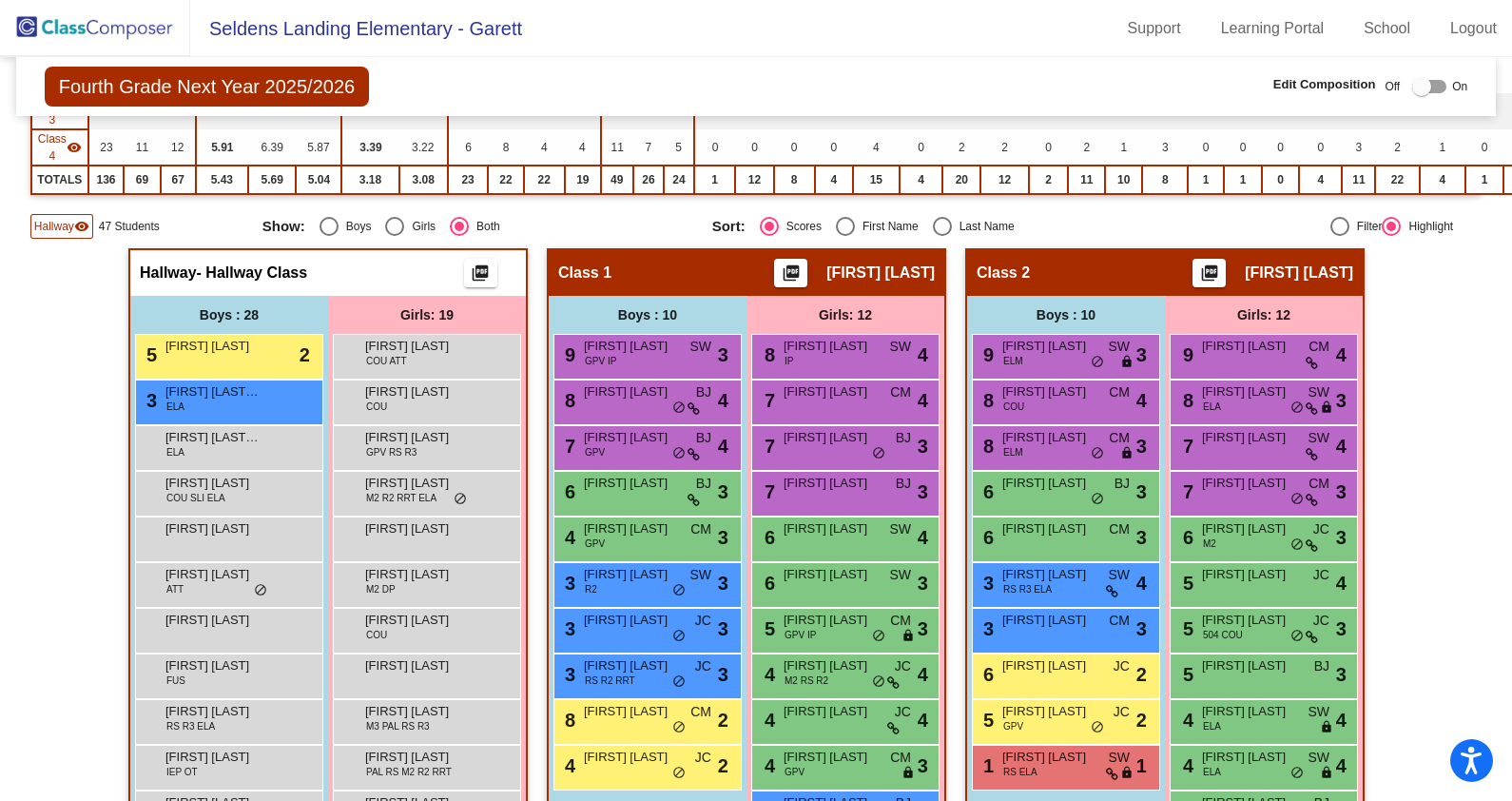click on "Hallway" 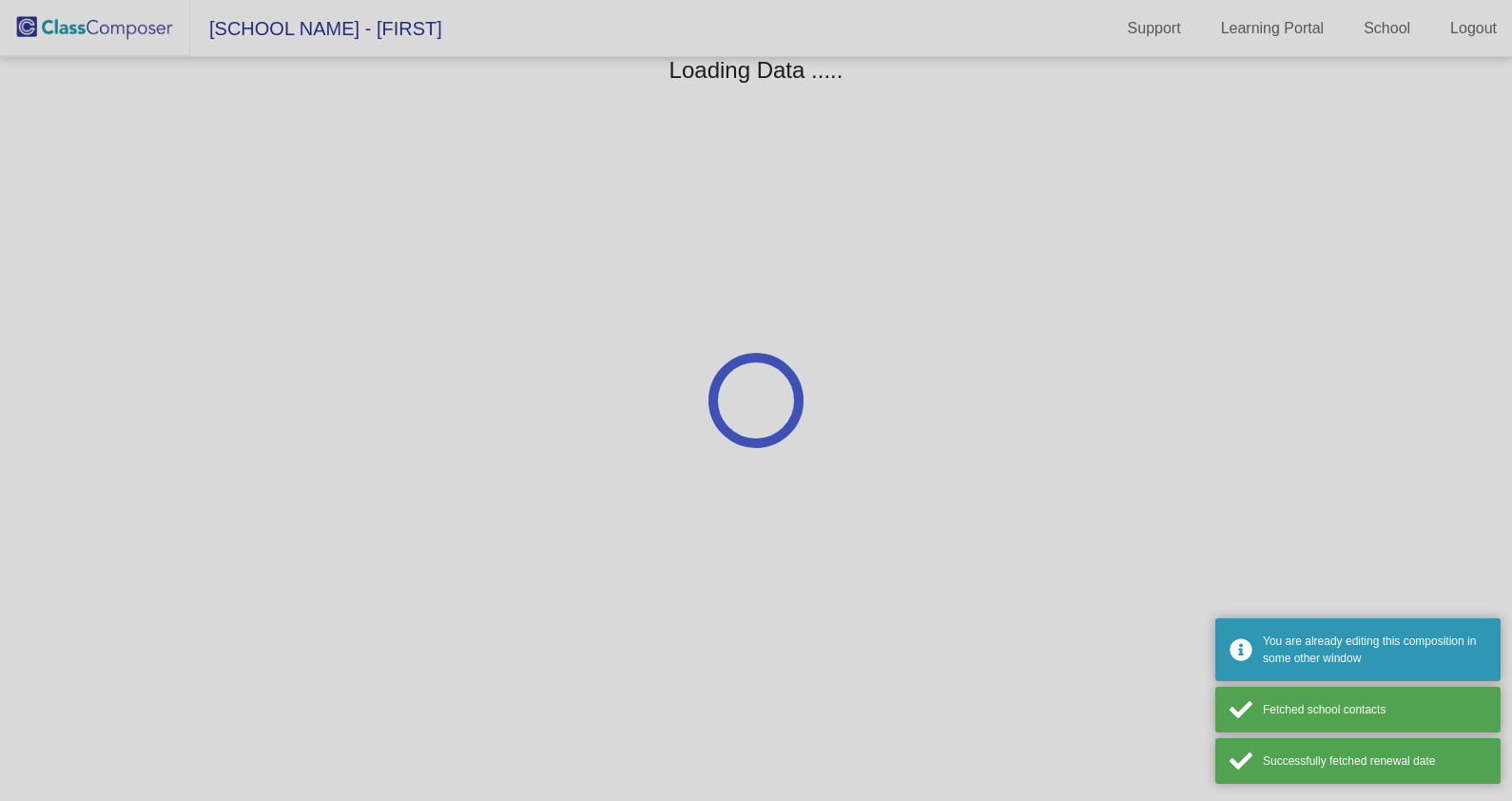 scroll, scrollTop: 0, scrollLeft: 0, axis: both 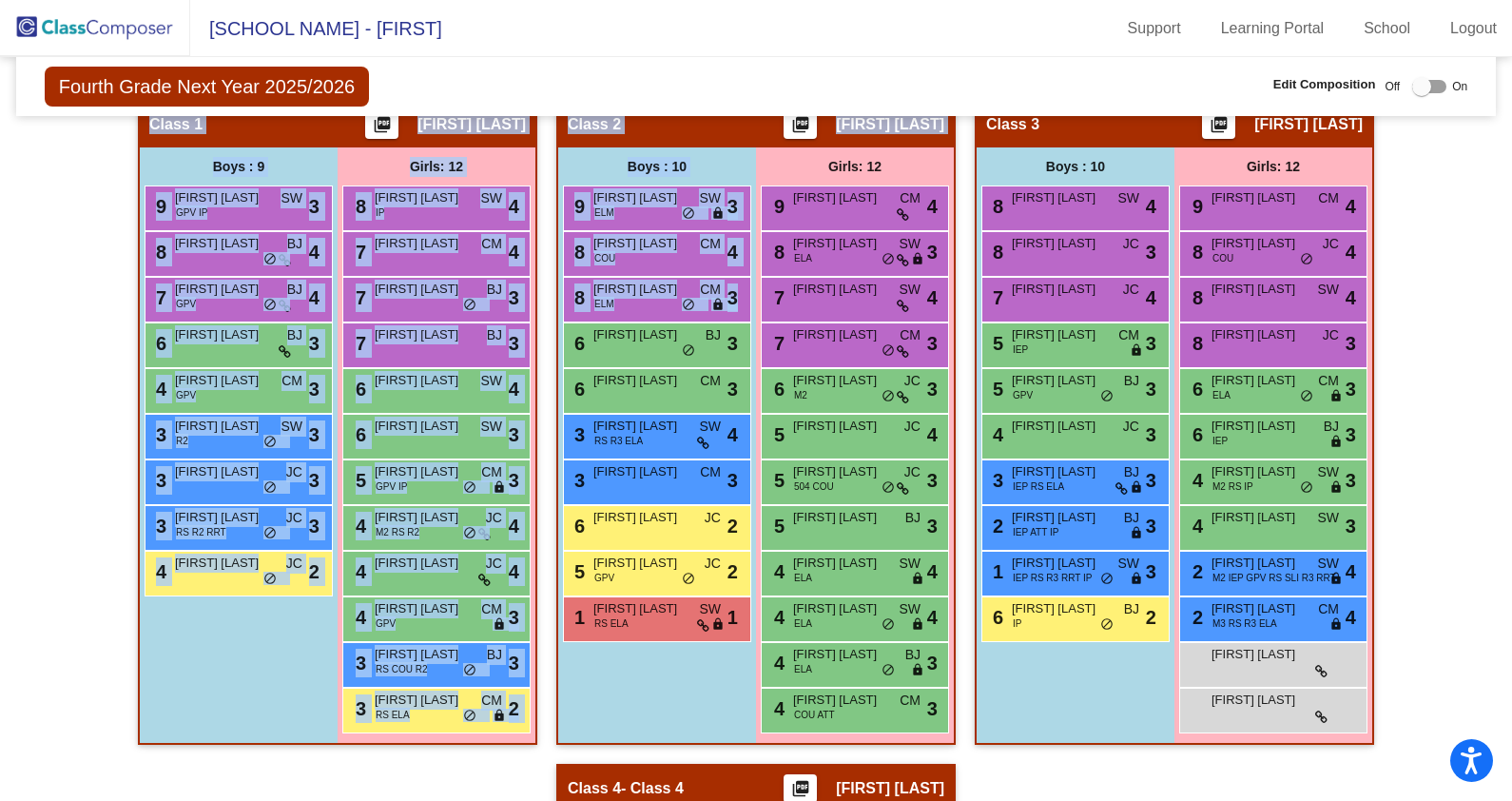 drag, startPoint x: 574, startPoint y: 346, endPoint x: 98, endPoint y: 418, distance: 481.41458 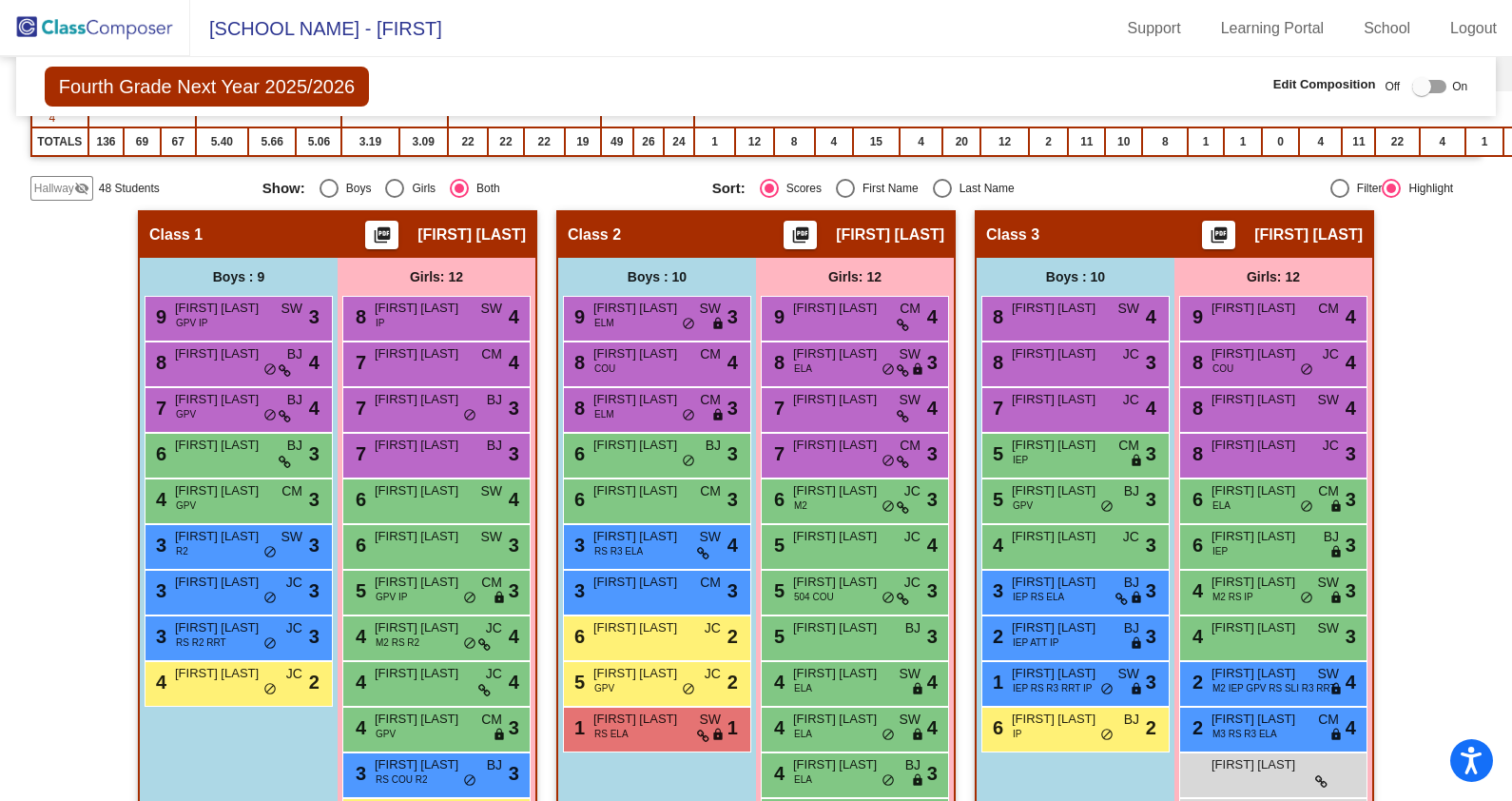 click on "Hallway" 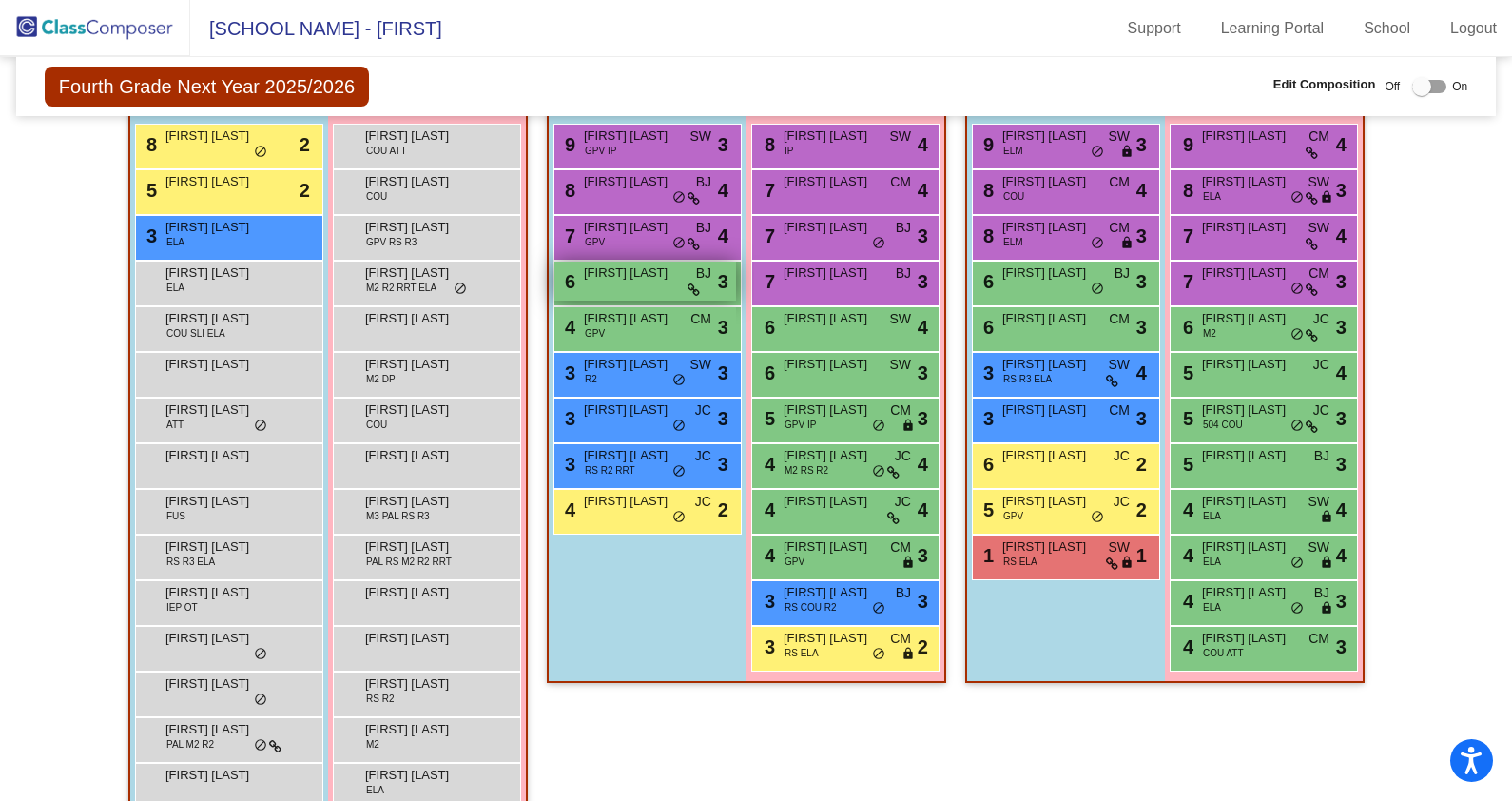 scroll, scrollTop: 542, scrollLeft: 0, axis: vertical 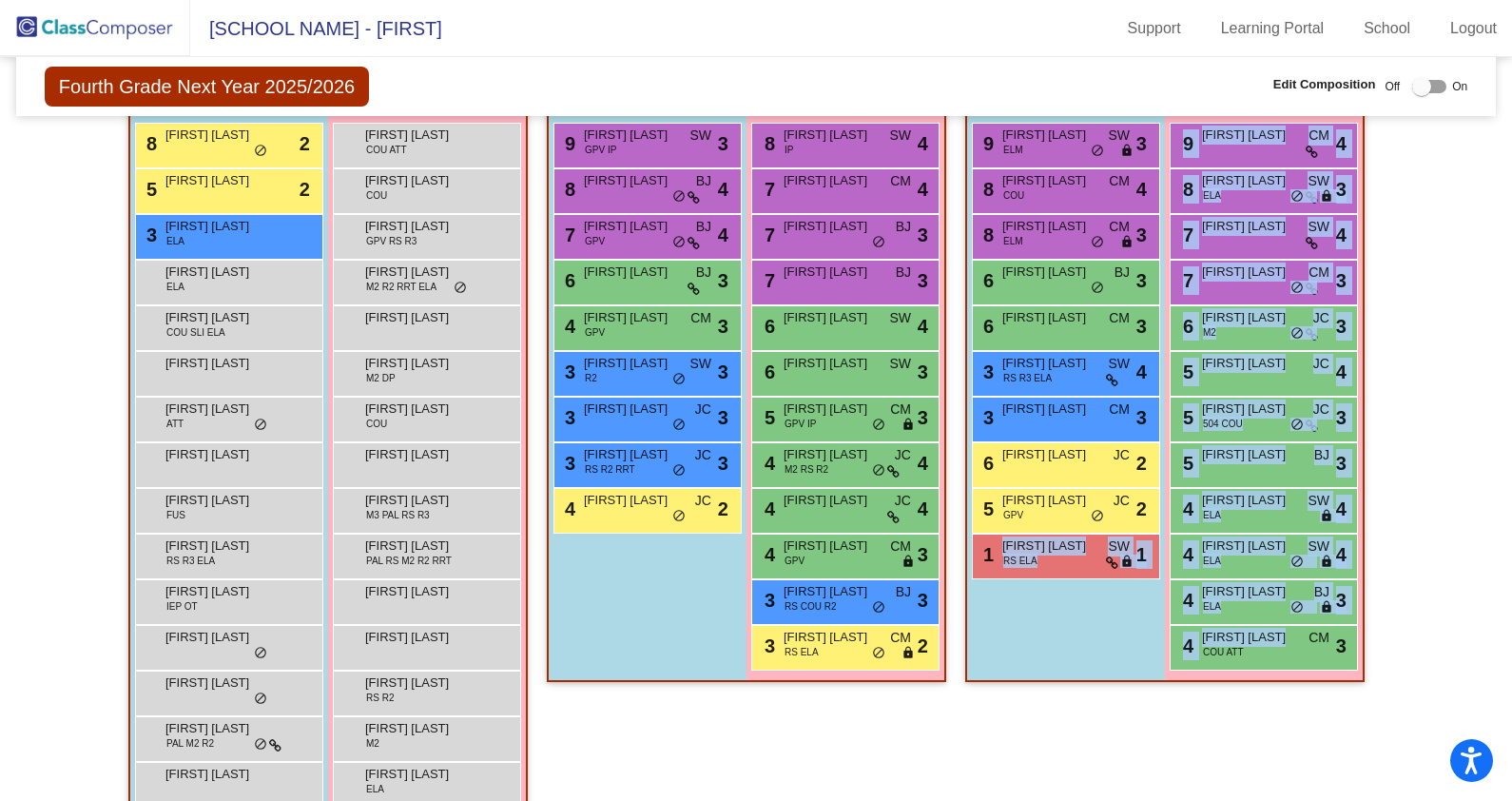 drag, startPoint x: 1197, startPoint y: 647, endPoint x: 1098, endPoint y: 689, distance: 107.54069 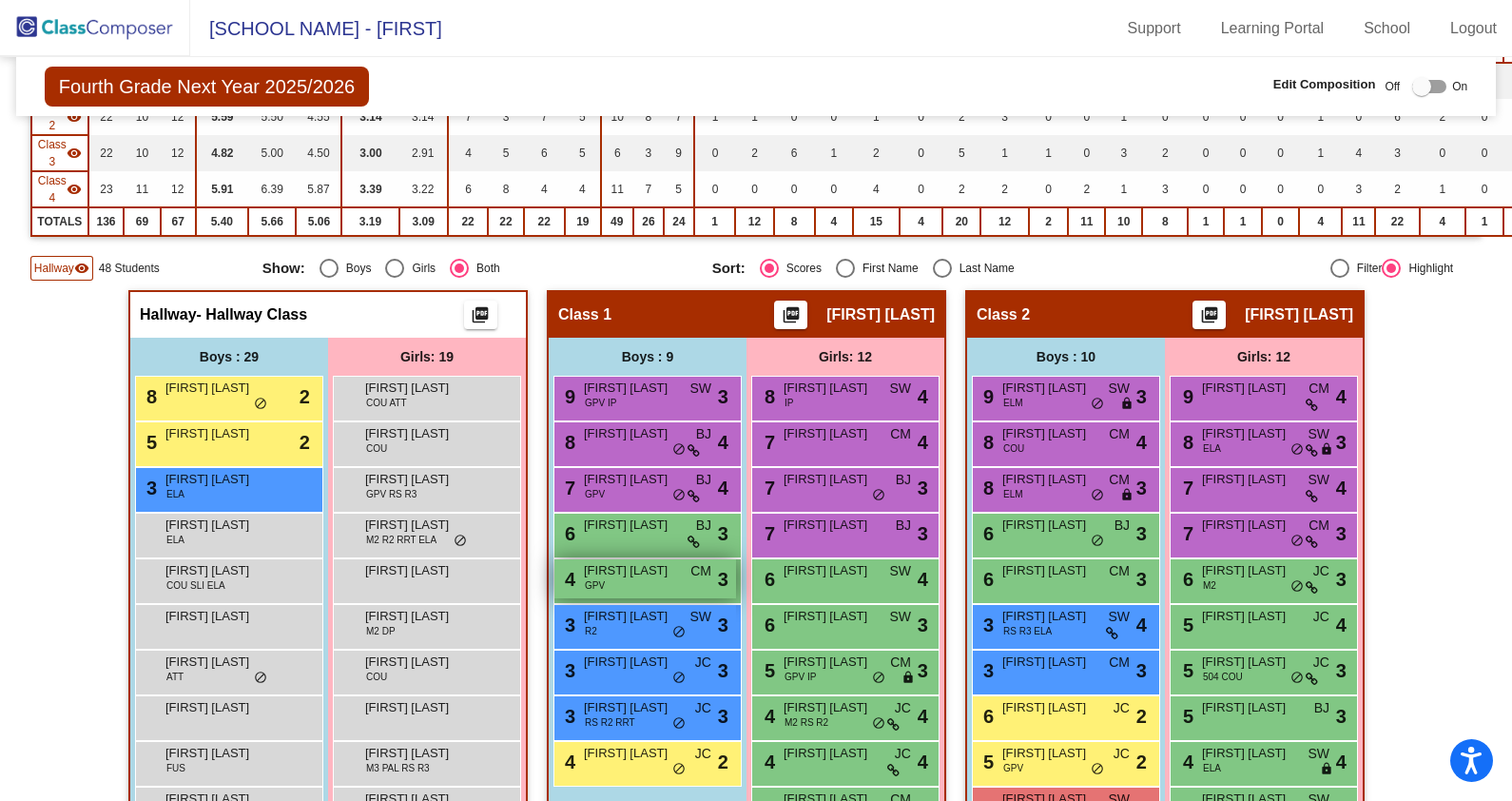 scroll, scrollTop: 288, scrollLeft: 0, axis: vertical 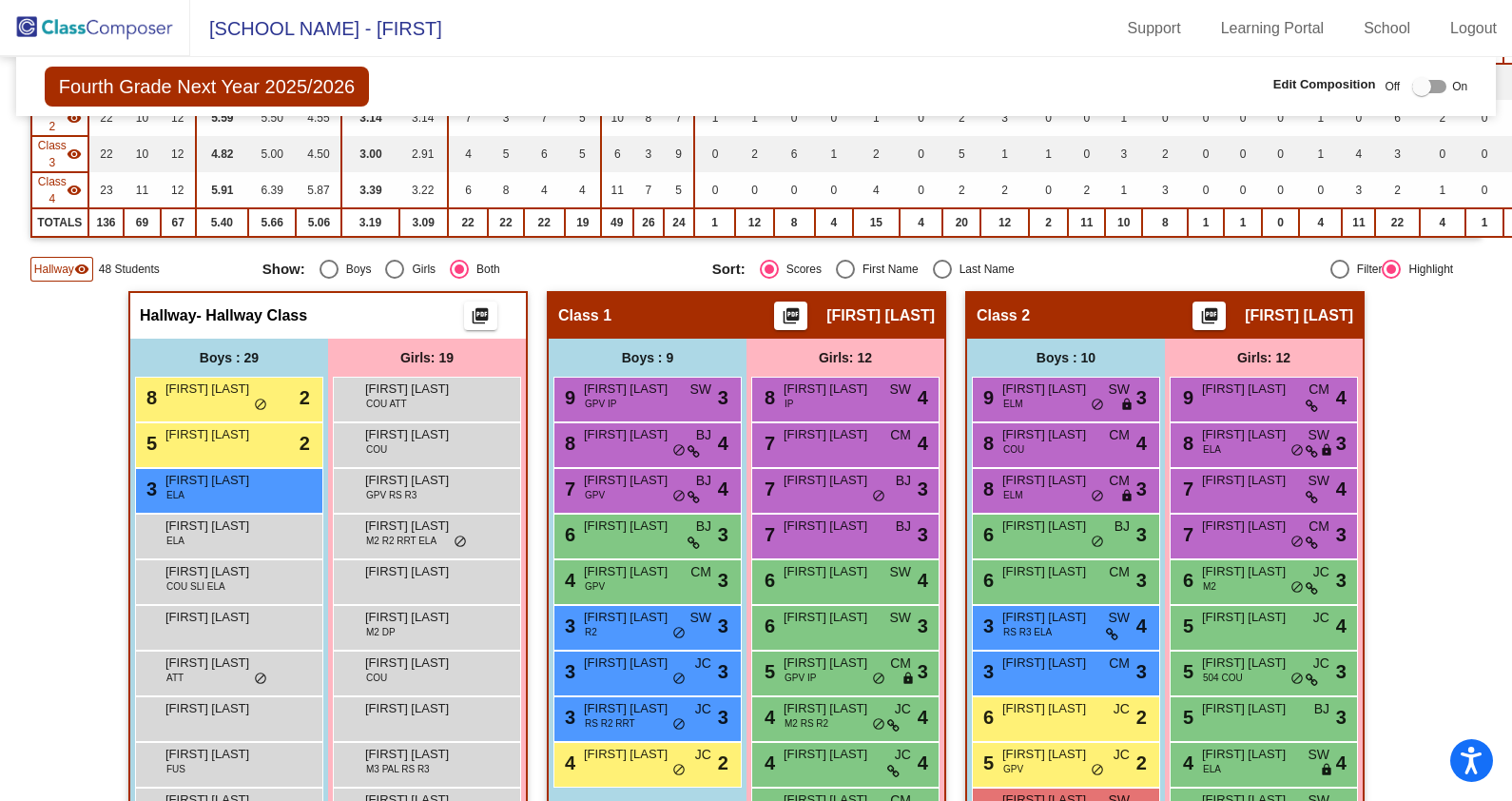 click on "Hallway" 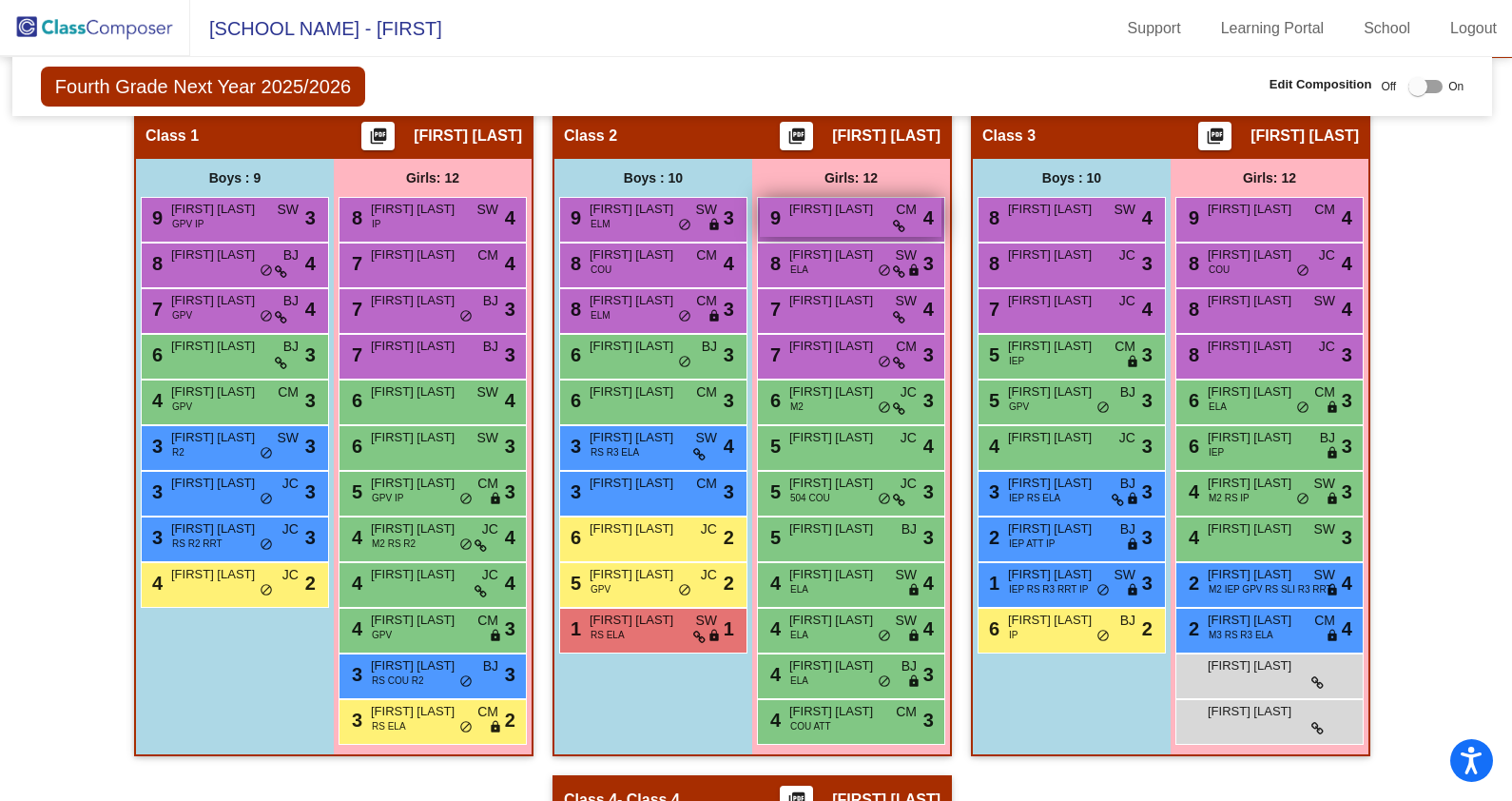 scroll, scrollTop: 470, scrollLeft: 4, axis: both 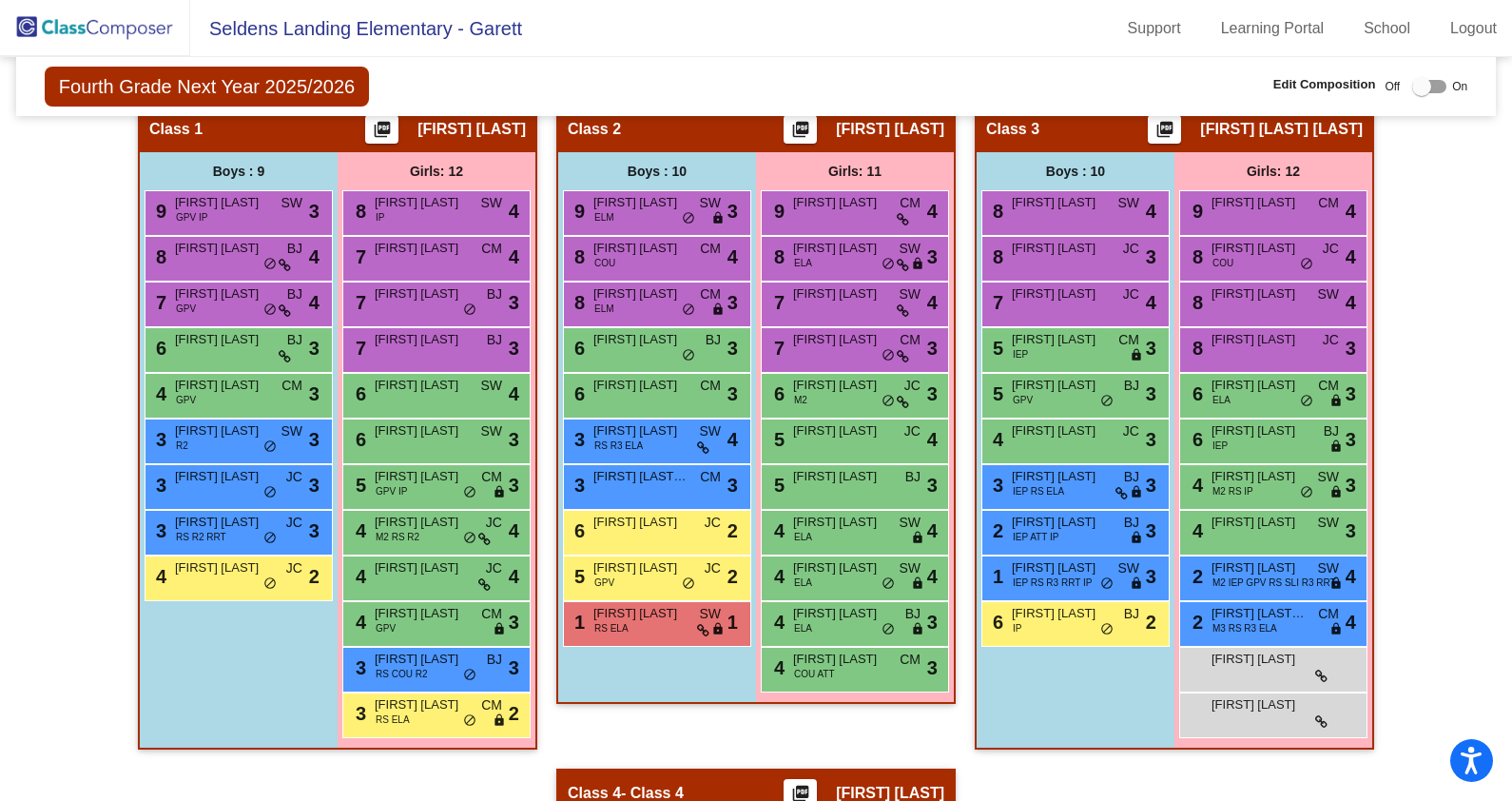drag, startPoint x: 475, startPoint y: 395, endPoint x: 1388, endPoint y: 282, distance: 919.9663 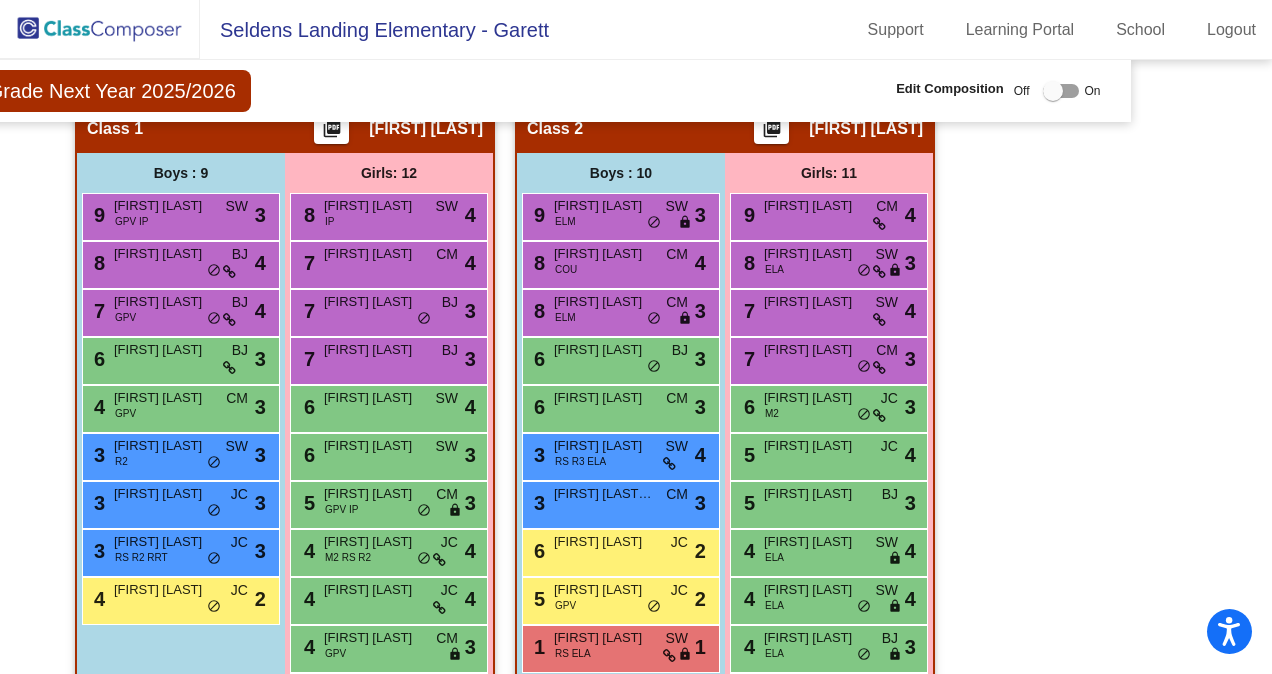 scroll, scrollTop: 506, scrollLeft: 131, axis: both 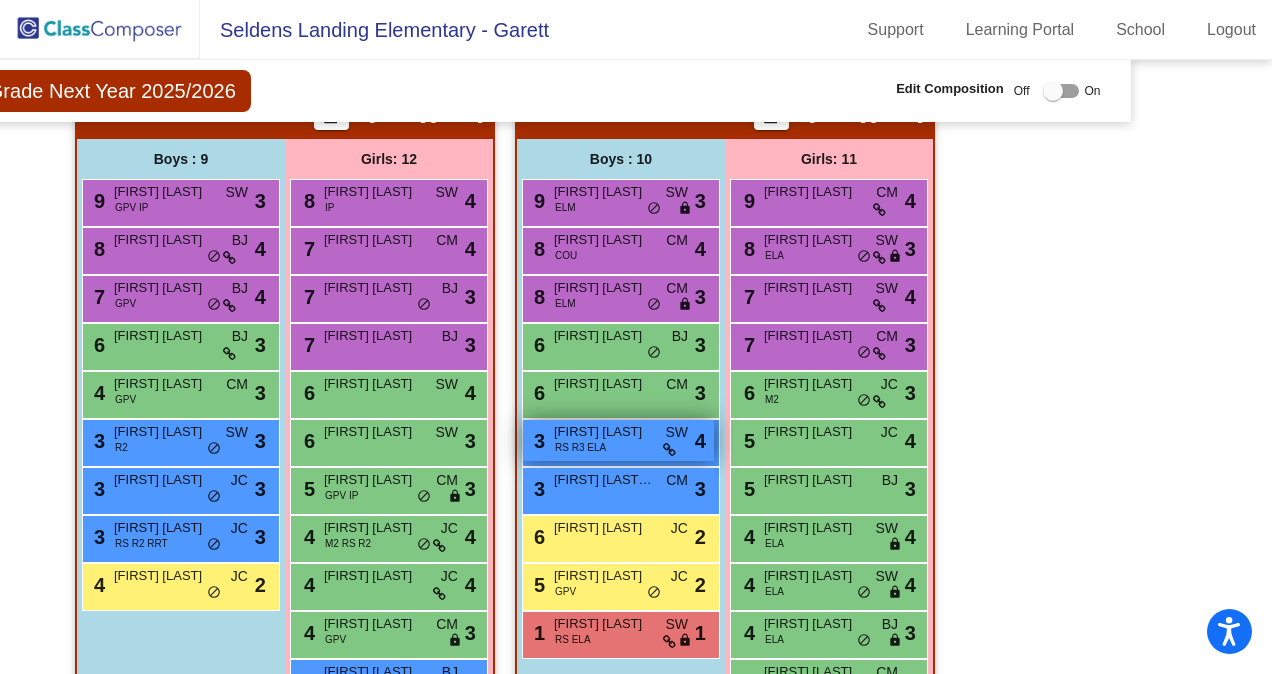 click on "3 Saicharan Sureshkumar RS R3 ELA SW lock do_not_disturb_alt 4" at bounding box center [618, 440] 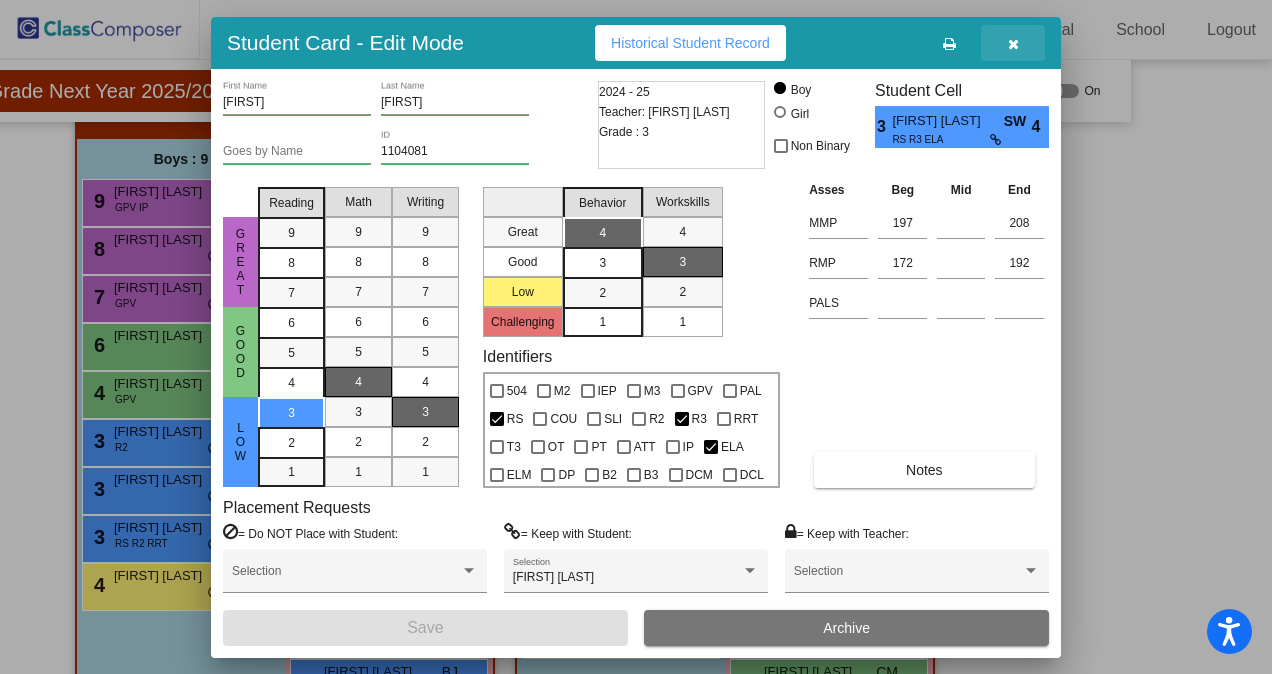 click at bounding box center [1013, 43] 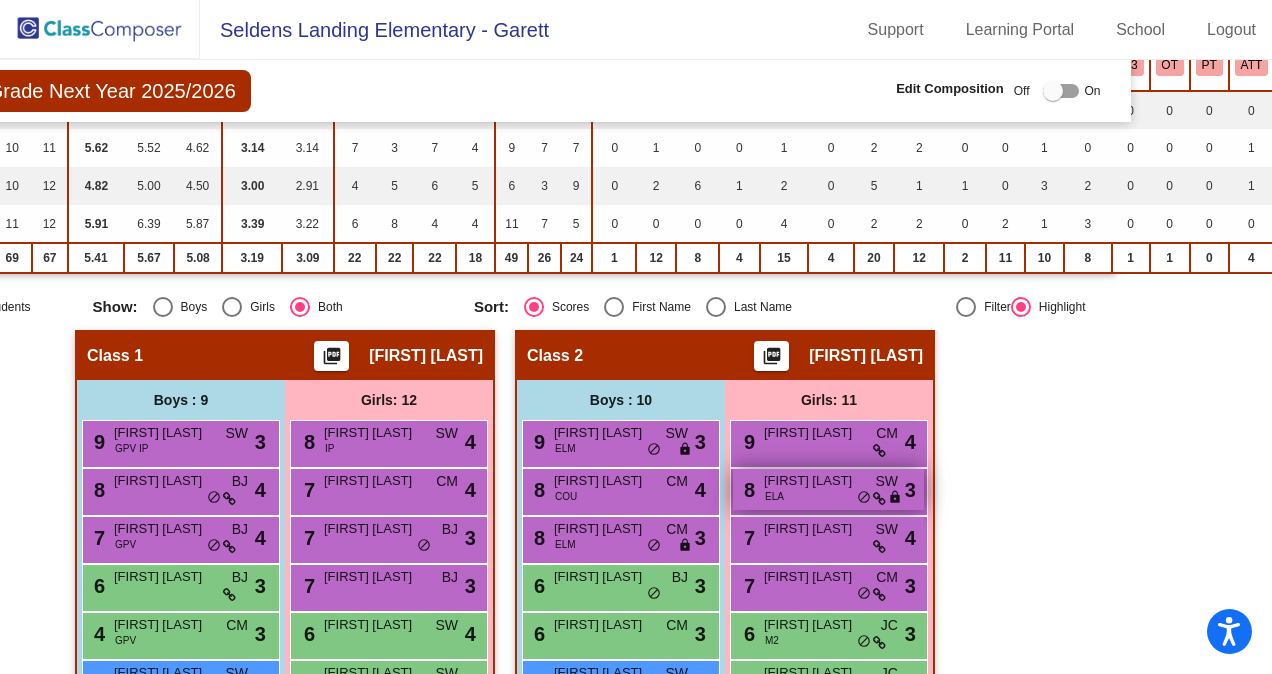 scroll, scrollTop: 278, scrollLeft: 131, axis: both 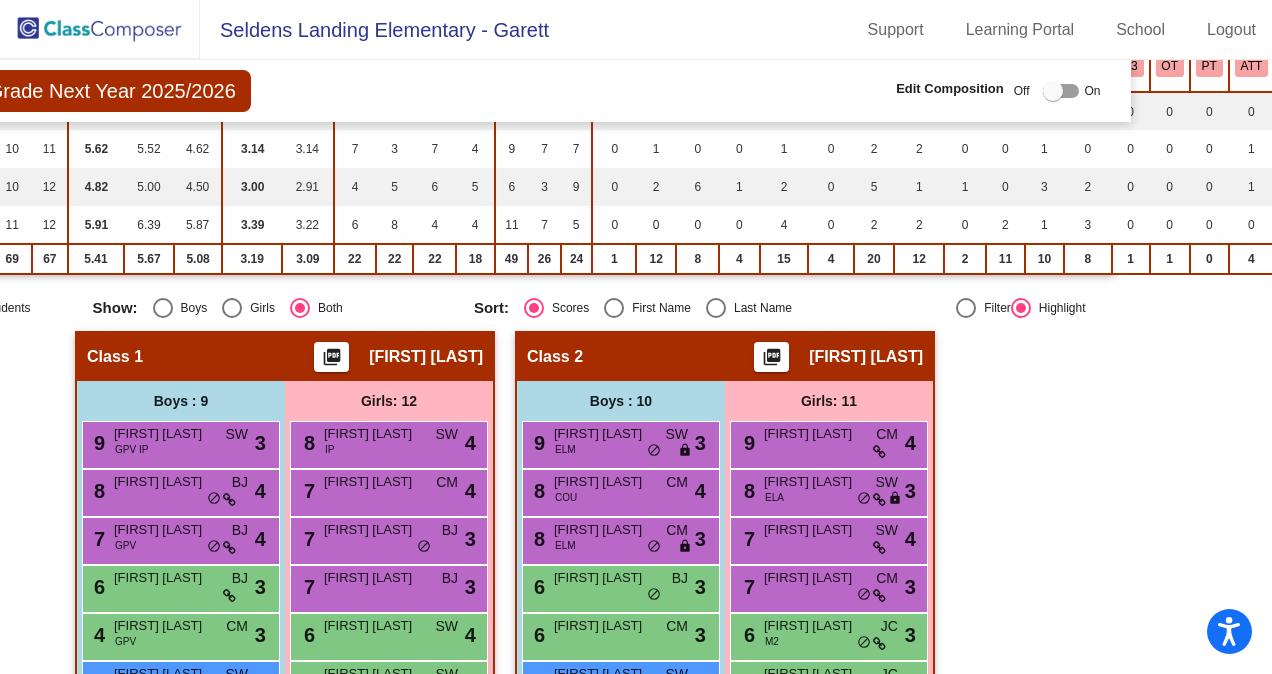 click 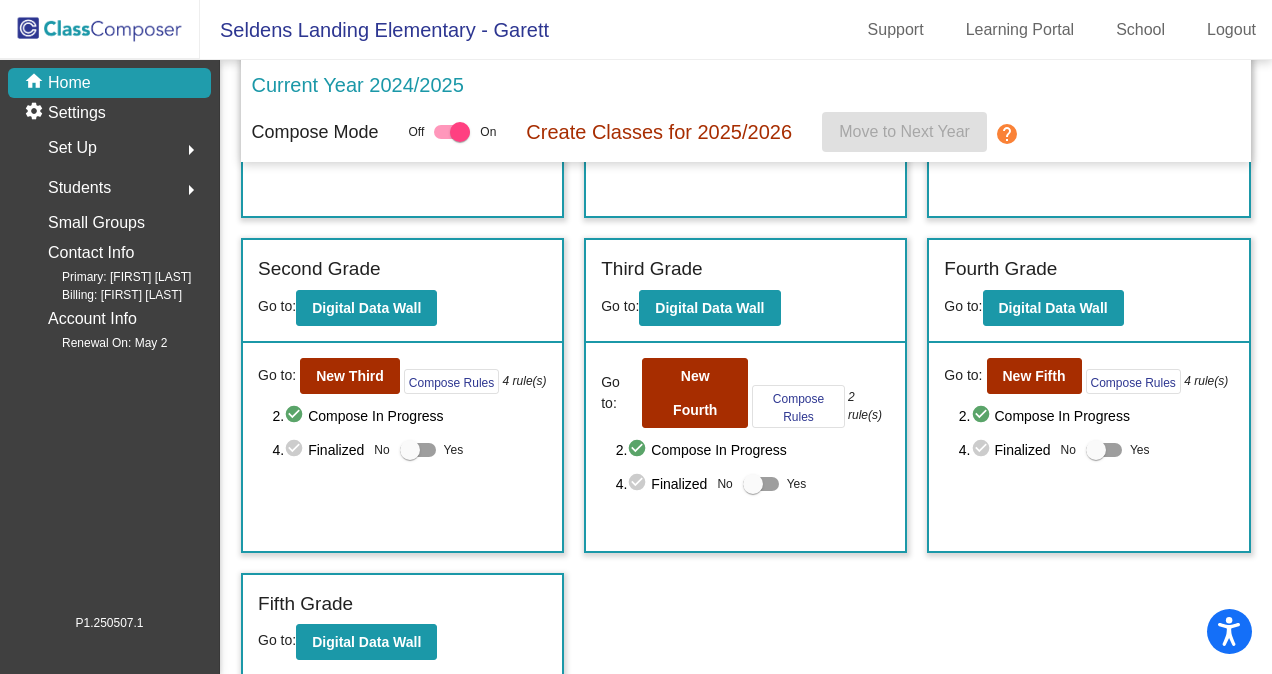 scroll, scrollTop: 296, scrollLeft: 0, axis: vertical 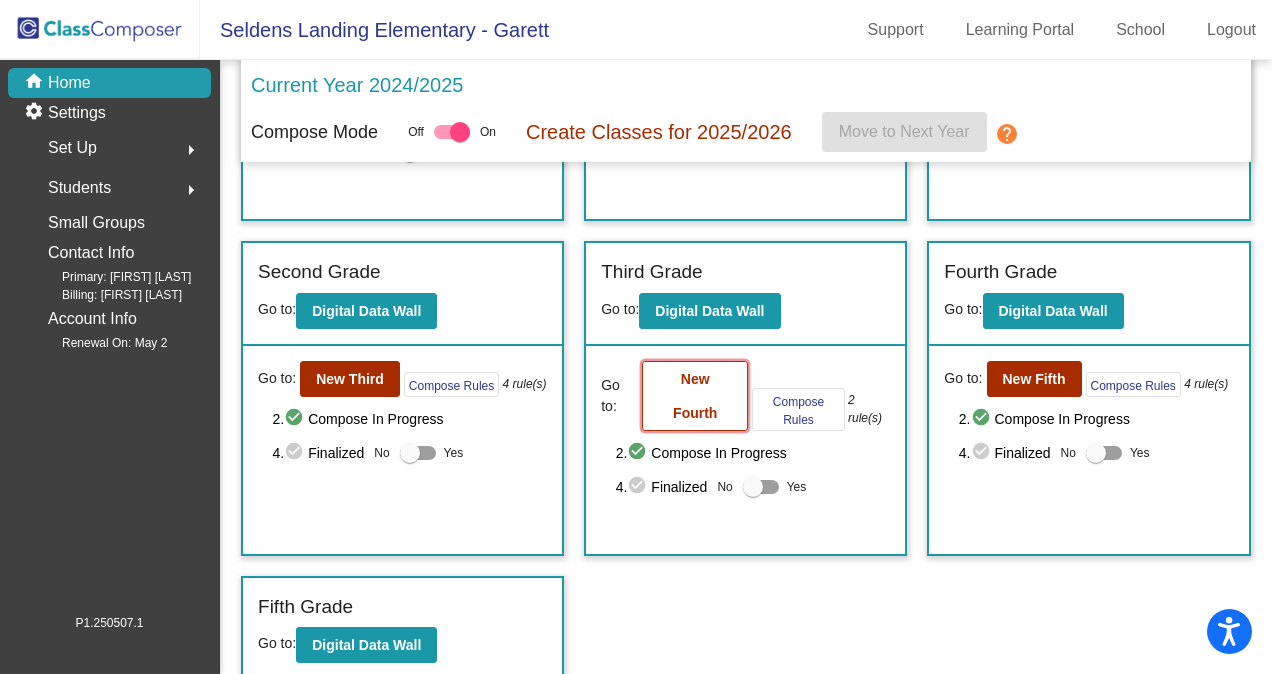 click on "New Fourth" 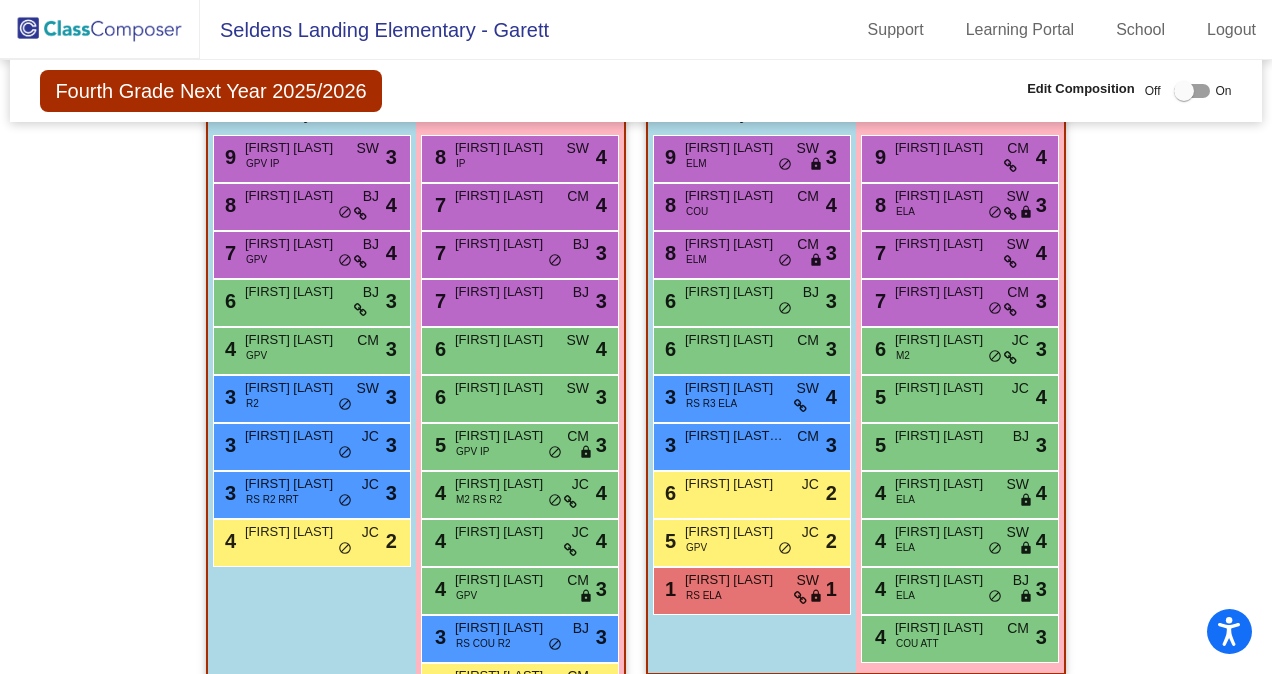 scroll, scrollTop: 563, scrollLeft: 0, axis: vertical 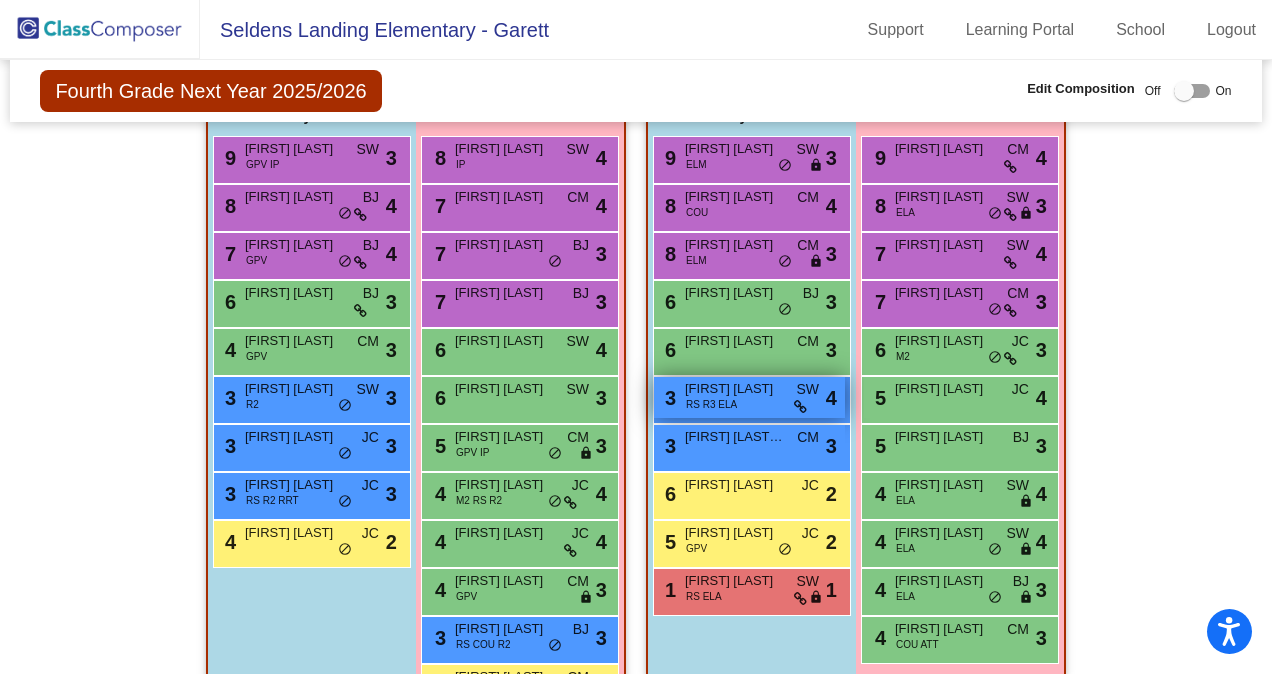 drag, startPoint x: 706, startPoint y: 410, endPoint x: 724, endPoint y: 398, distance: 21.633308 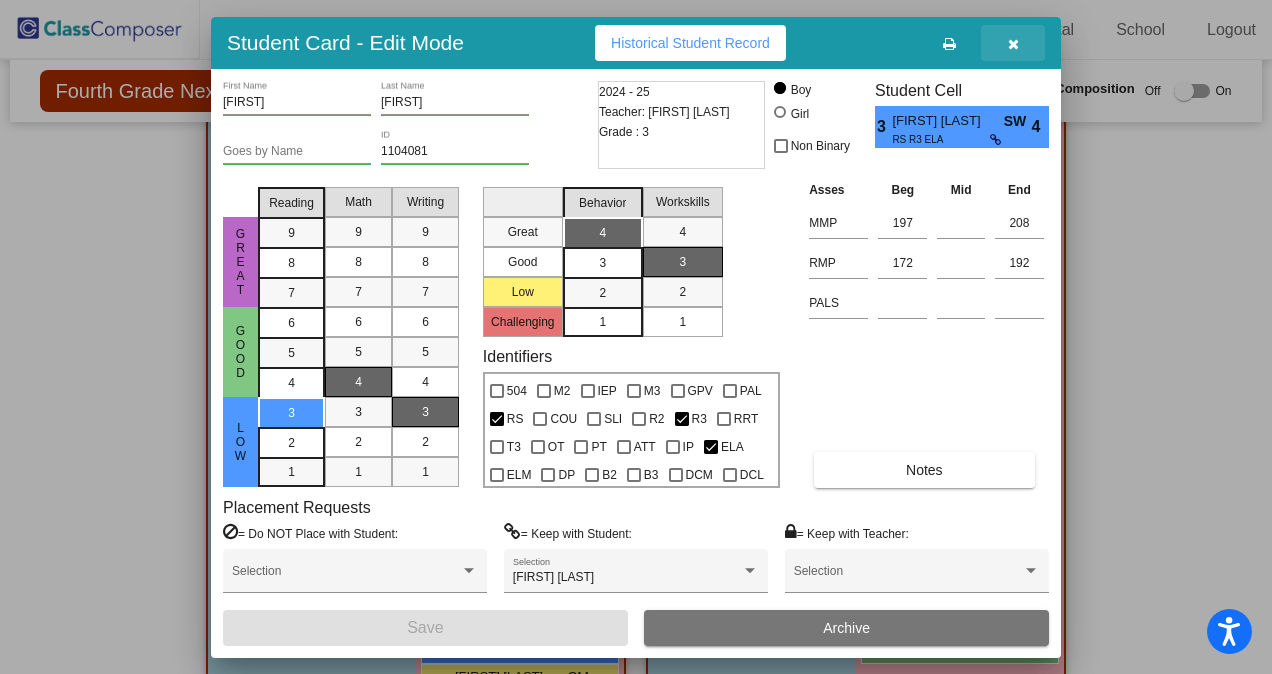 click at bounding box center [1013, 43] 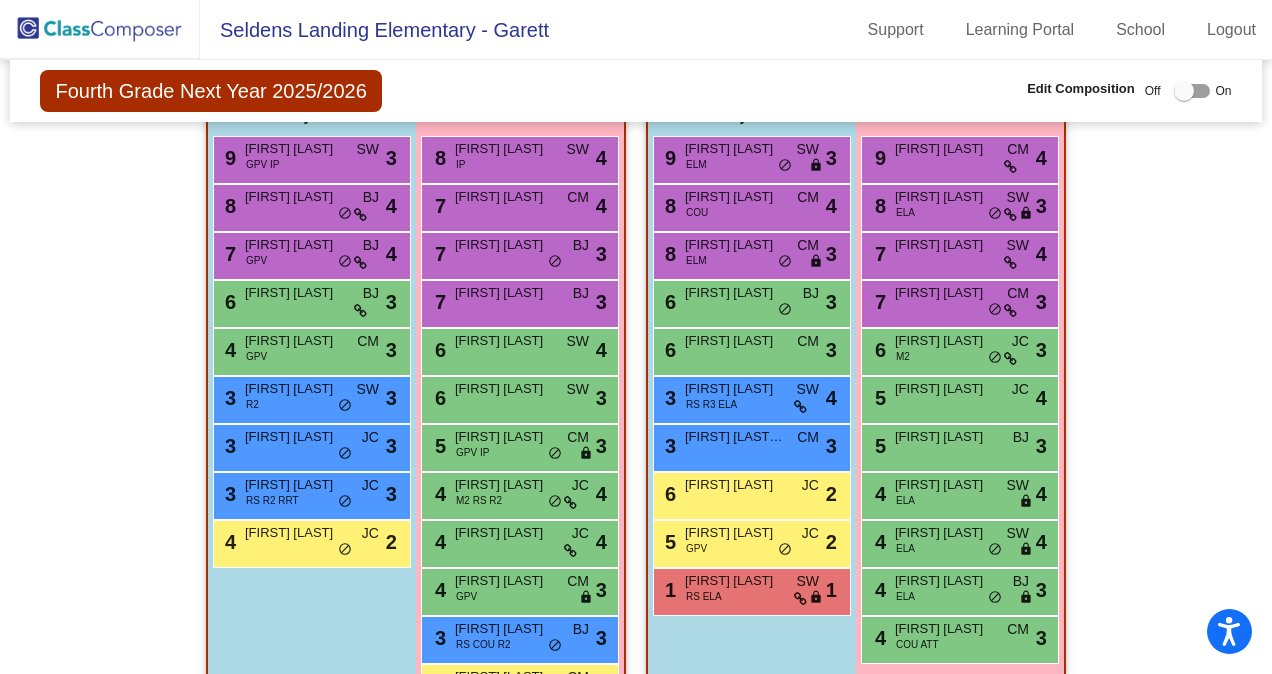 click on "Hallway   - Hallway Class  picture_as_pdf  Add Student  First Name Last Name Student Id  (Recommended)   Boy   Girl   Non Binary Add Close  Boys : 29  8 Luca Beason lock do_not_disturb_alt 2 5 Troy Reay lock do_not_disturb_alt 2 3 Cristian Ramos Quiroz ELA lock do_not_disturb_alt Alex Arias Garcia ELA lock do_not_disturb_alt Ammar Sadi COU SLI ELA lock do_not_disturb_alt Arjuna Pitts lock do_not_disturb_alt Arshath Riyash ATT lock do_not_disturb_alt Aslem Touil lock do_not_disturb_alt Chase Newborn FUS lock do_not_disturb_alt Christopher Pisfil RS R3 ELA lock do_not_disturb_alt Dylan Jones IEP OT lock do_not_disturb_alt Hakeem Sayed lock do_not_disturb_alt Jabir Jaghori lock do_not_disturb_alt Jace Cartwright PAL M2 R2 lock do_not_disturb_alt Jack Becker lock do_not_disturb_alt Kaysan Salas IEP M2 ELA lock do_not_disturb_alt Keyaan Rahman M2 R2 lock do_not_disturb_alt Luigi Dela Cruz lock do_not_disturb_alt Mael Meka lock do_not_disturb_alt Mason Park lock do_not_disturb_alt Massoud Habibi lock FUS ELM COU" 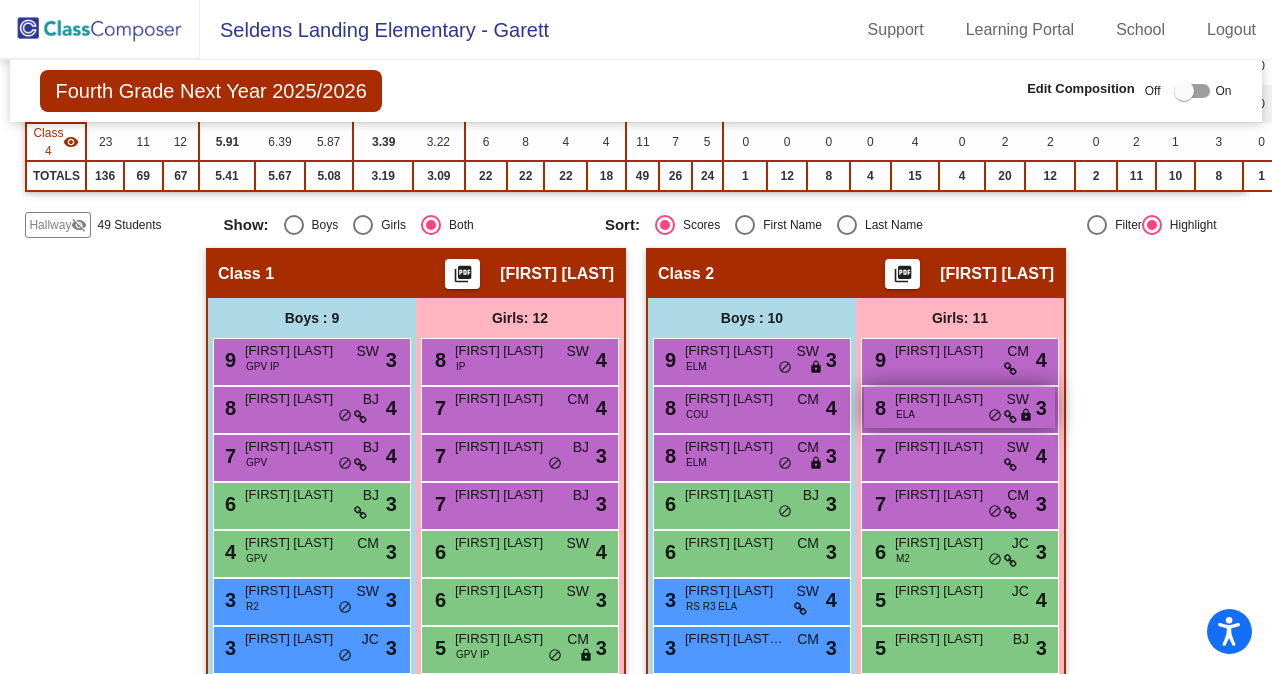 scroll, scrollTop: 359, scrollLeft: 0, axis: vertical 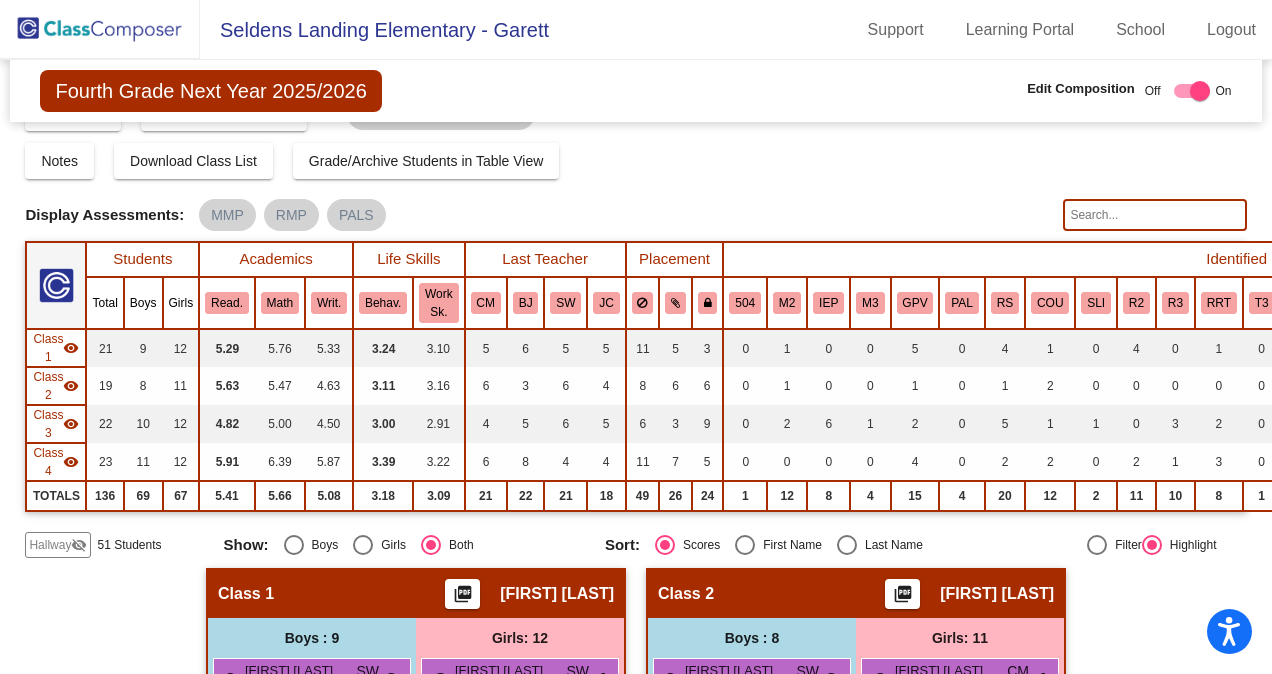 click on "Hallway" 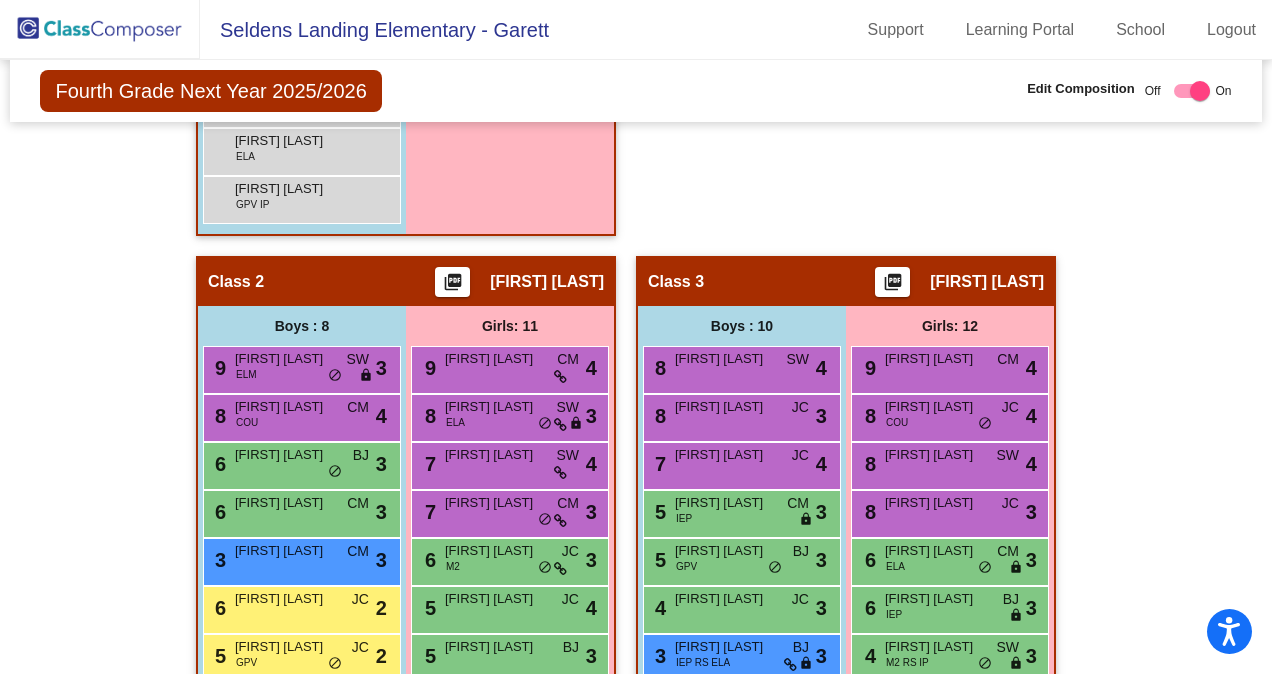 scroll, scrollTop: 2004, scrollLeft: 0, axis: vertical 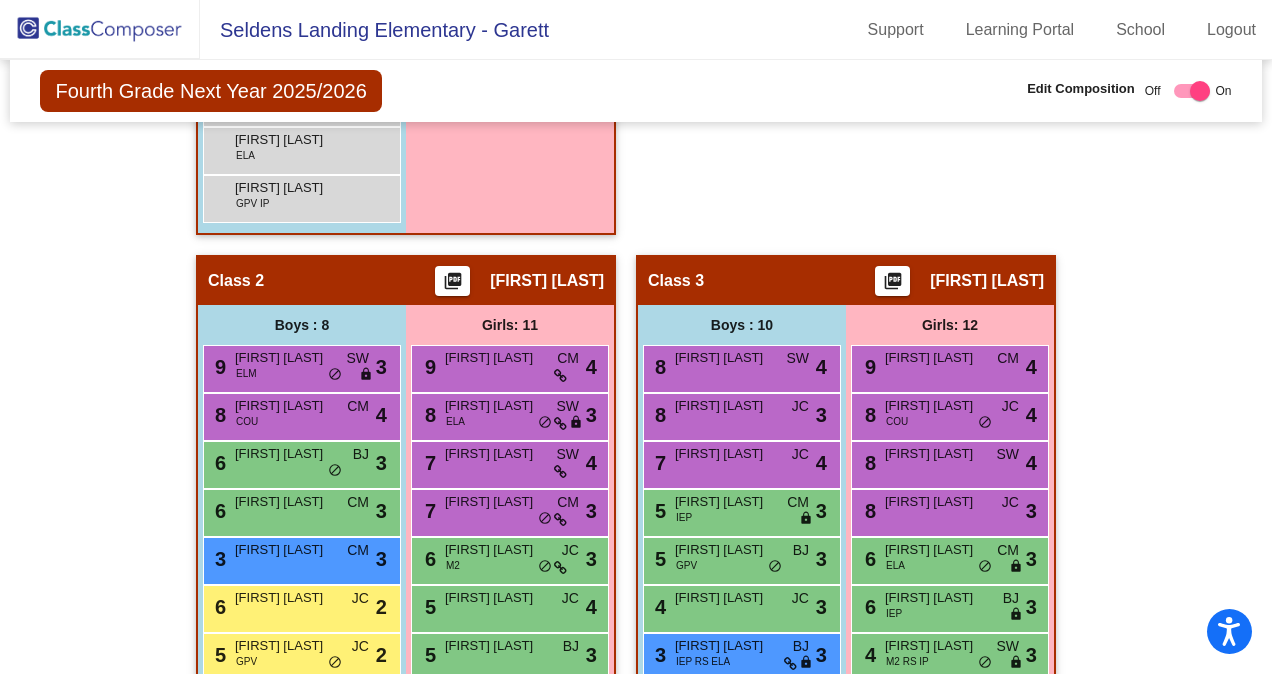 click on "Hallway - Hallway Class picture_as_pdf Add Student First Name Last Name Student Id (Recommended) Boy Girl Non Binary Add Close Boys : 31 8 [FIRST] [LAST] ELM lock do_not_disturb_alt 3 3 [FIRST] [LAST] RS R3 ELA lock do_not_disturb_alt 4 8 [FIRST] [LAST] lock do_not_disturb_alt 2 5 Troy Reay lock do_not_disturb_alt 2 3 [FIRST] [LAST] ELA lock do_not_disturb_alt [FIRST] [LAST] ELA lock do_not_disturb_alt Ammar Sadi COU SLI ELA lock do_not_disturb_alt [FIRST] [LAST] lock do_not_disturb_alt Arshath Riyash ATT lock do_not_disturb_alt Aslem Touil lock do_not_disturb_alt [FIRST] [LAST] FUS lock do_not_disturb_alt [FIRST] [LAST] RS R3 ELA lock do_not_disturb_alt Dylan Jones IEP OT lock do_not_disturb_alt [FIRST] [LAST] lock do_not_disturb_alt [FIRST] [LAST] lock do_not_disturb_alt [FIRST] [LAST] lock do_not_disturb_alt Jace Cartwright PAL M2 R2 lock do_not_disturb_alt Jack Becker lock do_not_disturb_alt [FIRST] [LAST] IEP M2 ELA lock do_not_disturb_alt Keyaan Rahman M2 R2 lock do_not_disturb_alt [FIRST] [LAST] lock [FIRST] [LAST] 5" 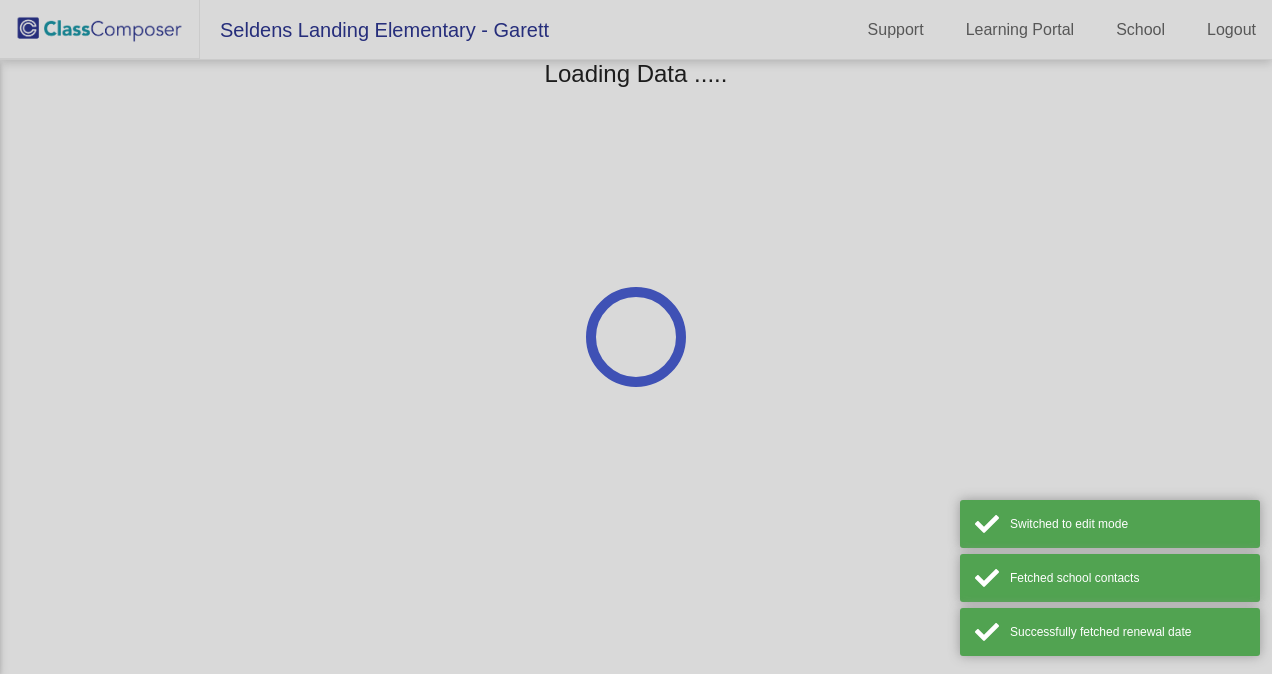 scroll, scrollTop: 0, scrollLeft: 0, axis: both 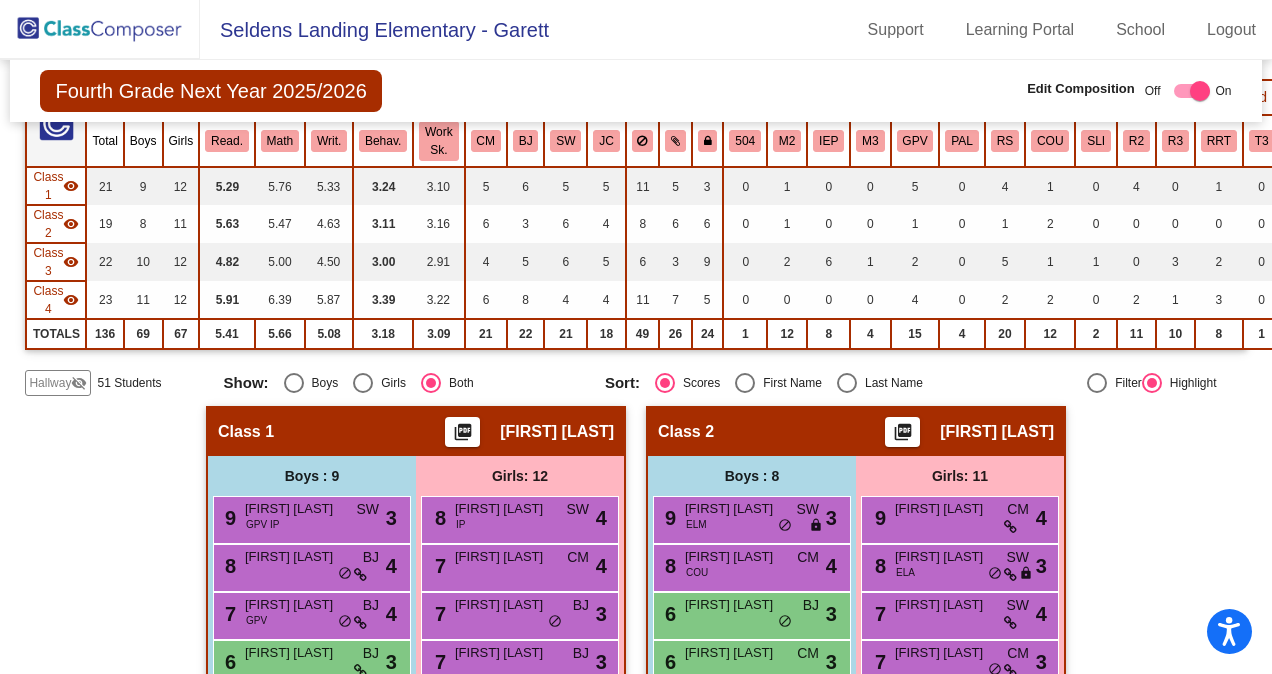 click on "Hallway" 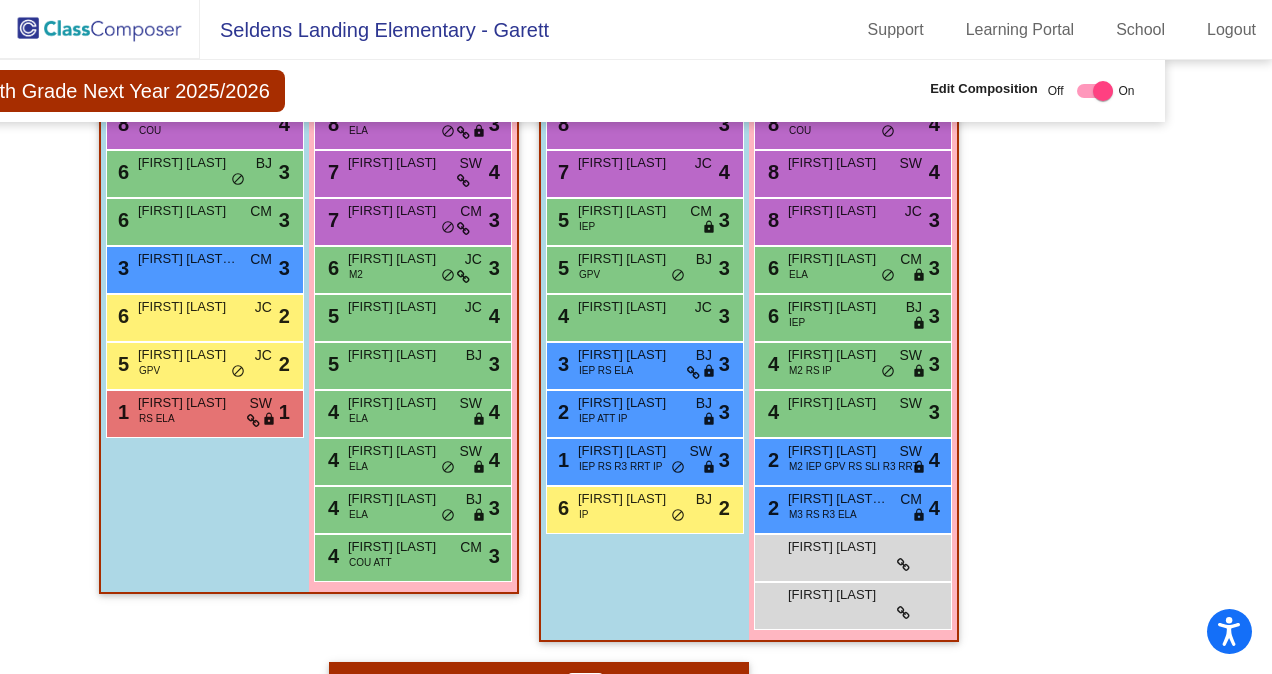 scroll, scrollTop: 2299, scrollLeft: 97, axis: both 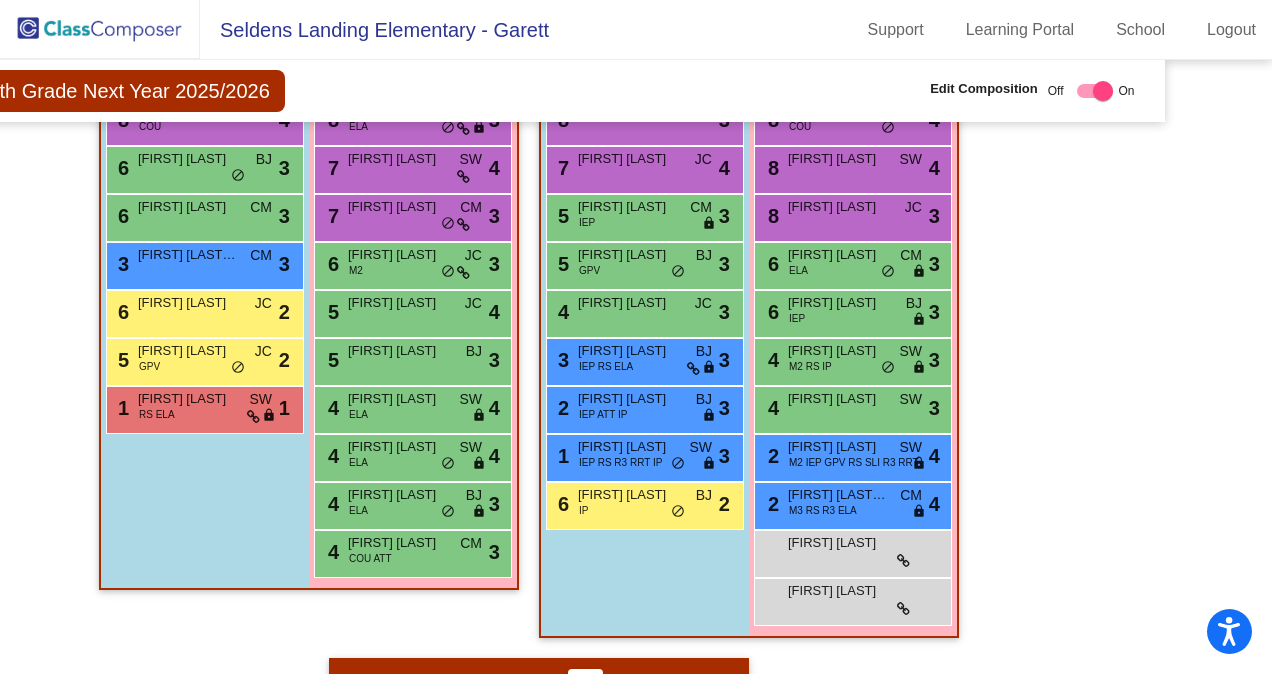 click on "Hallway   - Hallway Class  picture_as_pdf  Add Student  [FIRST] [LAST] Student Id  (Recommended)   Boy   Girl   Non Binary Add Close  Boys : 31  8 [FIRST] [LAST] ELM lock do_not_disturb_alt 3 3 [FIRST] [LAST] RS R3 ELA lock do_not_disturb_alt 4 8 [FIRST] [LAST] lock do_not_disturb_alt 2 5 [FIRST] [LAST] lock do_not_disturb_alt 2 3 [FIRST] [LAST] [LAST] ELA lock do_not_disturb_alt [FIRST] [LAST] [LAST] ELA lock do_not_disturb_alt [FIRST] [LAST] COU SLI ELA lock do_not_disturb_alt [FIRST] [LAST] lock do_not_disturb_alt [FIRST] [LAST] ATT lock do_not_disturb_alt [FIRST] [LAST] lock do_not_disturb_alt [FIRST] [LAST] lock do_not_disturb_alt [FIRST] [LAST] FUS lock do_not_disturb_alt [FIRST] [LAST] RS R3 ELA lock do_not_disturb_alt [FIRST] [LAST] IEP OT lock do_not_disturb_alt [FIRST] [LAST] lock do_not_disturb_alt [FIRST] [LAST] PAL M2 R2 lock do_not_disturb_alt [FIRST] [LAST] lock do_not_disturb_alt [FIRST] [LAST] IEP M2 ELA lock do_not_disturb_alt [FIRST] [LAST] M2 R2 lock do_not_disturb_alt [FIRST] [LAST] lock [FIRST] [LAST] 5" 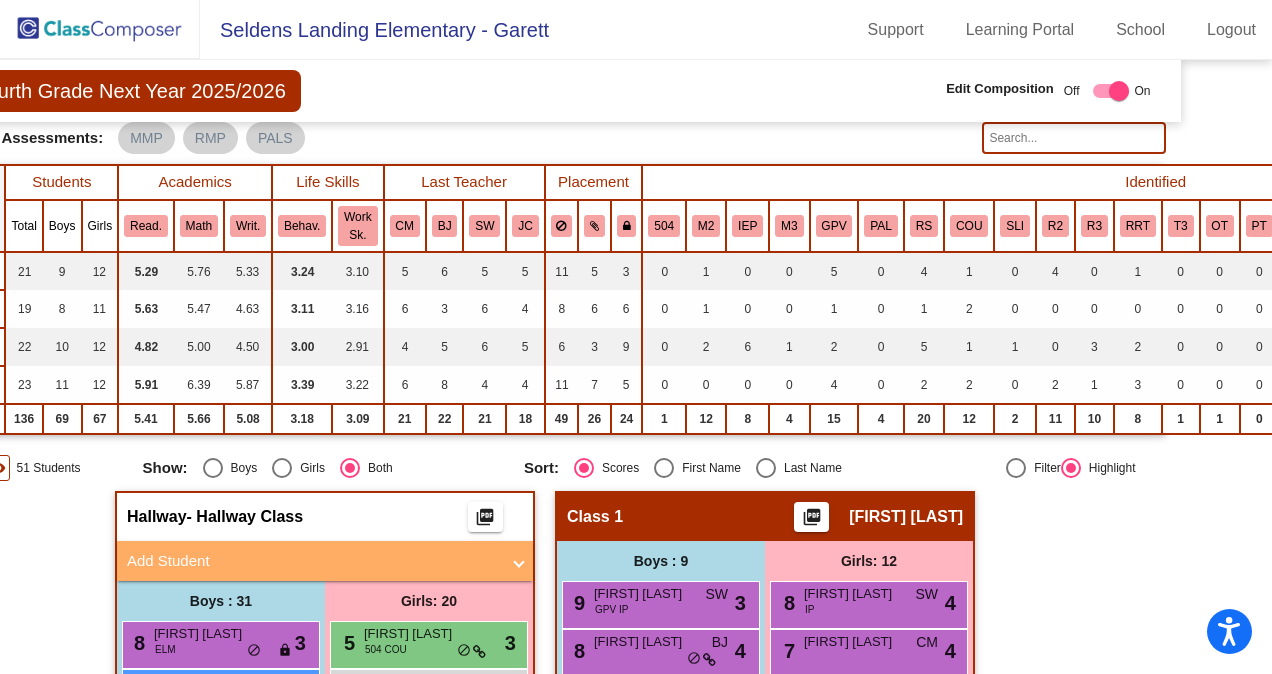 scroll, scrollTop: 0, scrollLeft: 81, axis: horizontal 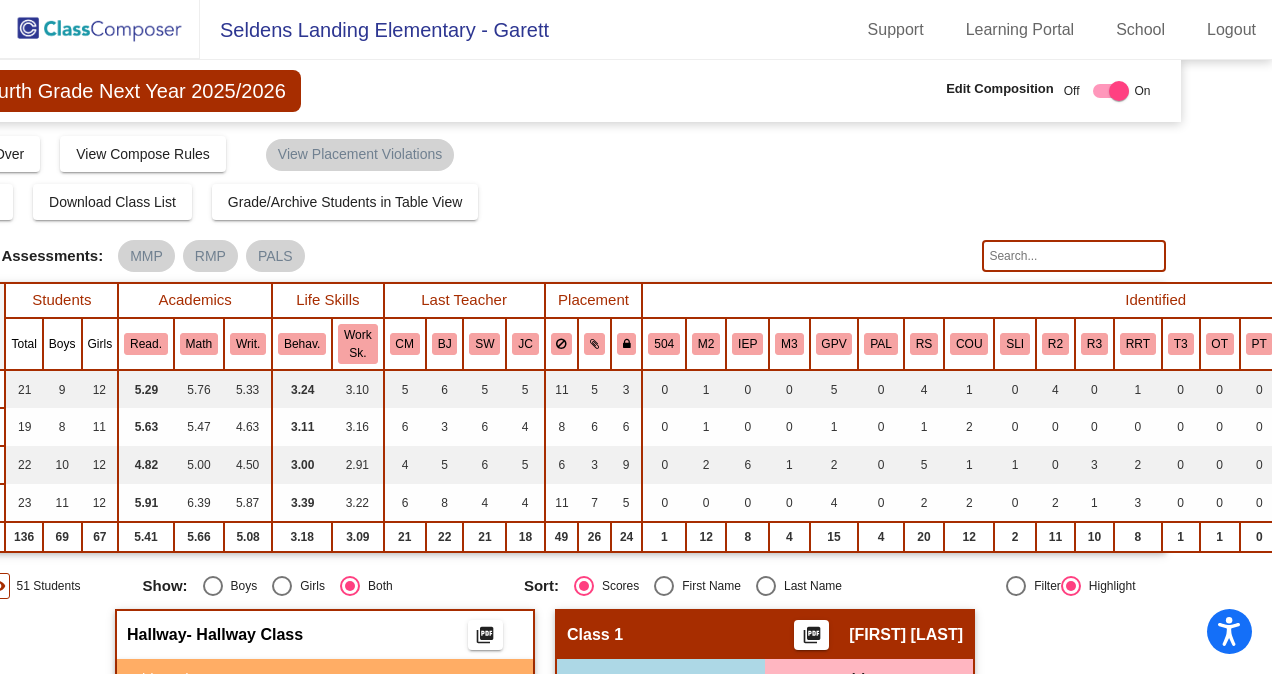 click 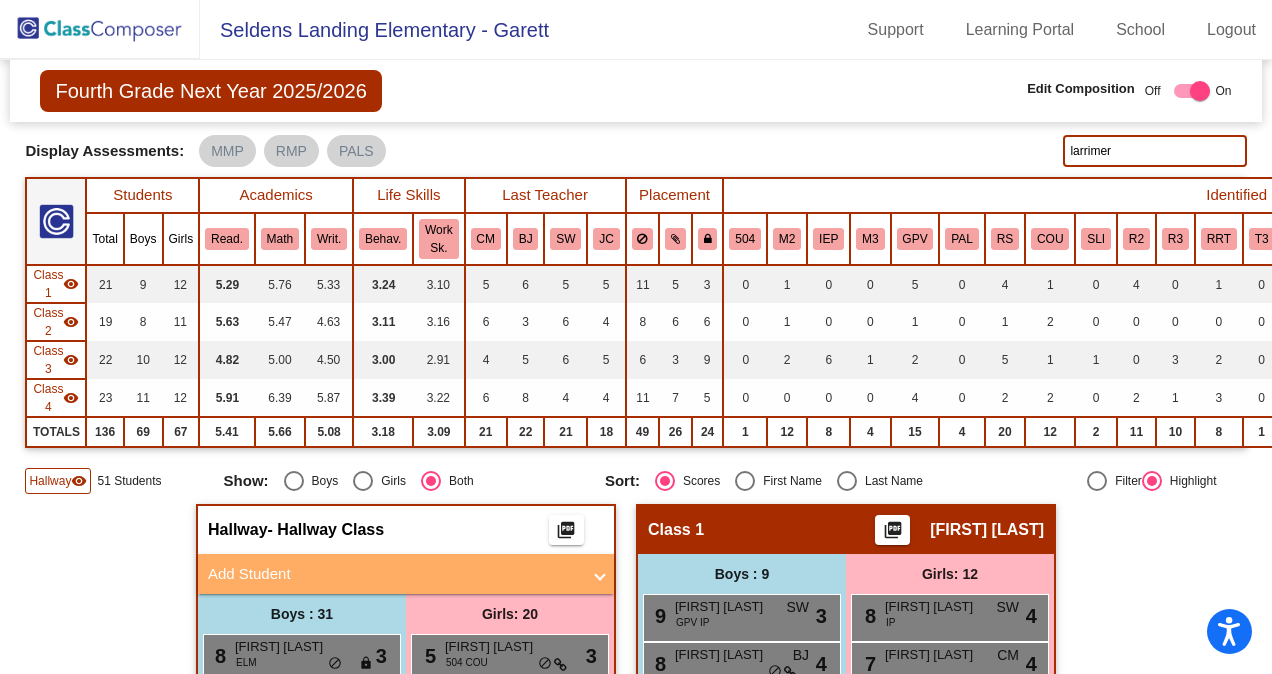 scroll, scrollTop: 0, scrollLeft: 0, axis: both 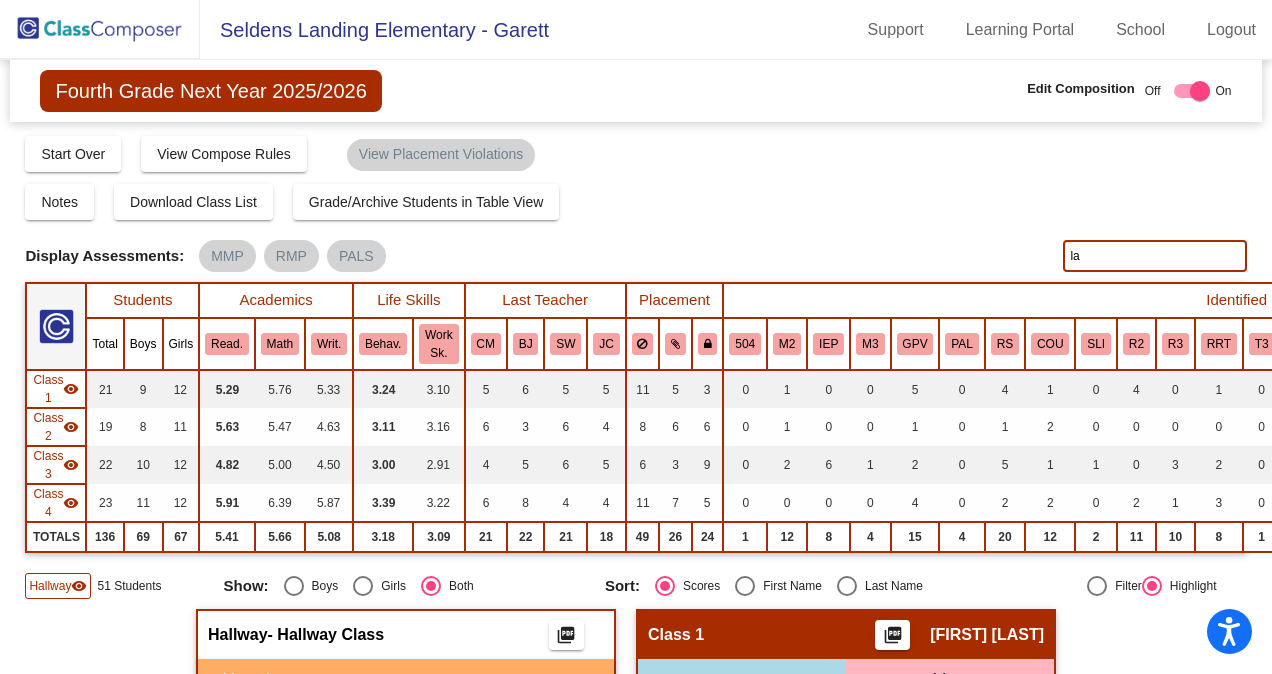 type on "l" 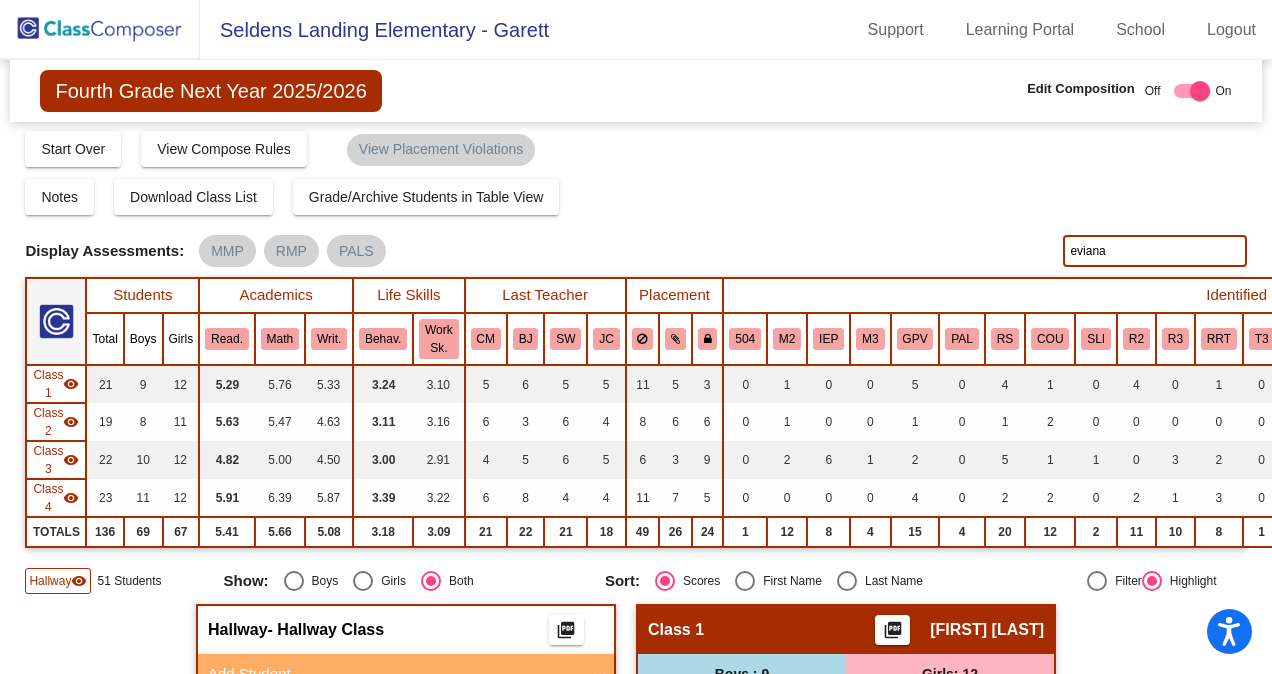 scroll, scrollTop: 0, scrollLeft: 0, axis: both 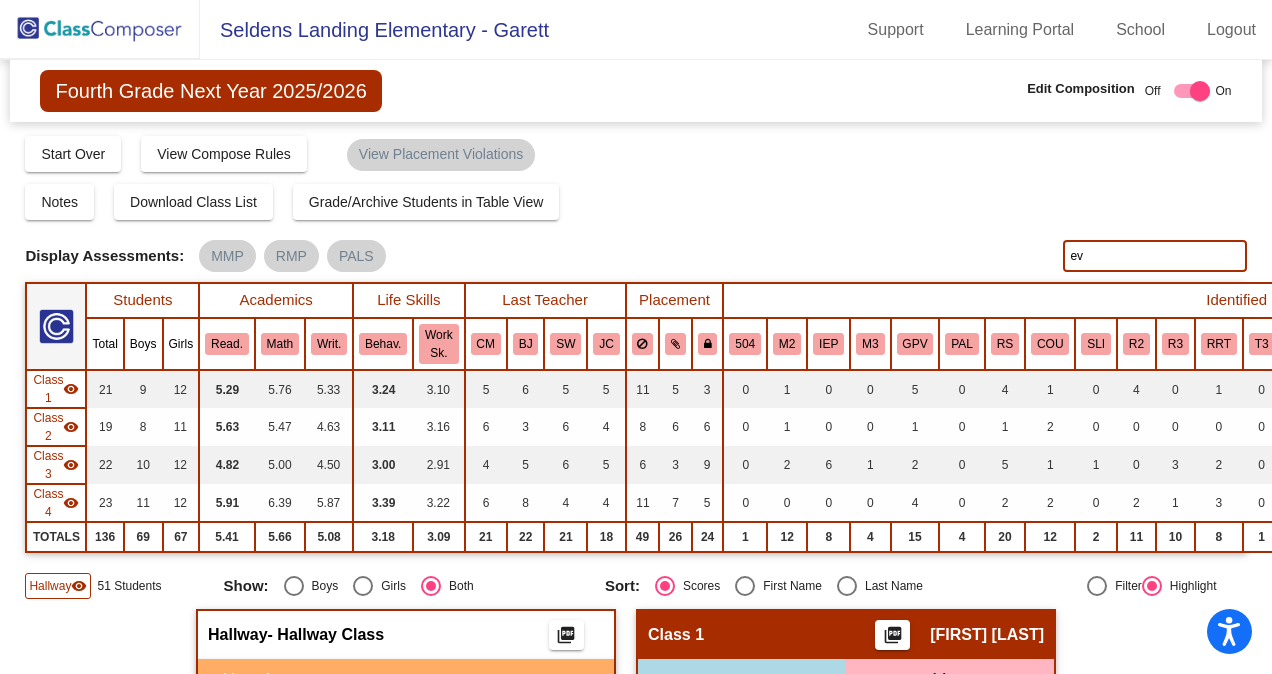 type on "e" 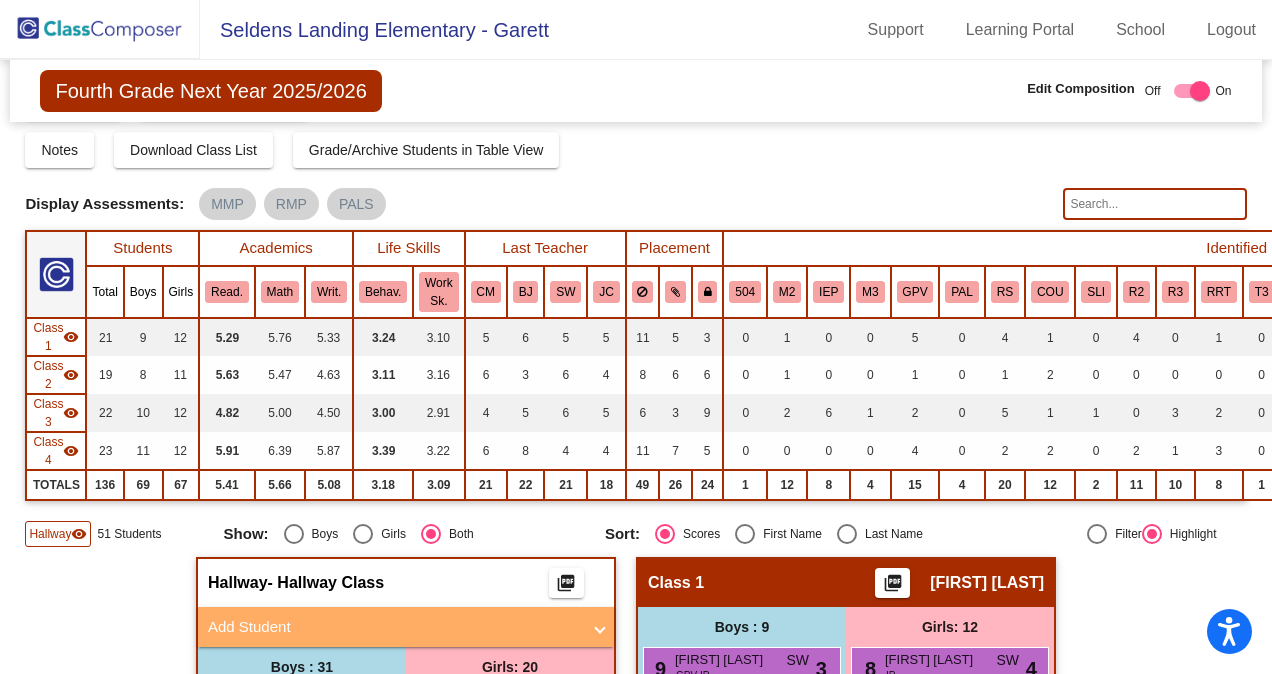 scroll, scrollTop: 15, scrollLeft: 0, axis: vertical 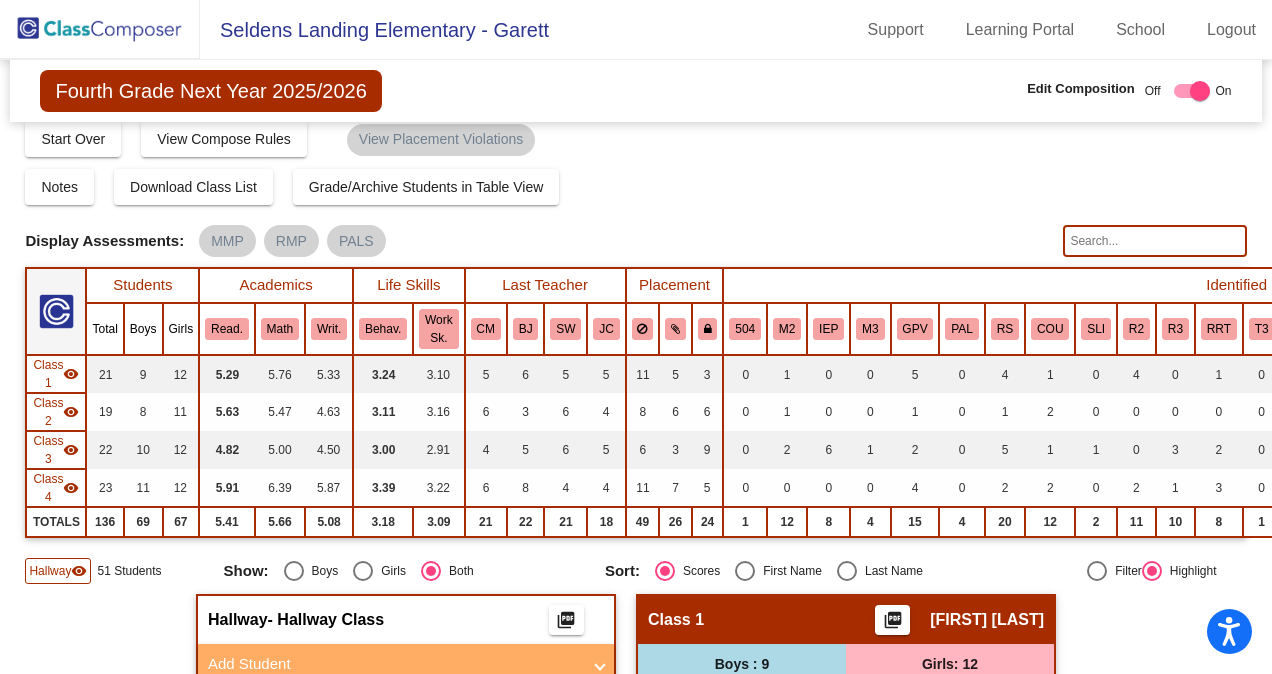 type on "e" 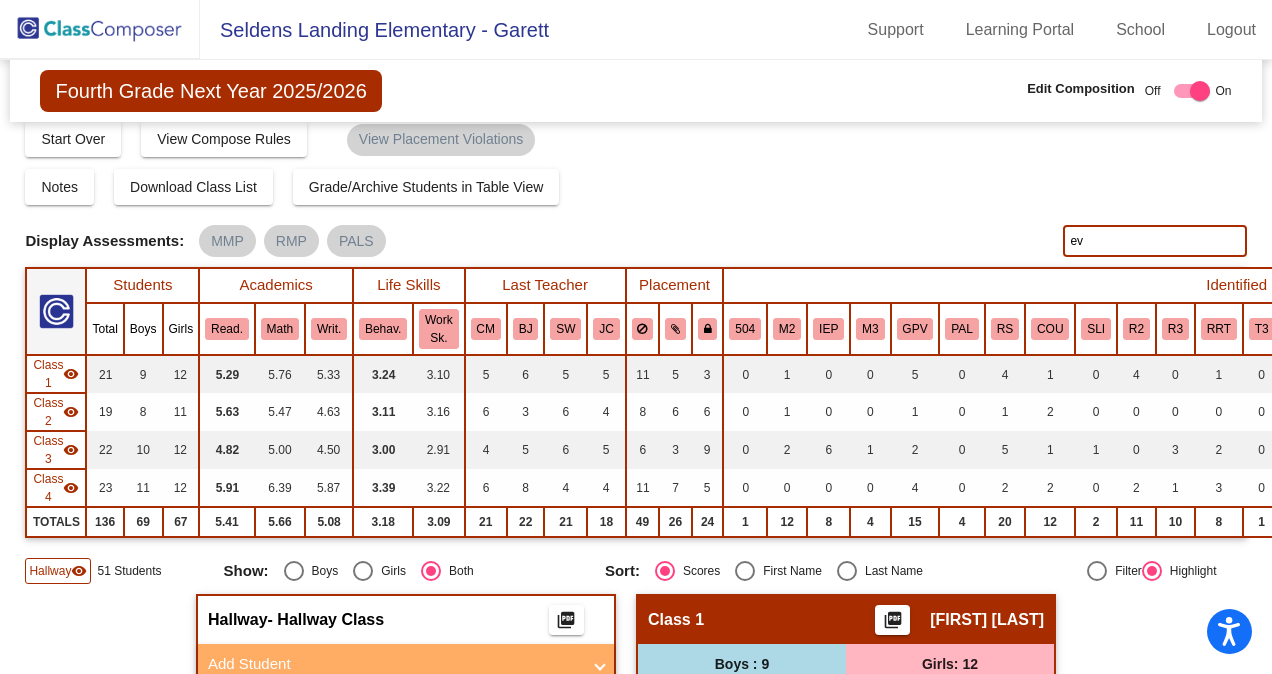 type on "e" 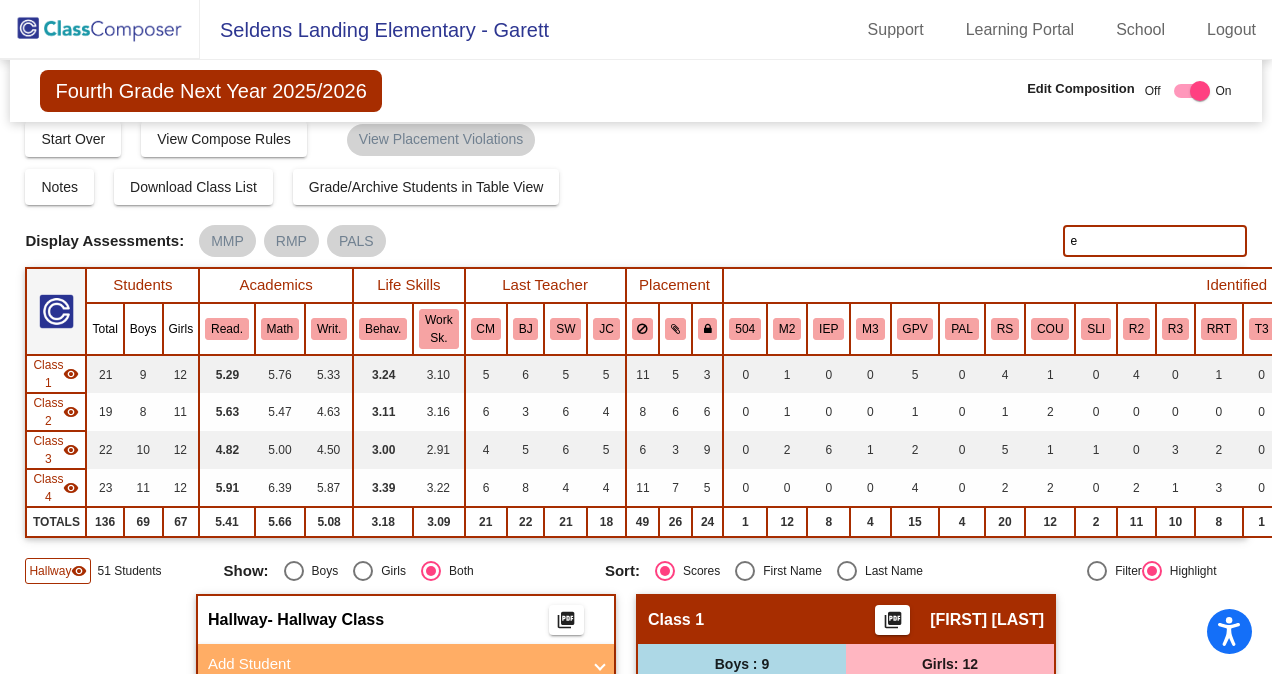 type 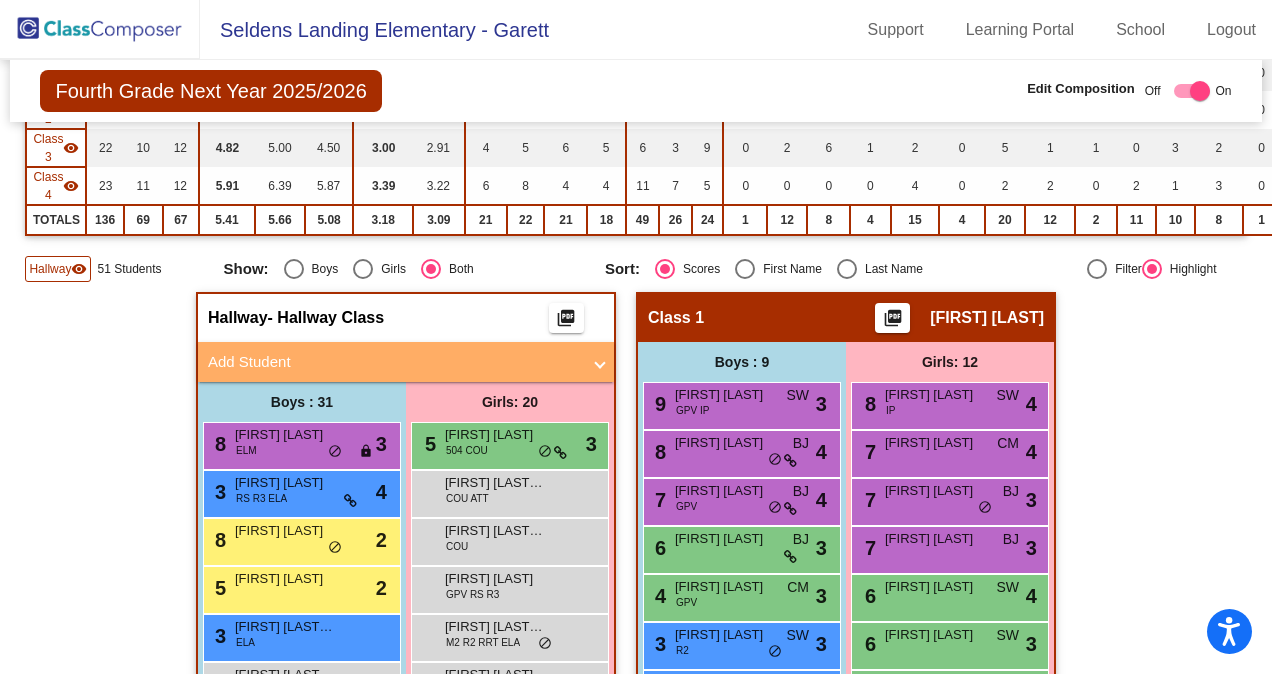 scroll, scrollTop: 316, scrollLeft: 0, axis: vertical 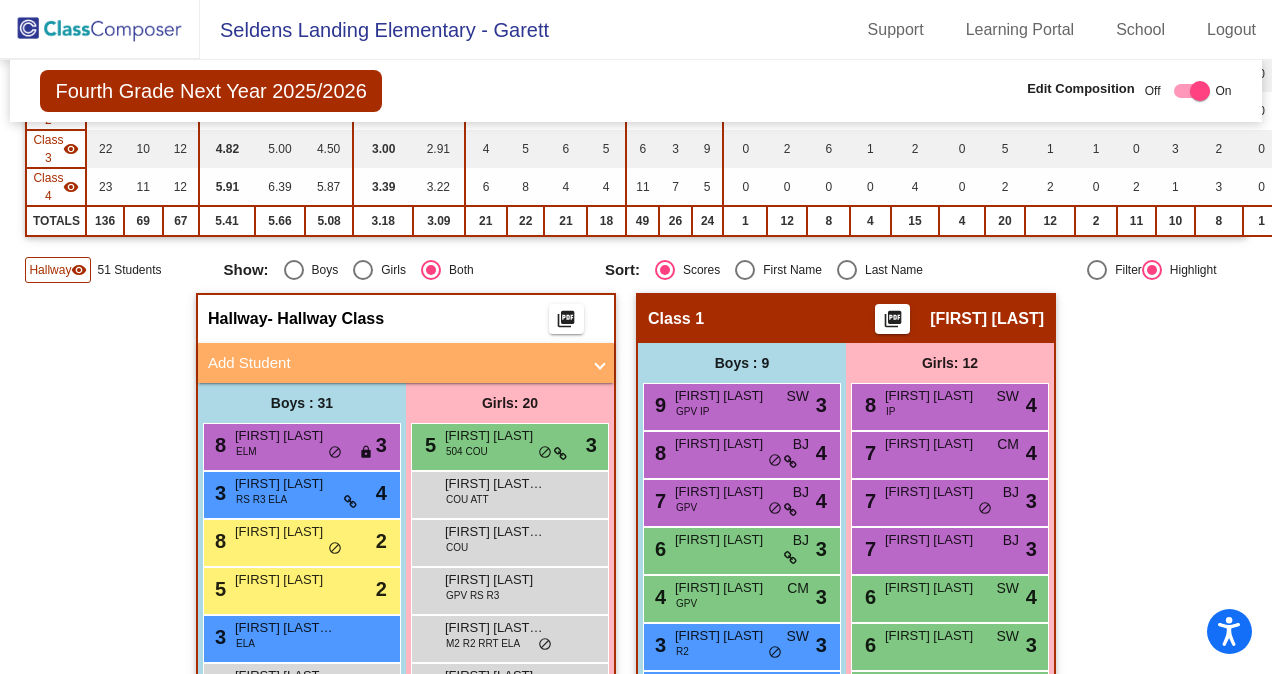 click on "Add Student" at bounding box center (394, 363) 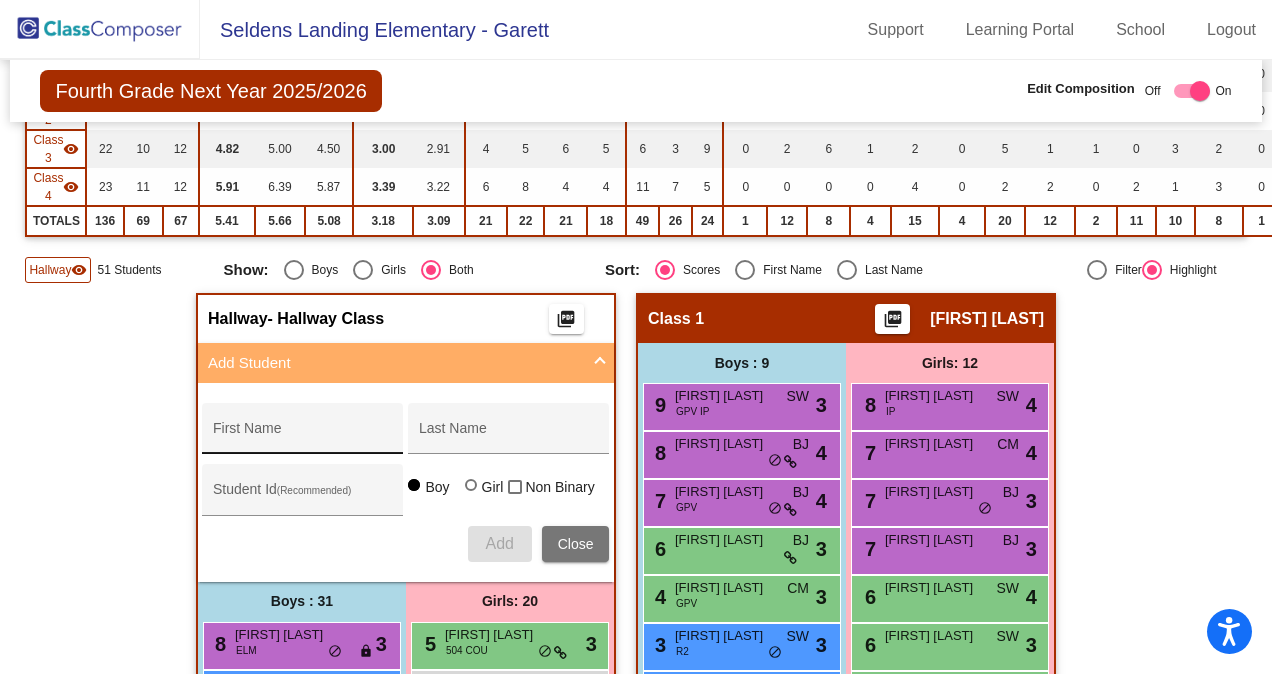 click on "First Name" at bounding box center (302, 428) 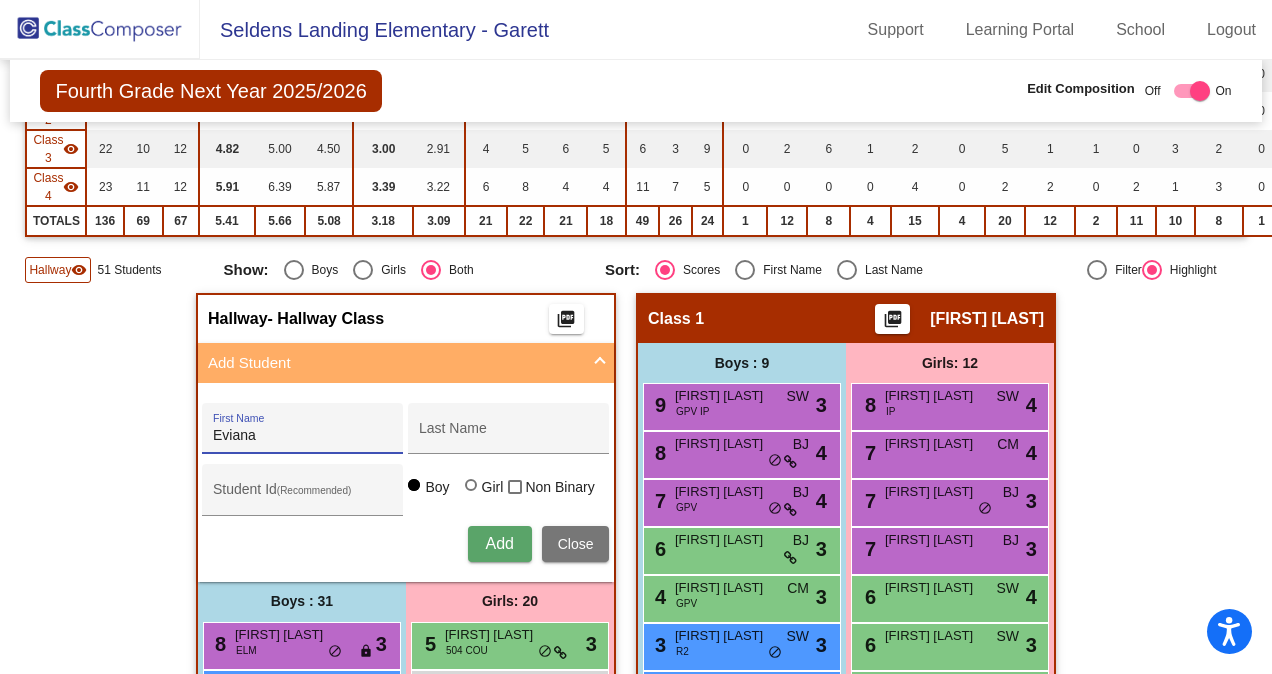 type on "Eviana" 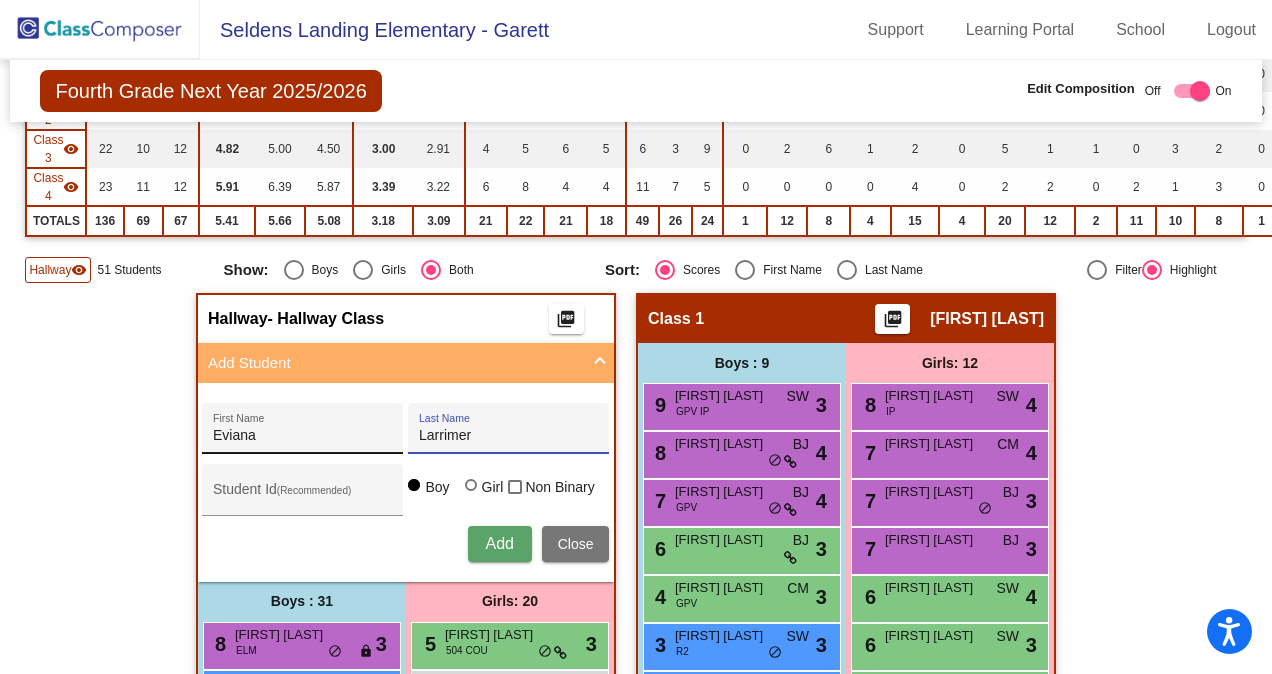 type on "Larrimer" 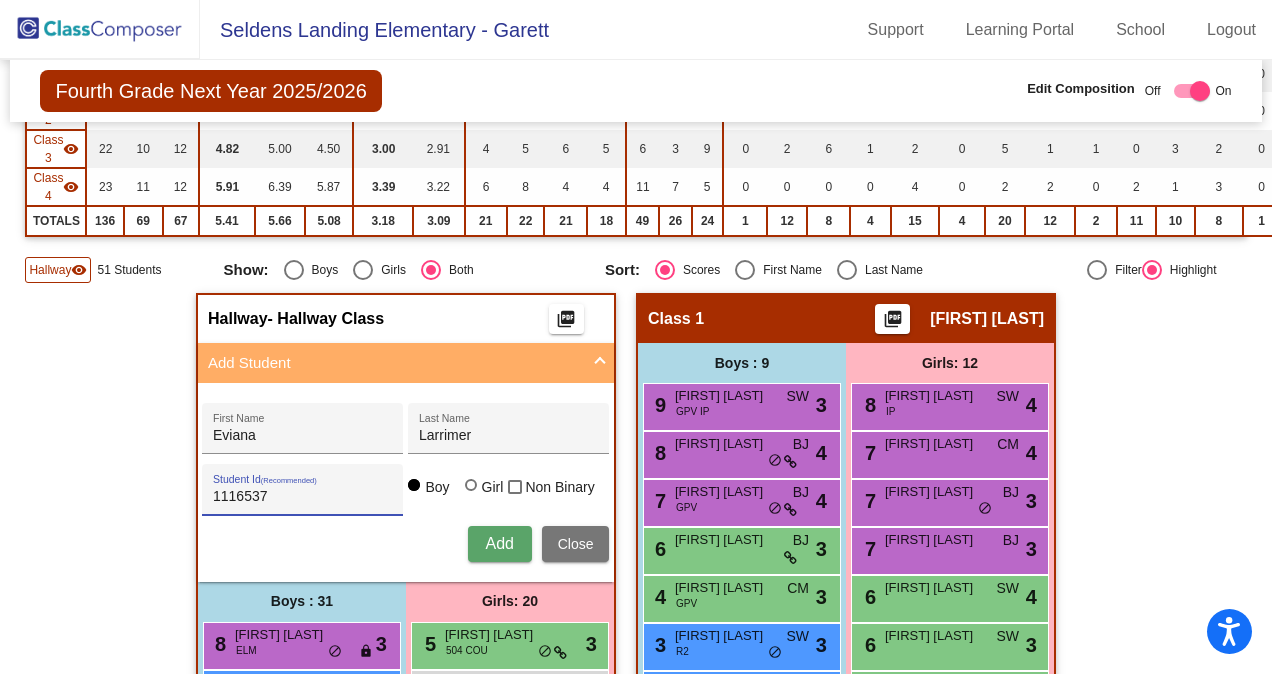 type on "1116537" 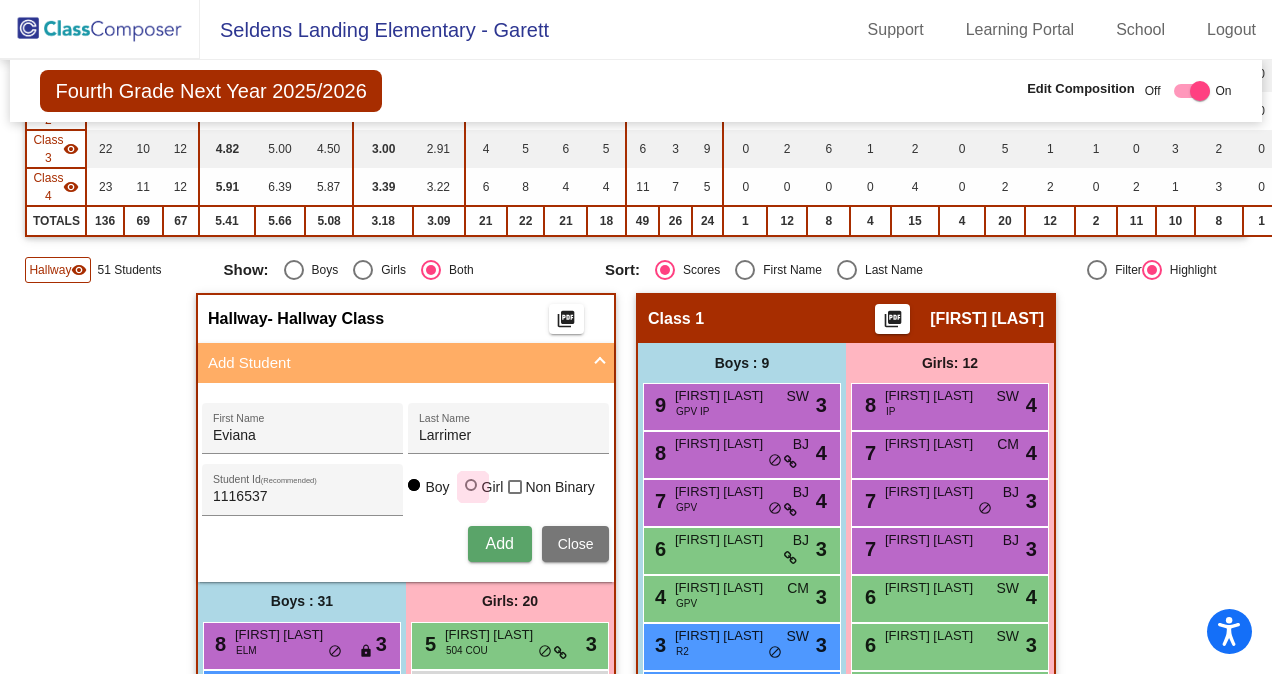 click at bounding box center [471, 485] 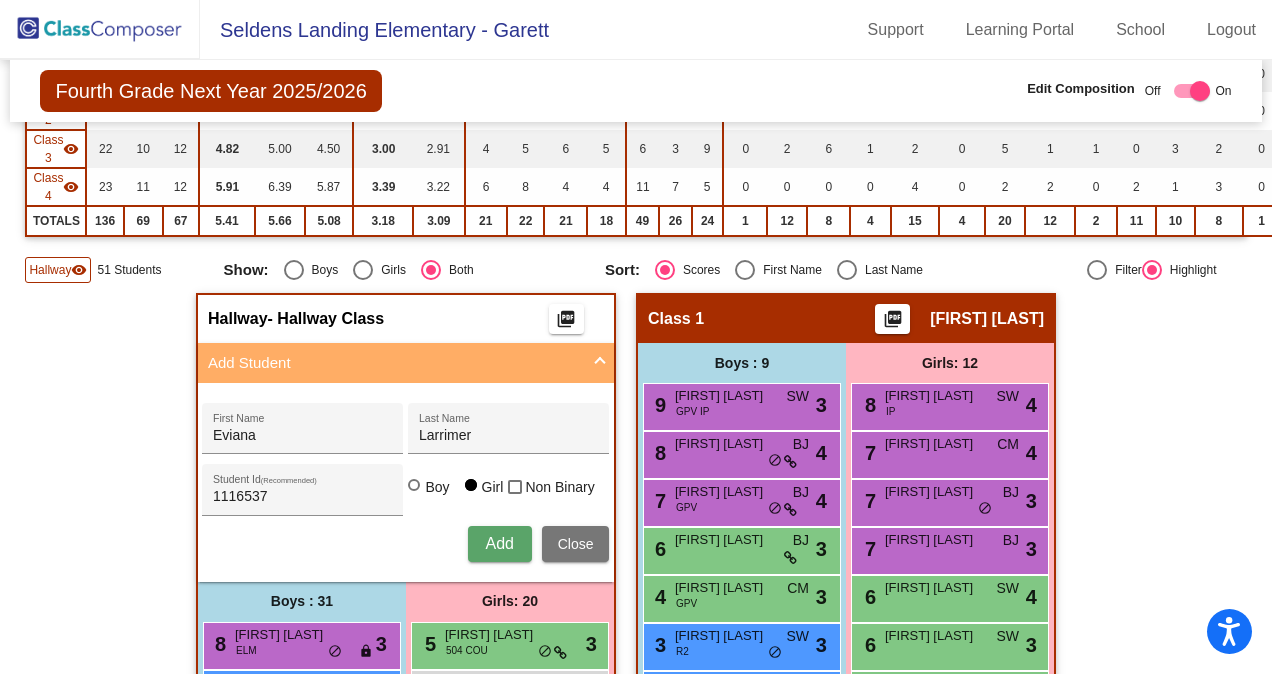 click on "Add" at bounding box center [499, 543] 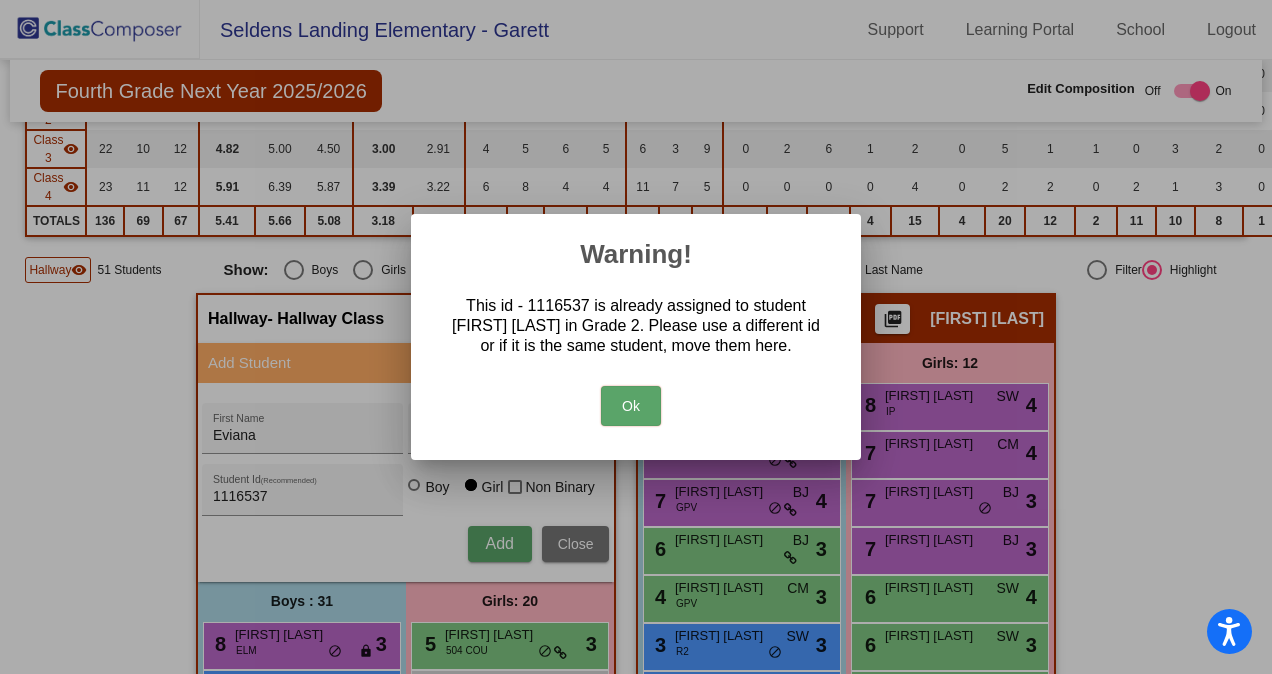 click on "Ok" at bounding box center (631, 406) 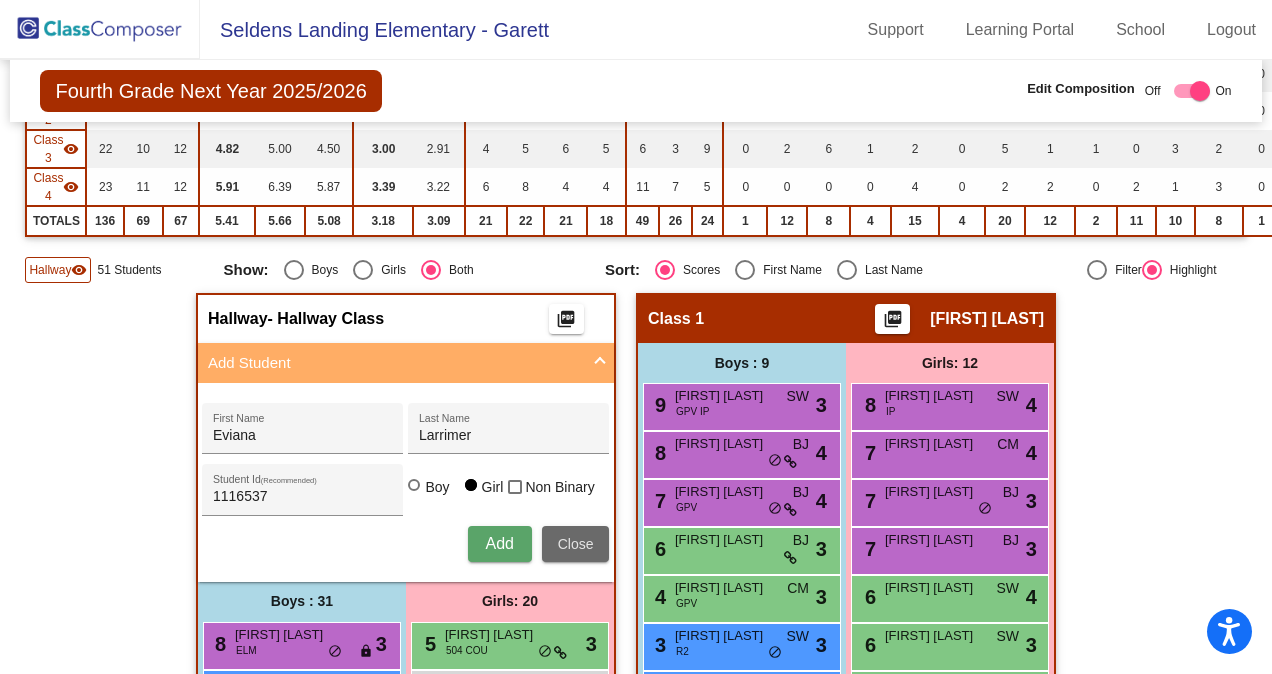 click on "Close" at bounding box center (576, 544) 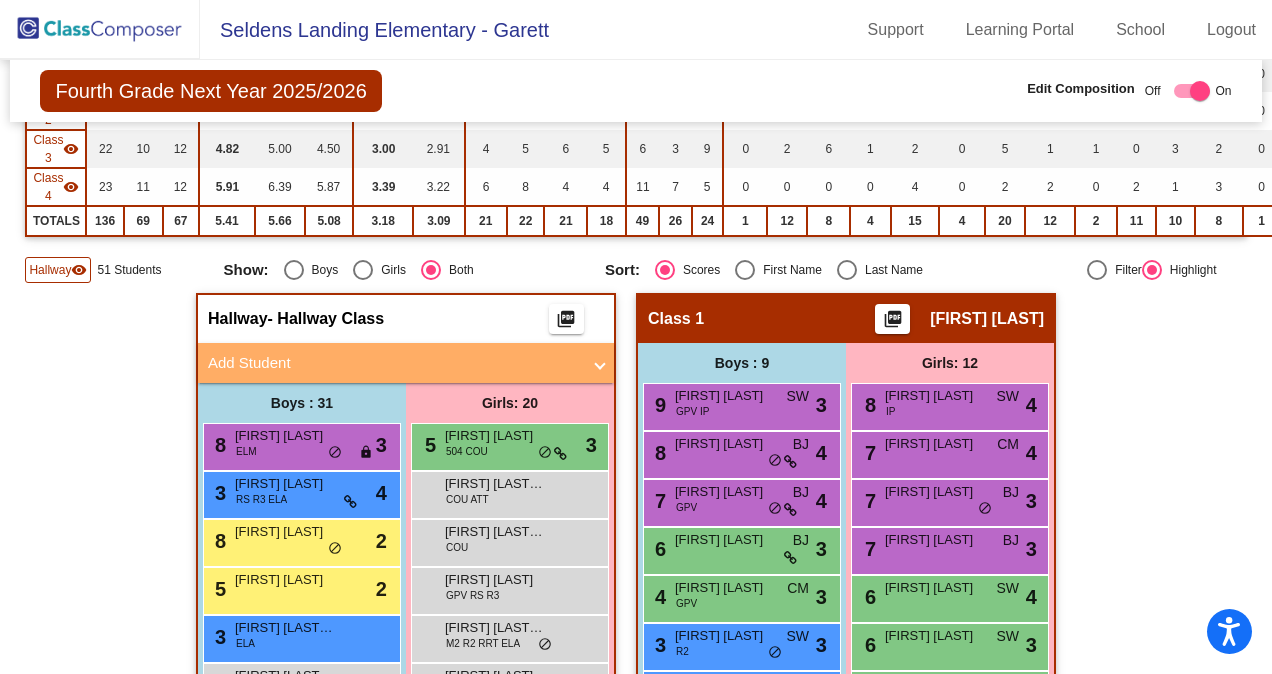 click on "Fourth Grade Next Year 2025/2026  Edit Composition Off   On  Incoming   Digital Data Wall    Display Scores for Years:   2023 - 2024   2024 - 2025  Grade/Archive Students in Table View   Download   New Small Group   Saved Small Group   Compose   Start Over   Submit Classes  Compose has been submitted  Check for Incomplete Scores  View Compose Rules   View Placement Violations  Notes   Download Class List   Import Students   Grade/Archive Students in Table View   New Small Group   Saved Small Group  Display Scores for Years:   2023 - 2024   2024 - 2025 Display Assessments: MMP RMP PALS Students Academics Life Skills  Last Teacher  Placement  Identified  Total Boys Girls  Read.   Math   Writ.   Behav.   Work Sk.   CM   BJ   SW   JC   504   M2   IEP   M3   GPV   PAL   RS   COU   SLI   R2   R3   RRT   T3   OT   PT   ATT   IP   ELA   ELM   DP   B2   B3   DCM   DCL  Hallway  visibility  51 31 20                 0   0   0   0   13   5   1   1   8   2   3   3   4   8   6   1   5   6   2   1   1   0   2   1   2" 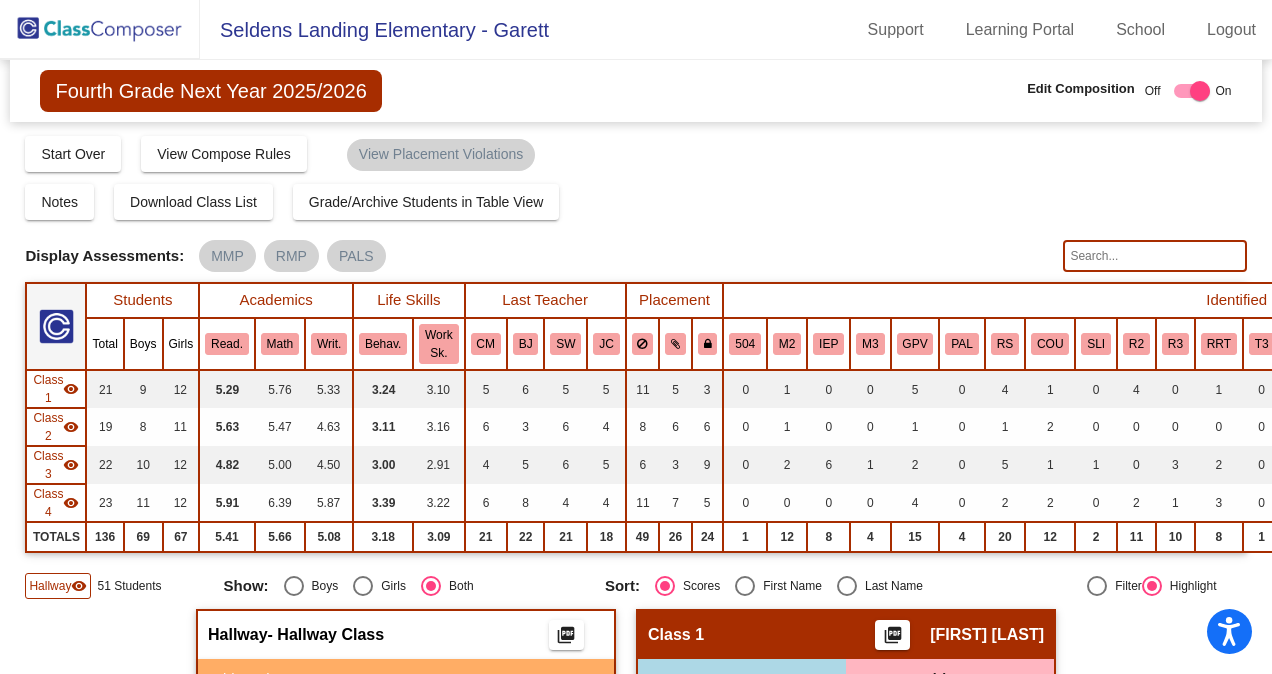 click 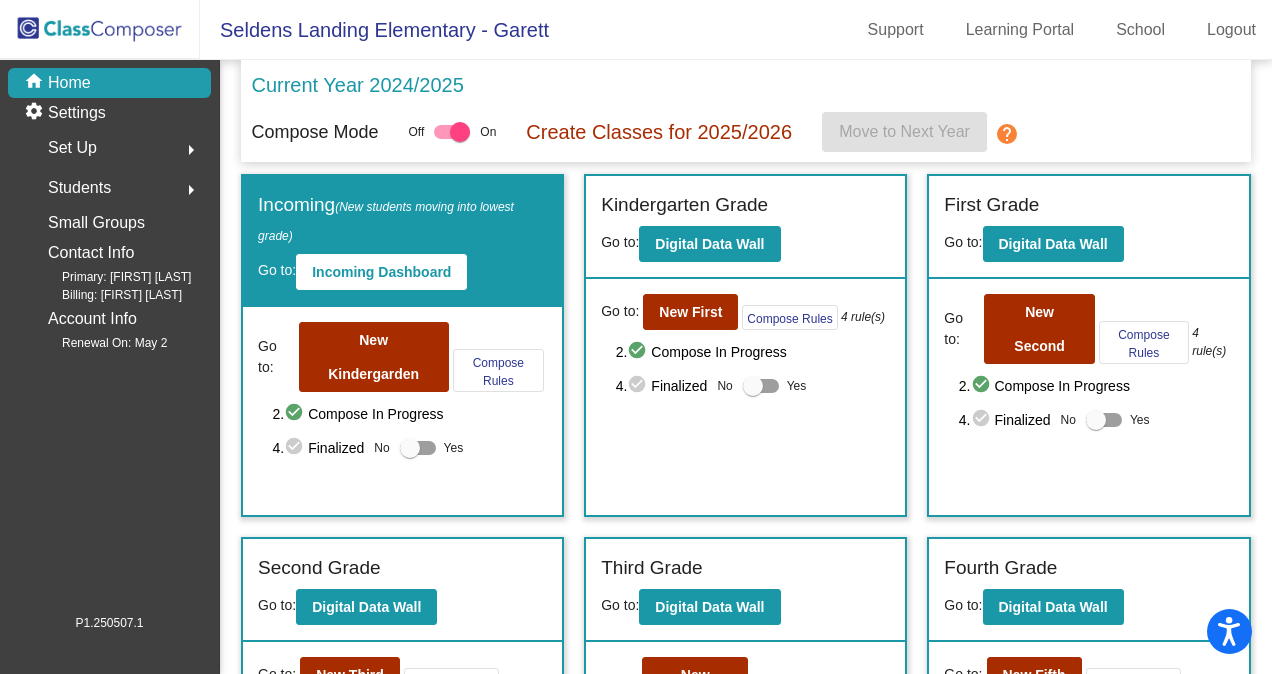click on "Students  arrow_right" 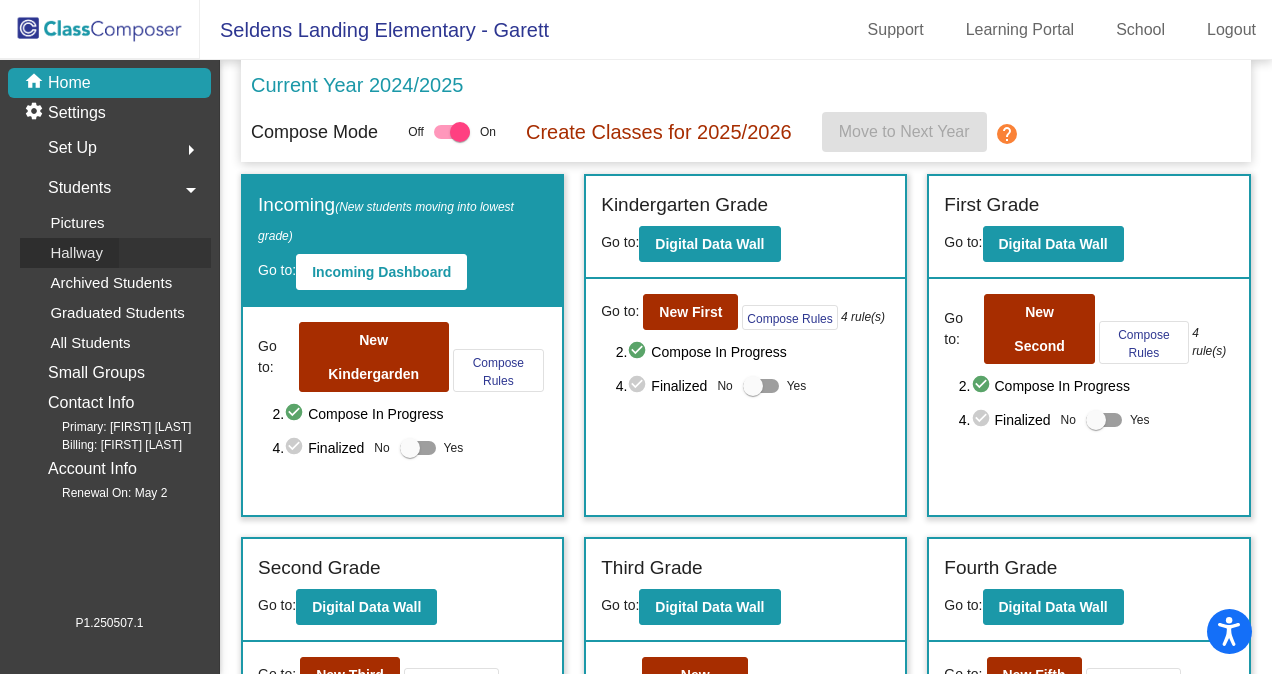 click on "Hallway" 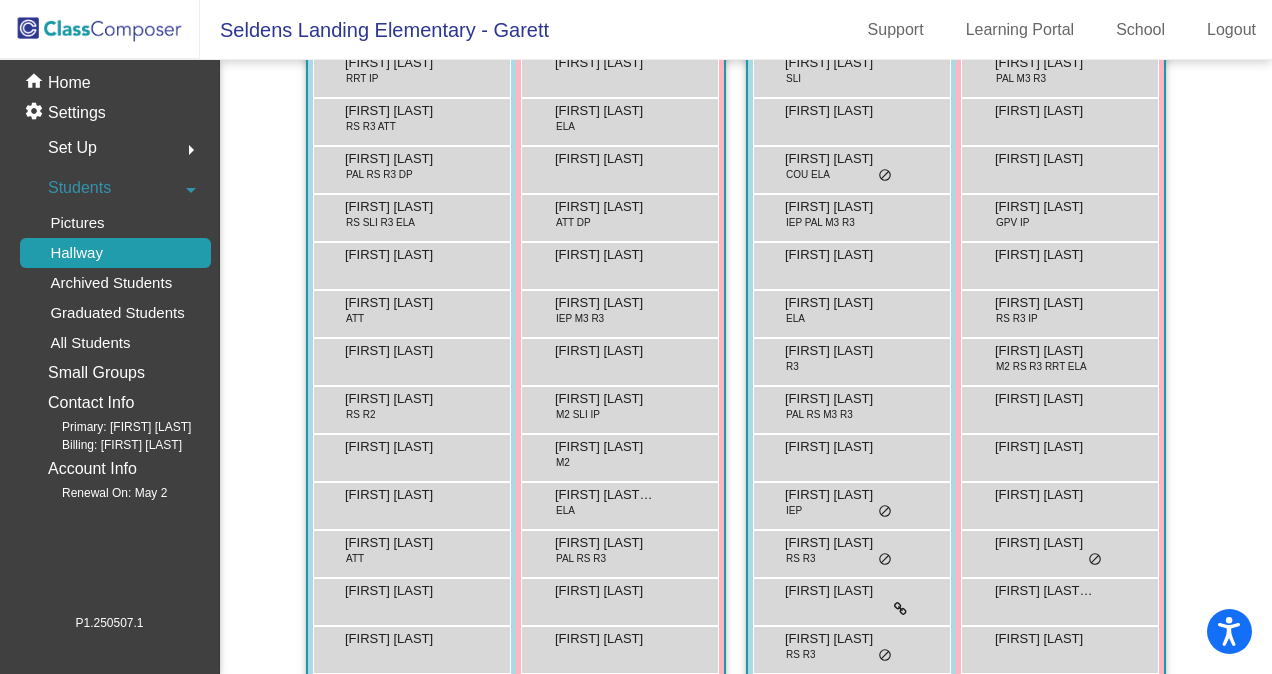 scroll, scrollTop: 1405, scrollLeft: 0, axis: vertical 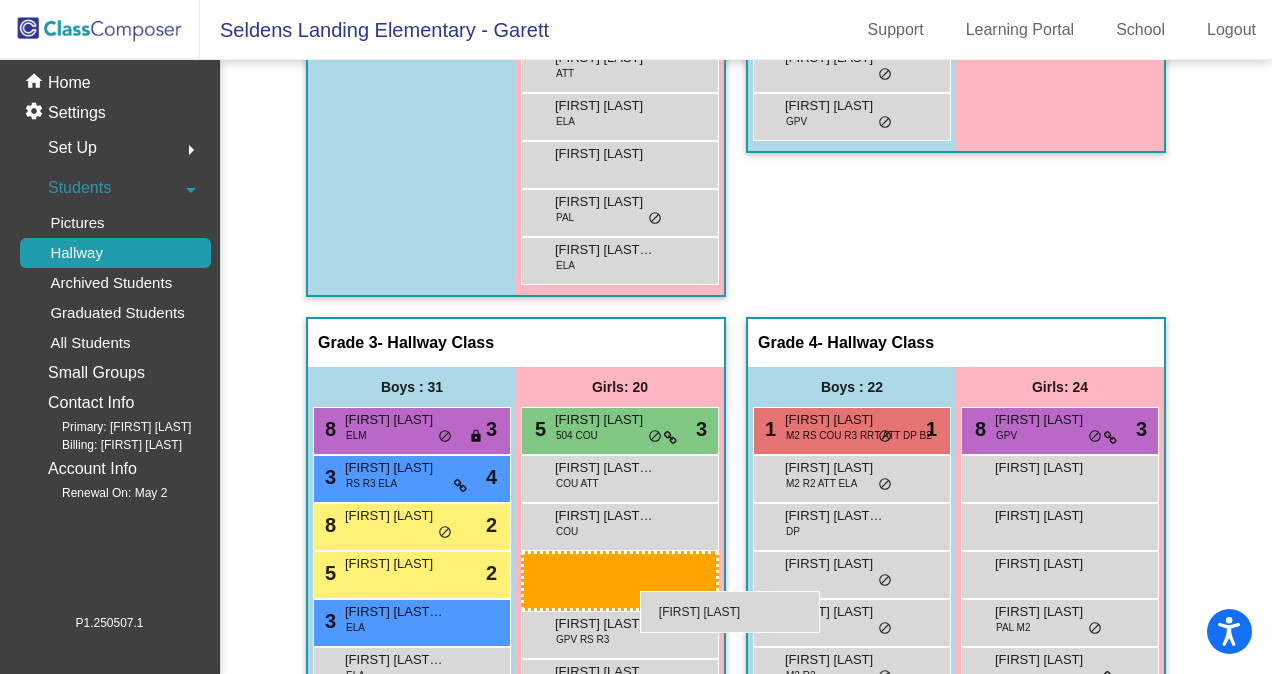 drag, startPoint x: 1090, startPoint y: 274, endPoint x: 640, endPoint y: 591, distance: 550.44434 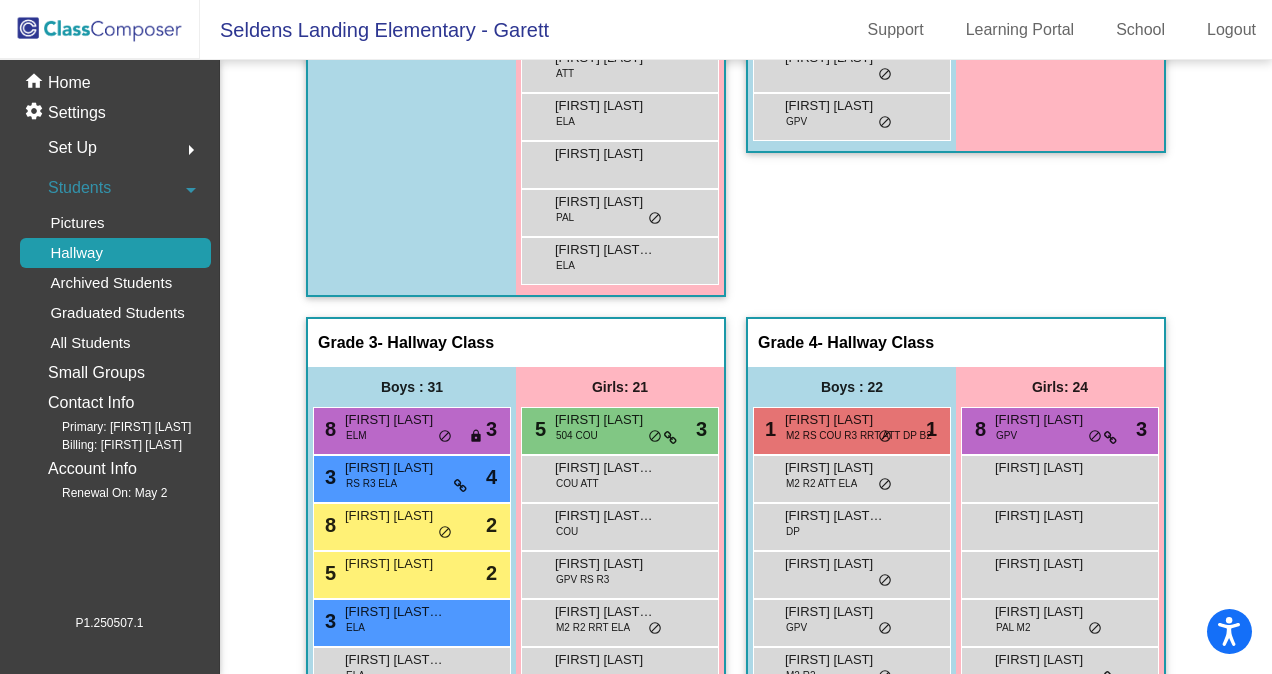 click 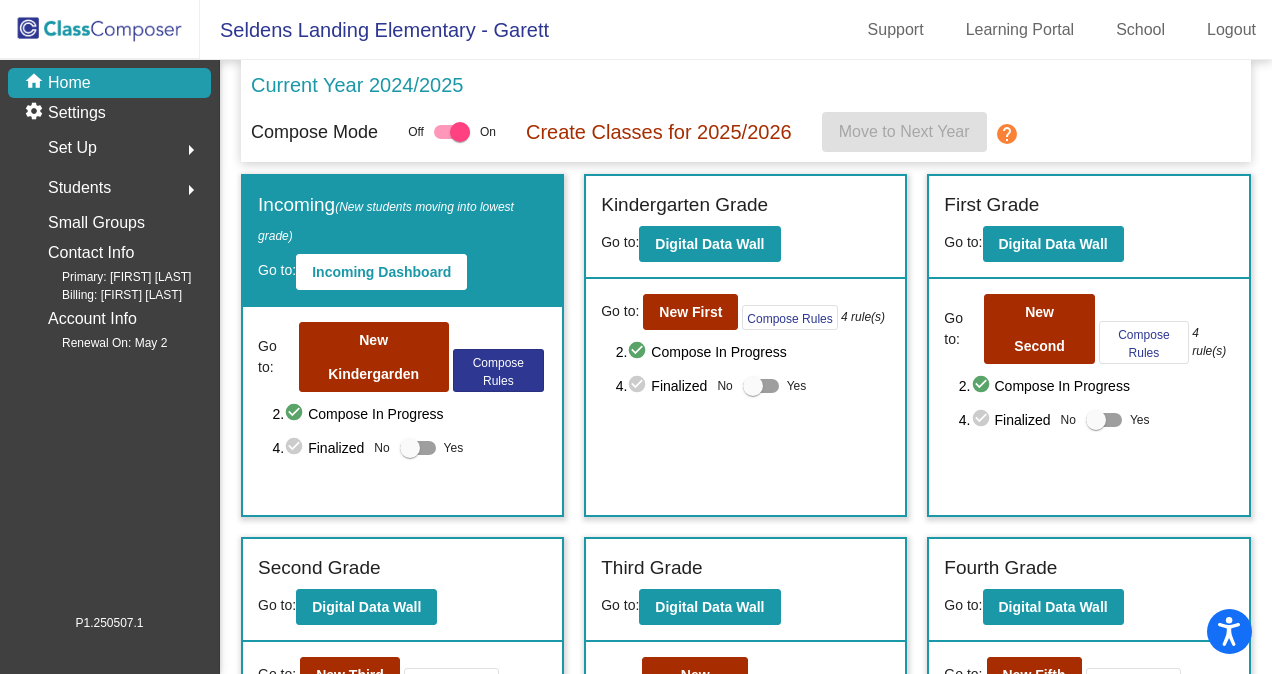 scroll, scrollTop: 128, scrollLeft: 0, axis: vertical 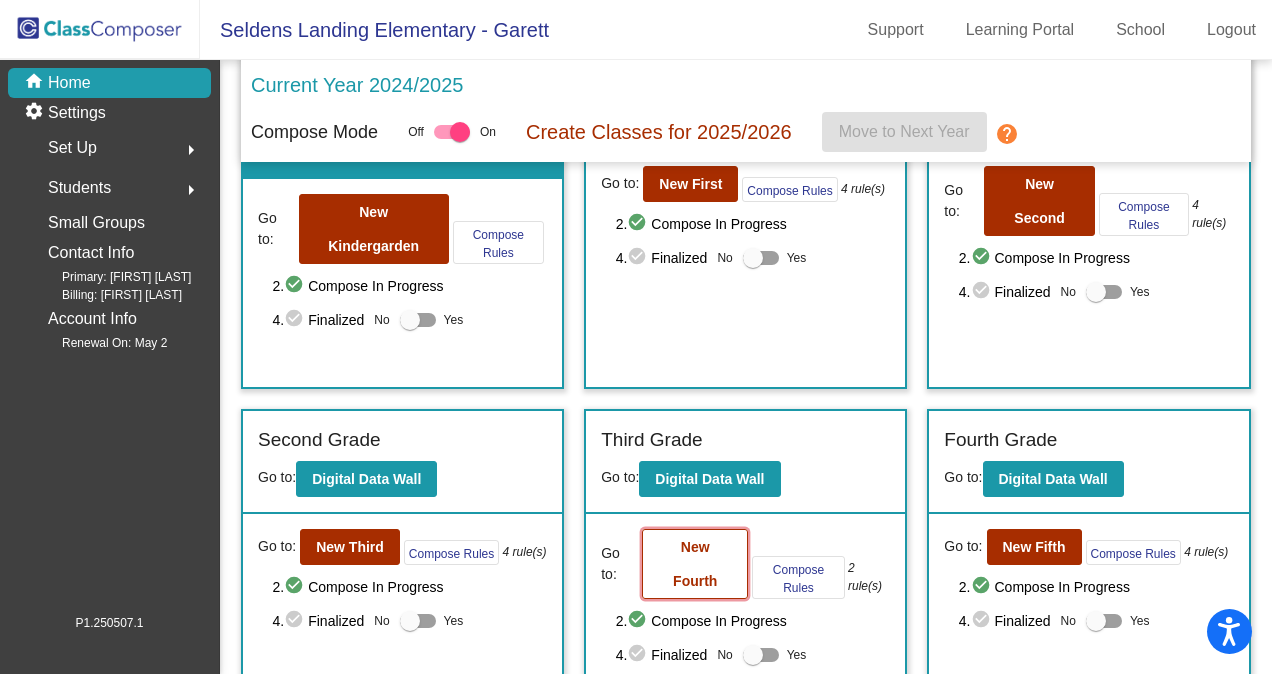 click on "New Fourth" 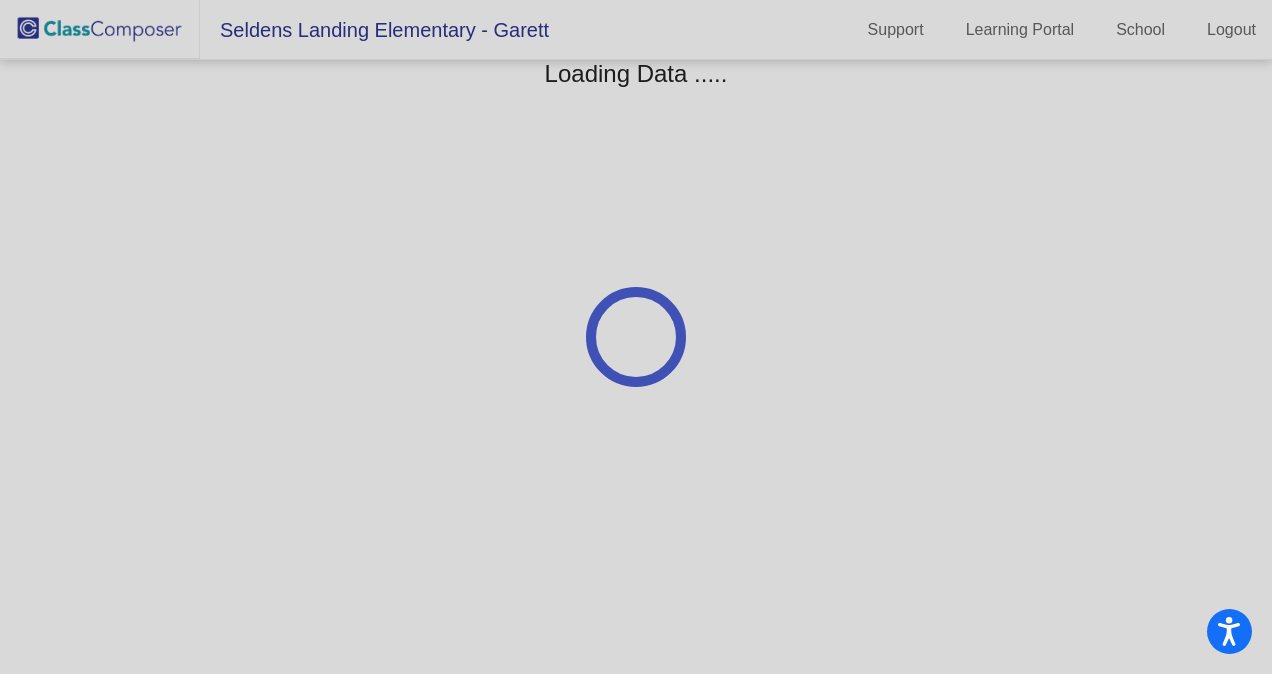 scroll, scrollTop: 0, scrollLeft: 0, axis: both 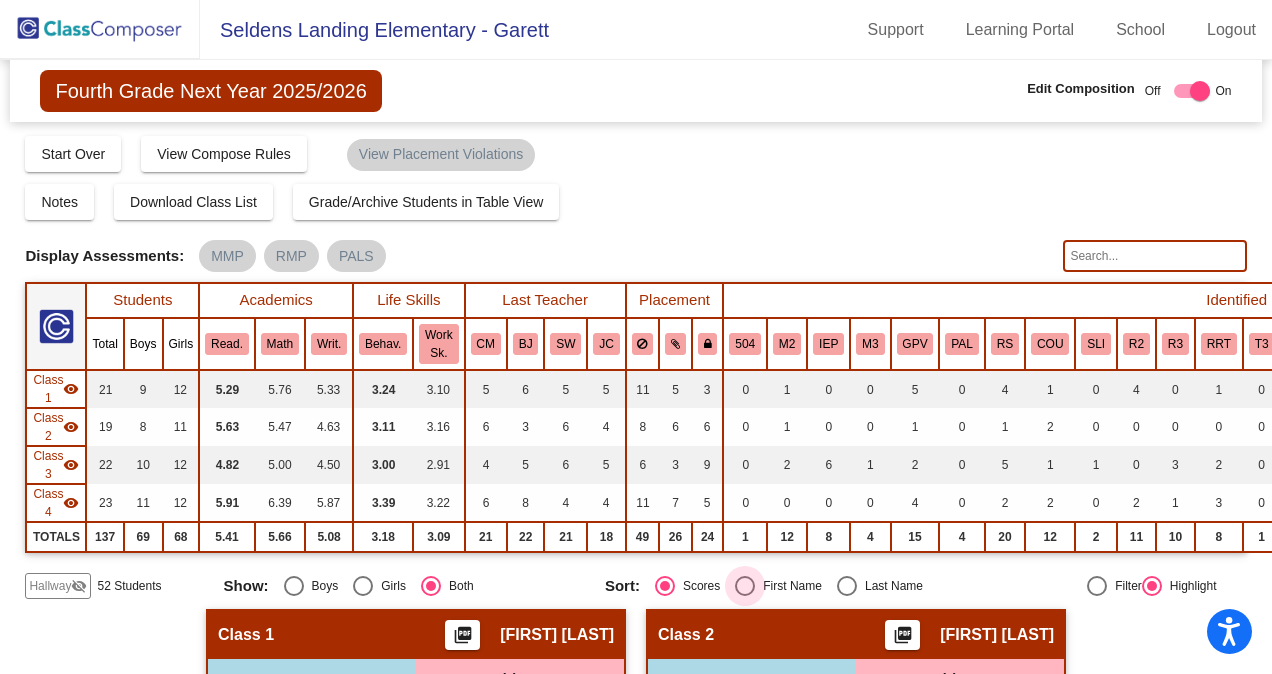 click at bounding box center [745, 586] 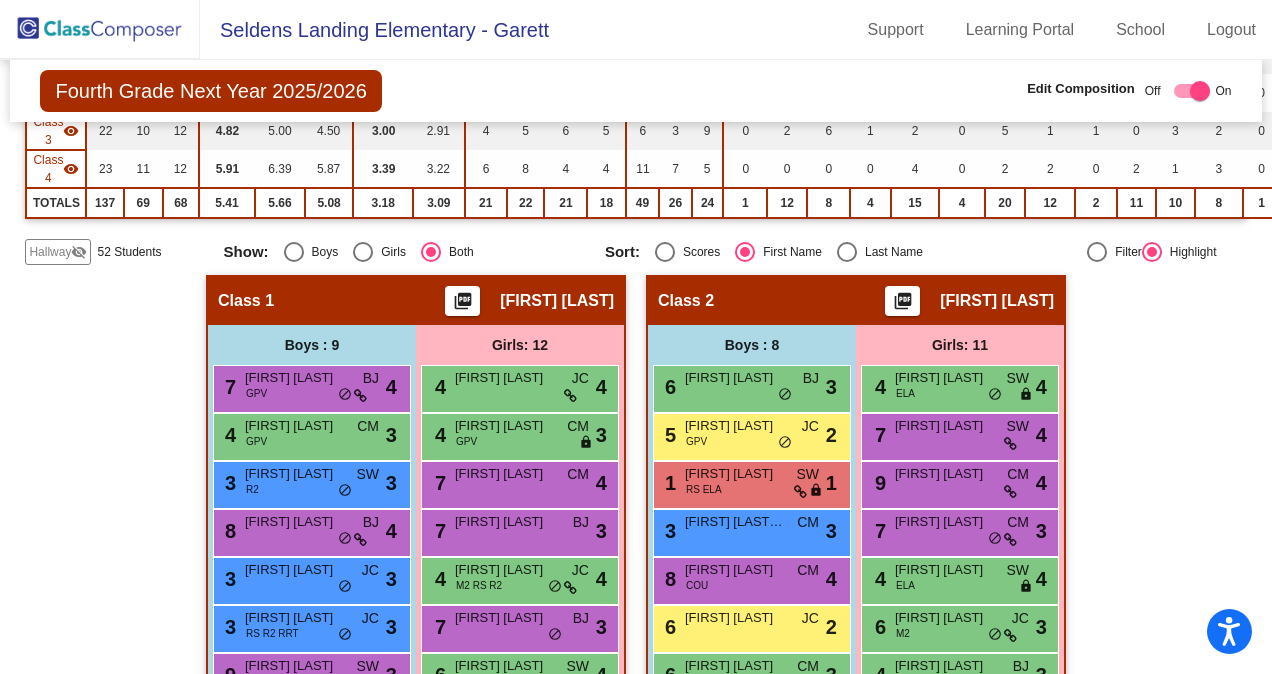 scroll, scrollTop: 343, scrollLeft: 0, axis: vertical 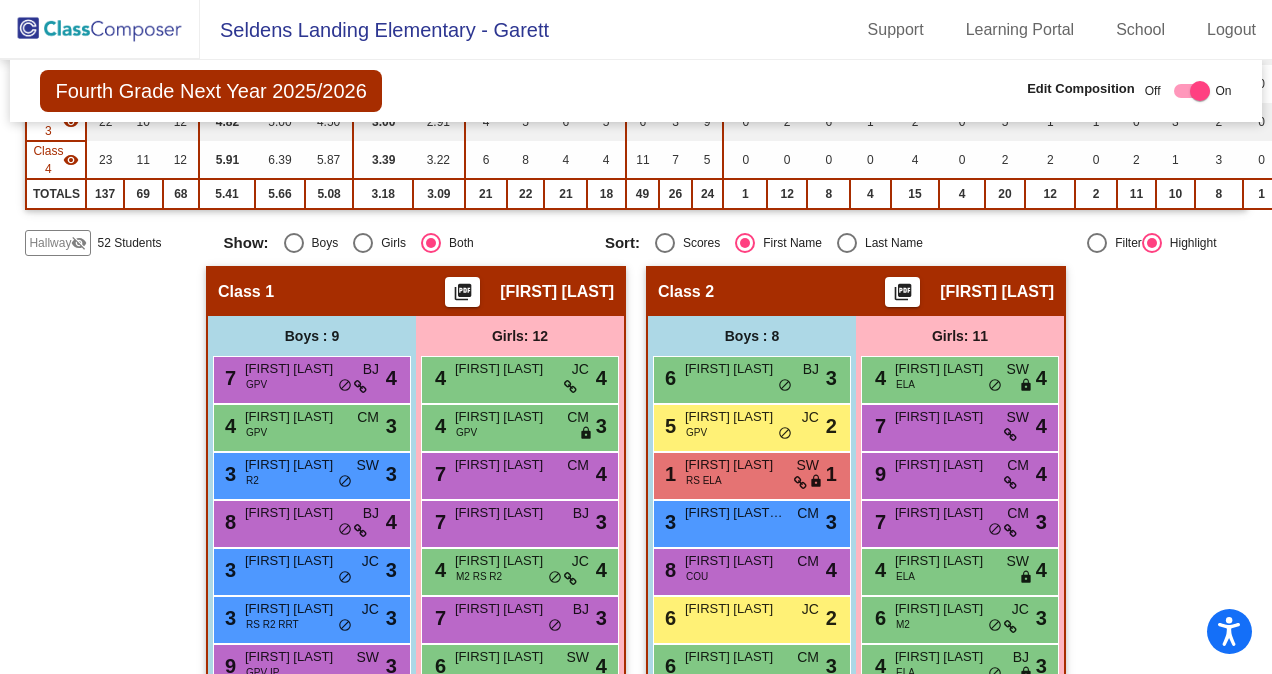 click on "Hallway" 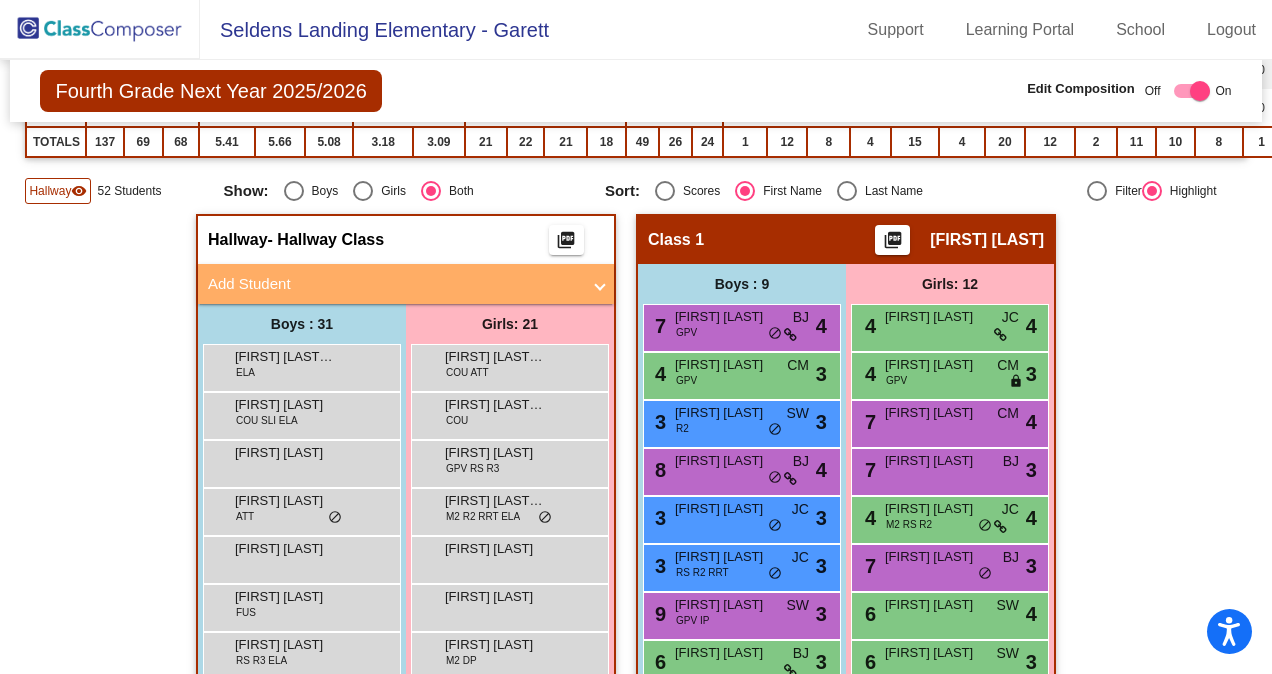 scroll, scrollTop: 400, scrollLeft: 0, axis: vertical 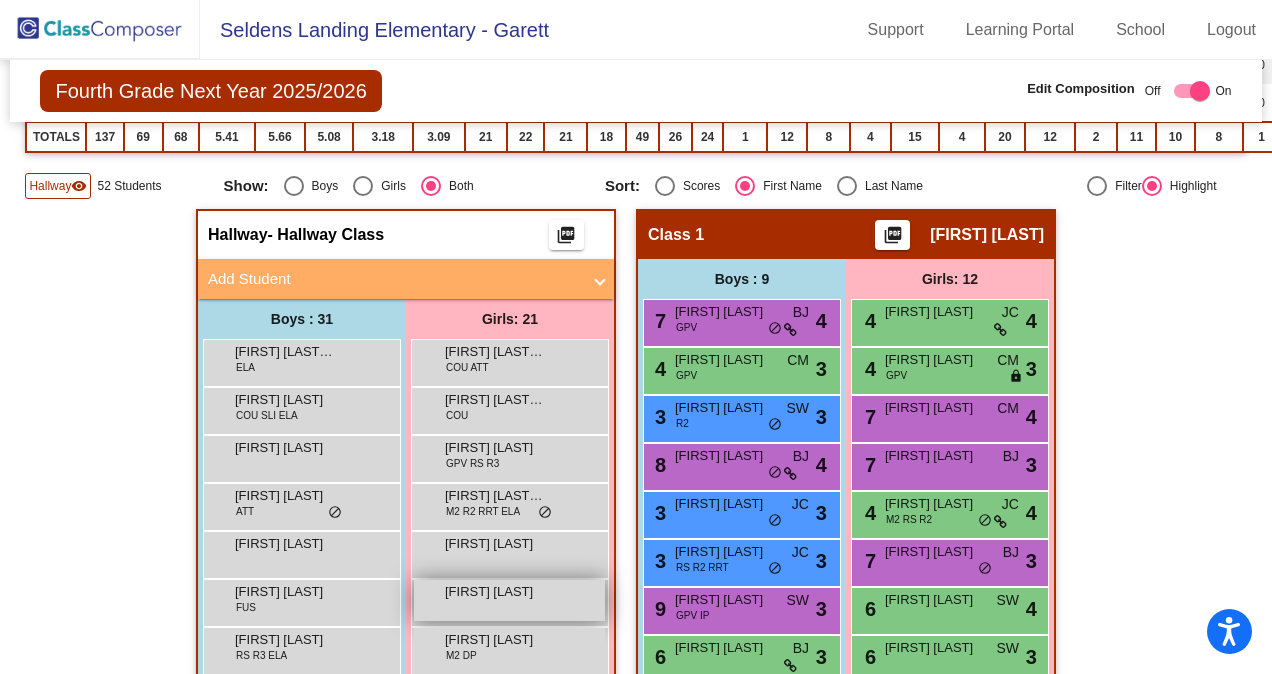 click on "[FIRST] [LAST] lock do_not_disturb_alt" at bounding box center (509, 600) 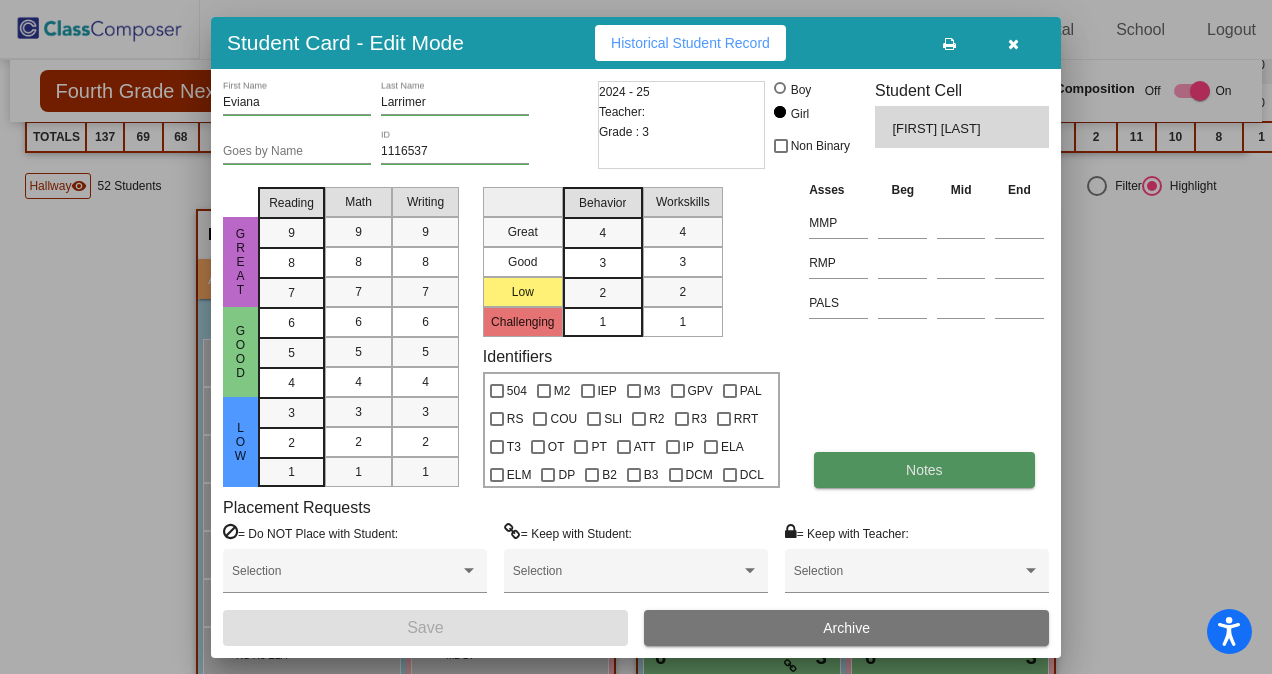 click on "Notes" at bounding box center [924, 470] 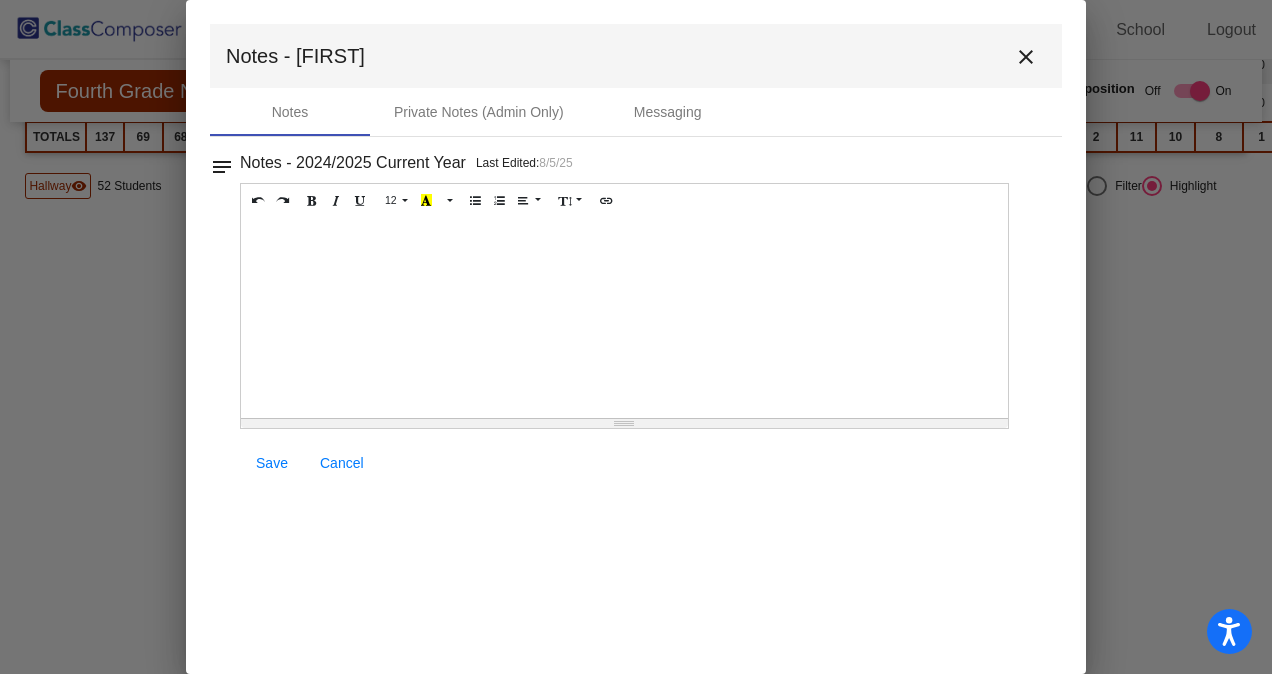 click at bounding box center (624, 318) 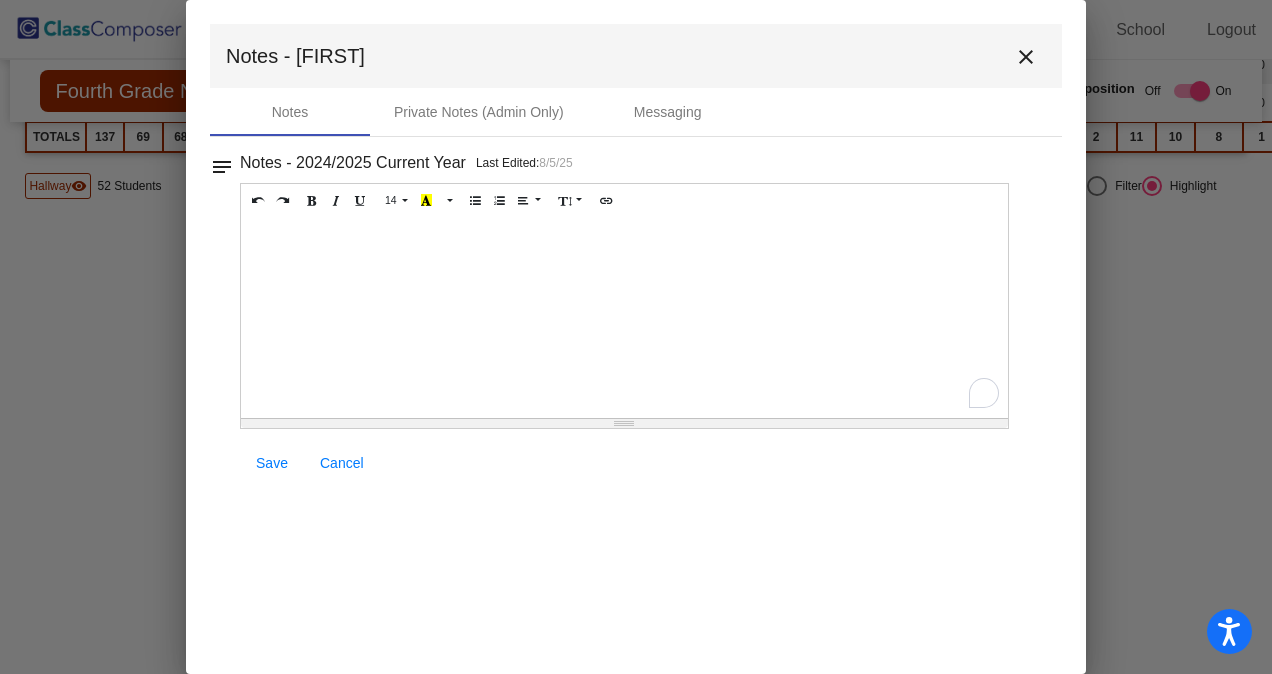 type 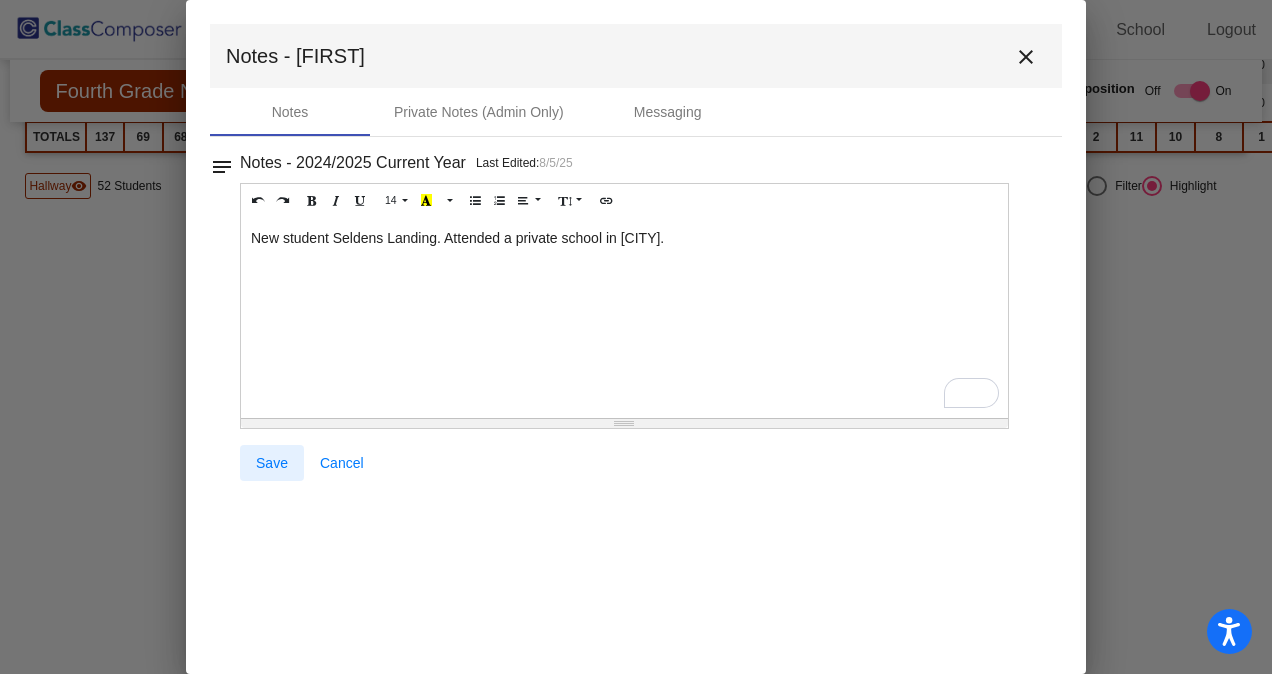 click on "Save" at bounding box center [272, 463] 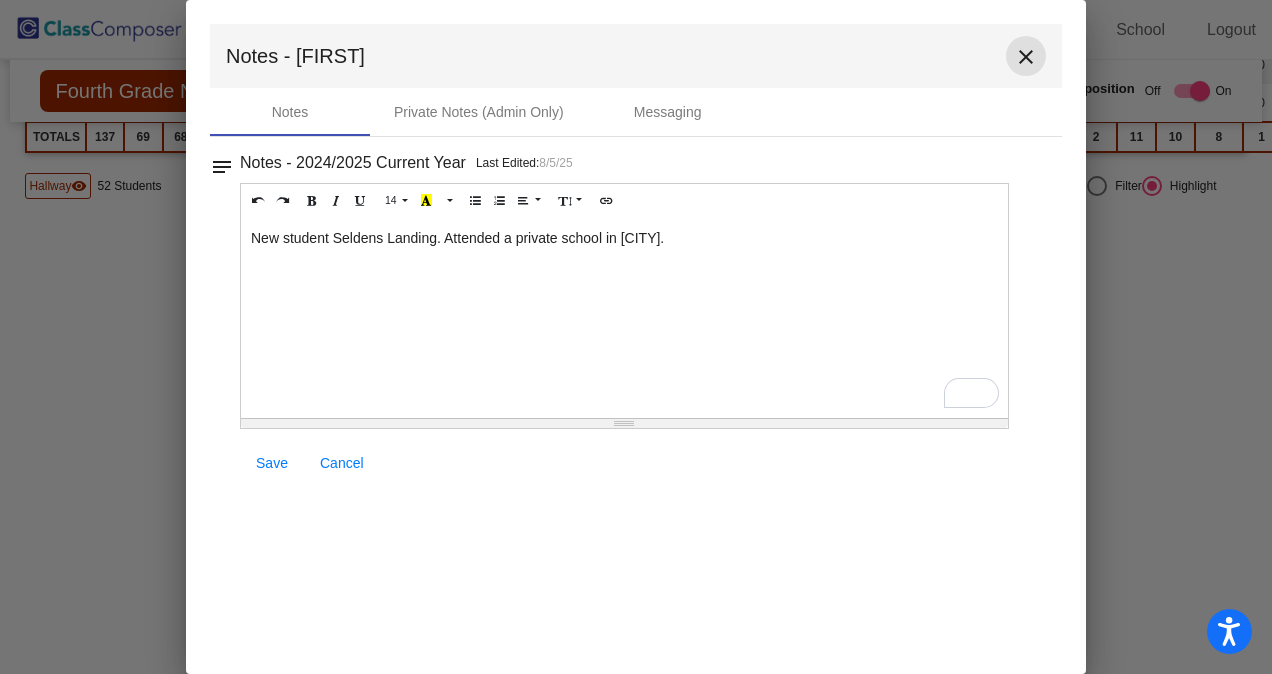 click on "close" at bounding box center [1026, 56] 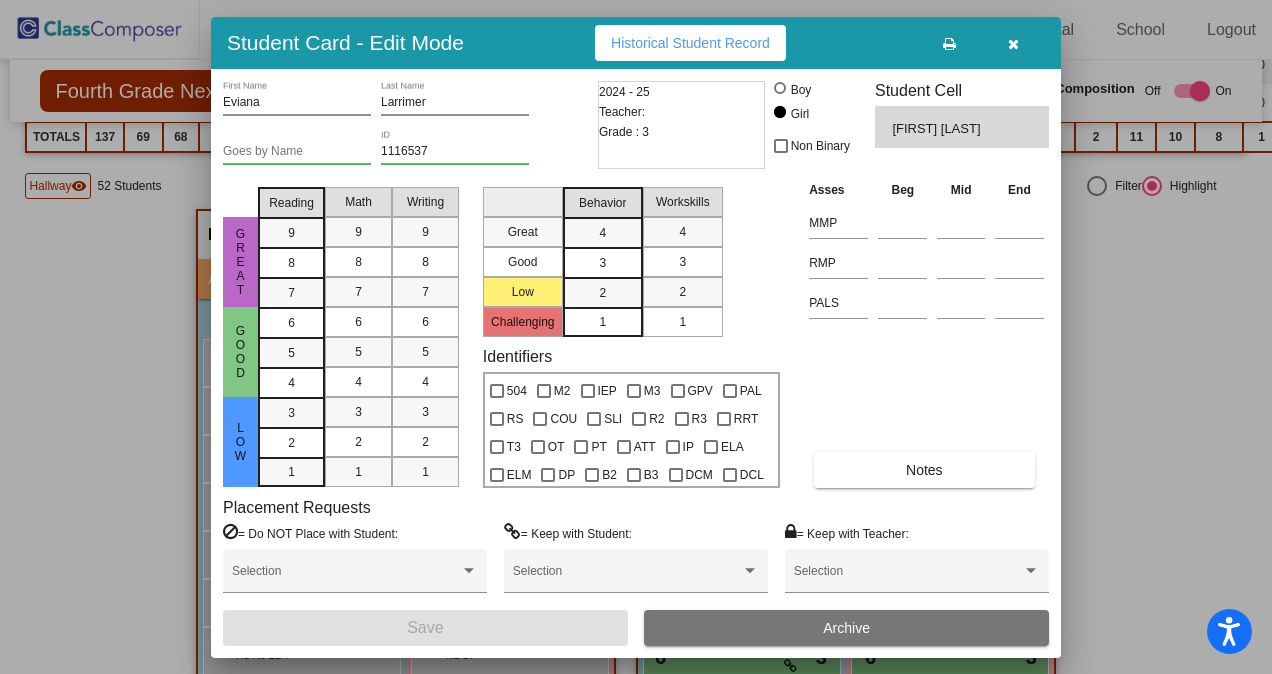 click at bounding box center [1013, 44] 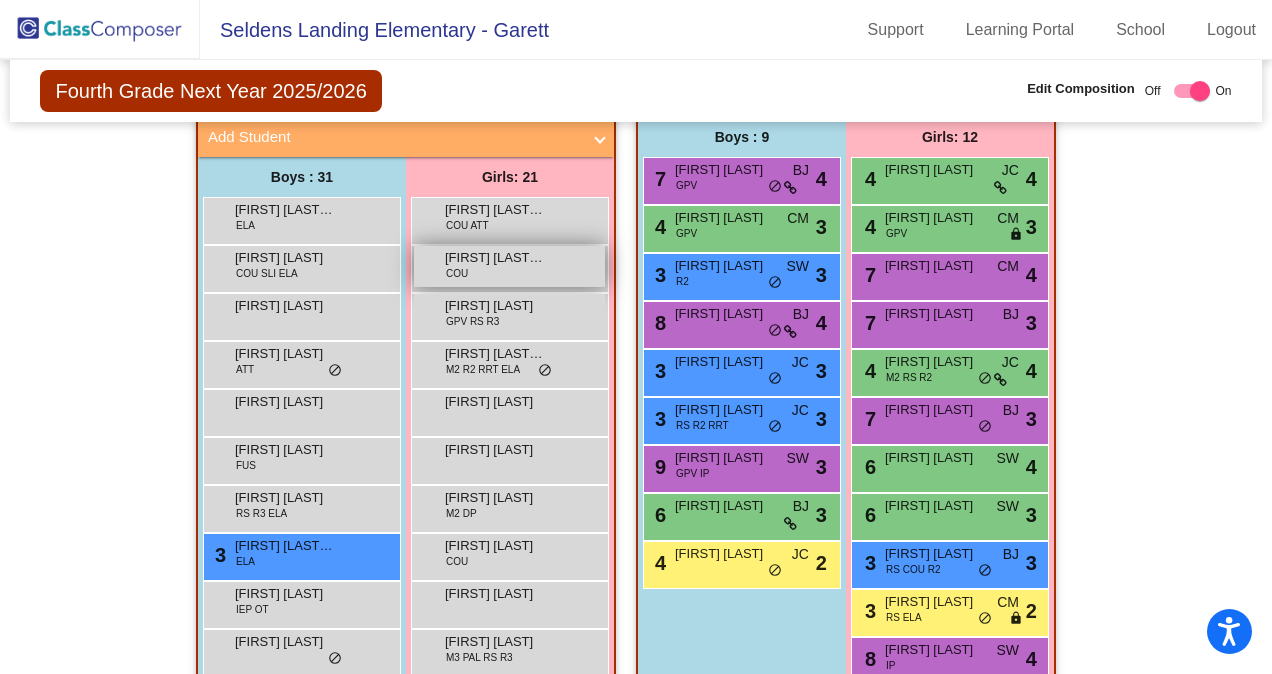 scroll, scrollTop: 543, scrollLeft: 0, axis: vertical 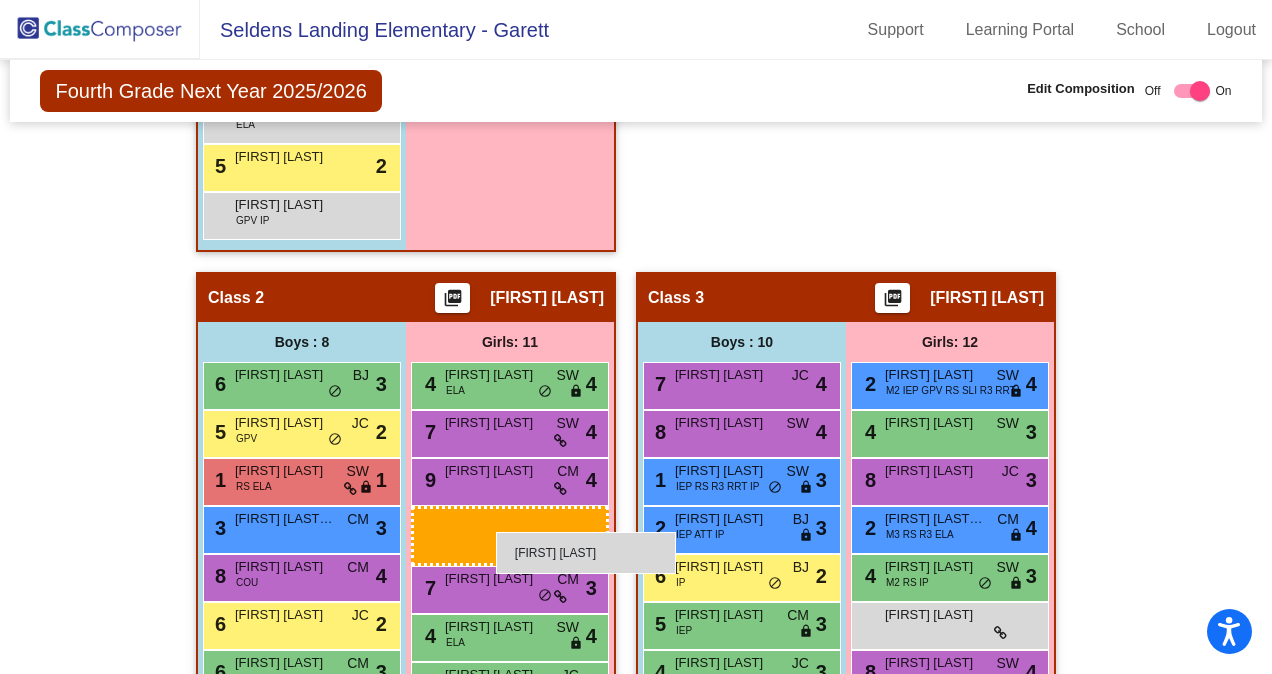 drag, startPoint x: 510, startPoint y: 448, endPoint x: 496, endPoint y: 532, distance: 85.158676 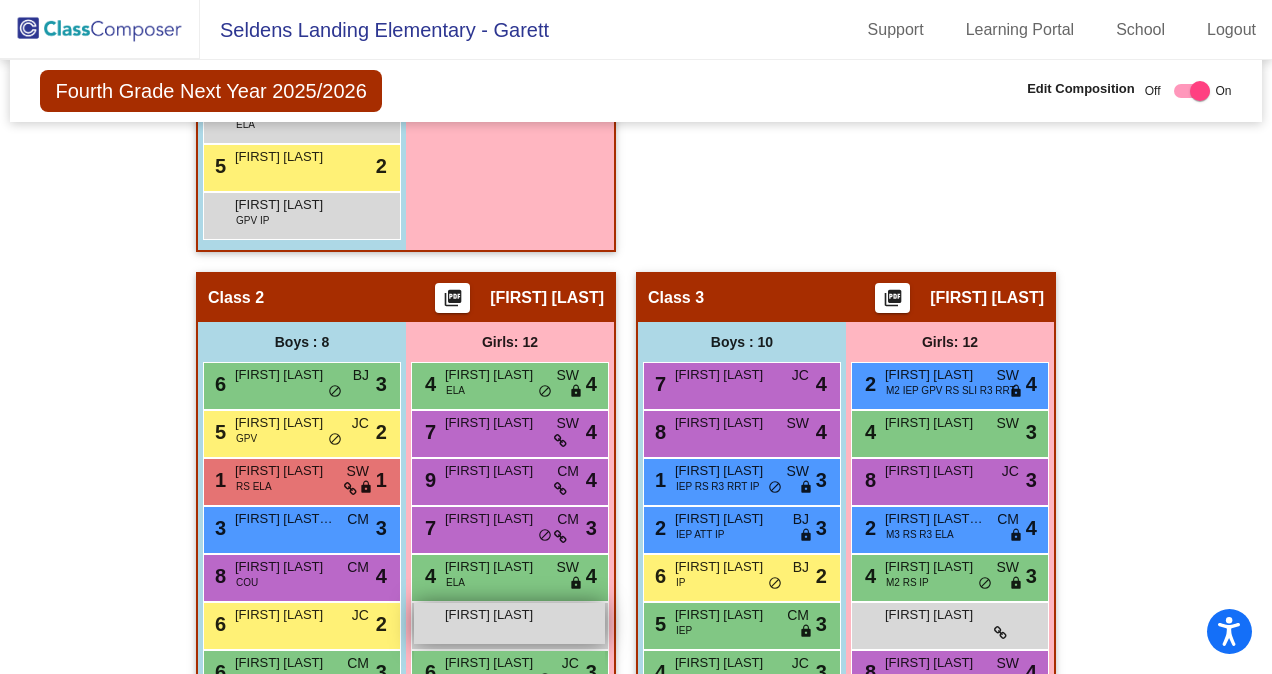 click on "[FIRST] [LAST]" at bounding box center [495, 615] 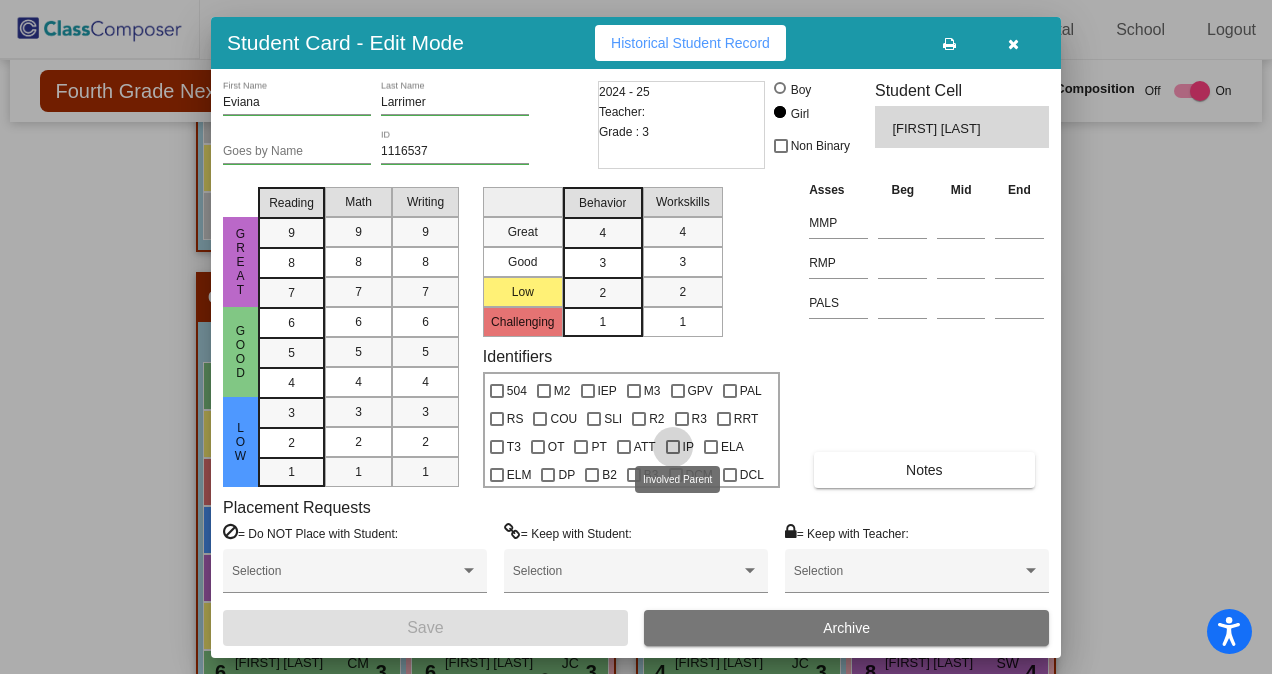 click at bounding box center (673, 447) 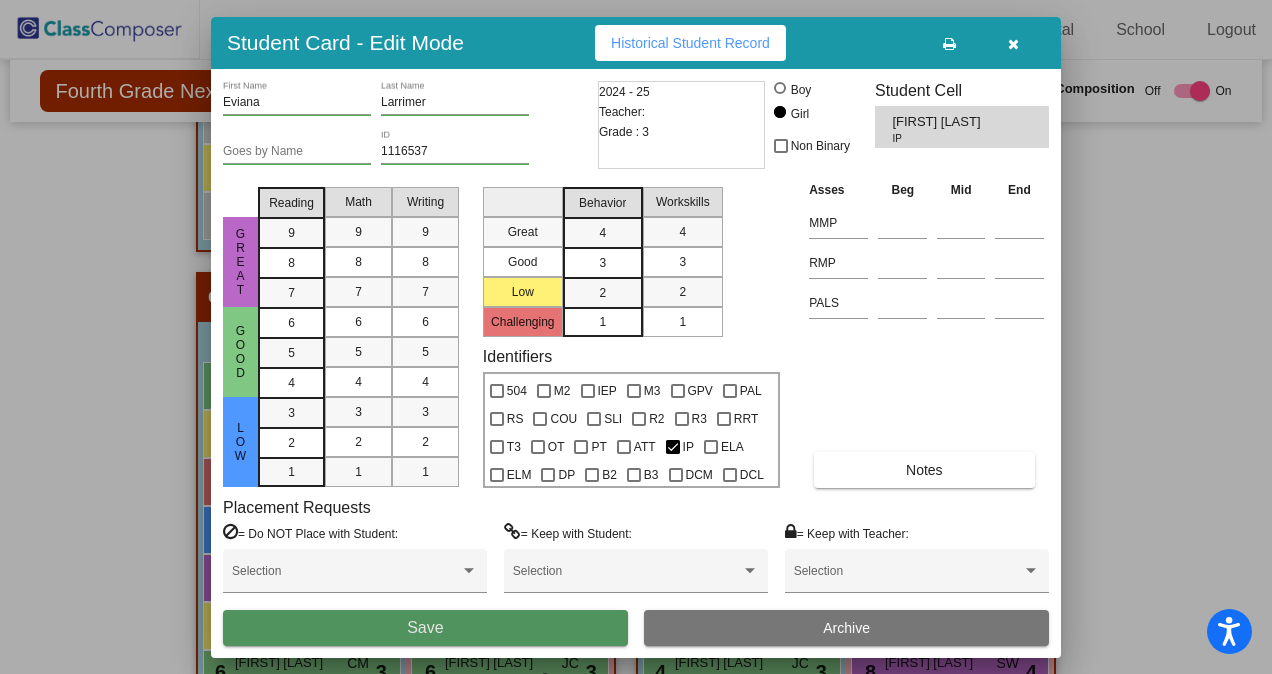 click on "Save" at bounding box center [425, 628] 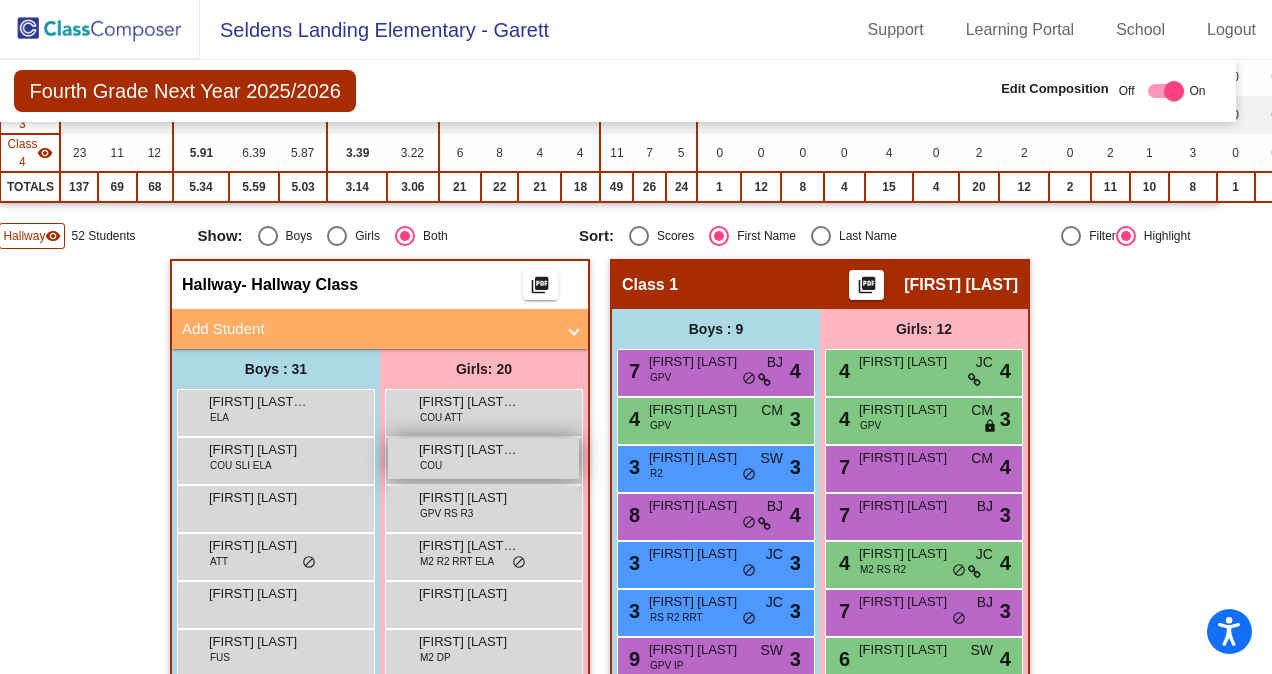 scroll, scrollTop: 348, scrollLeft: 26, axis: both 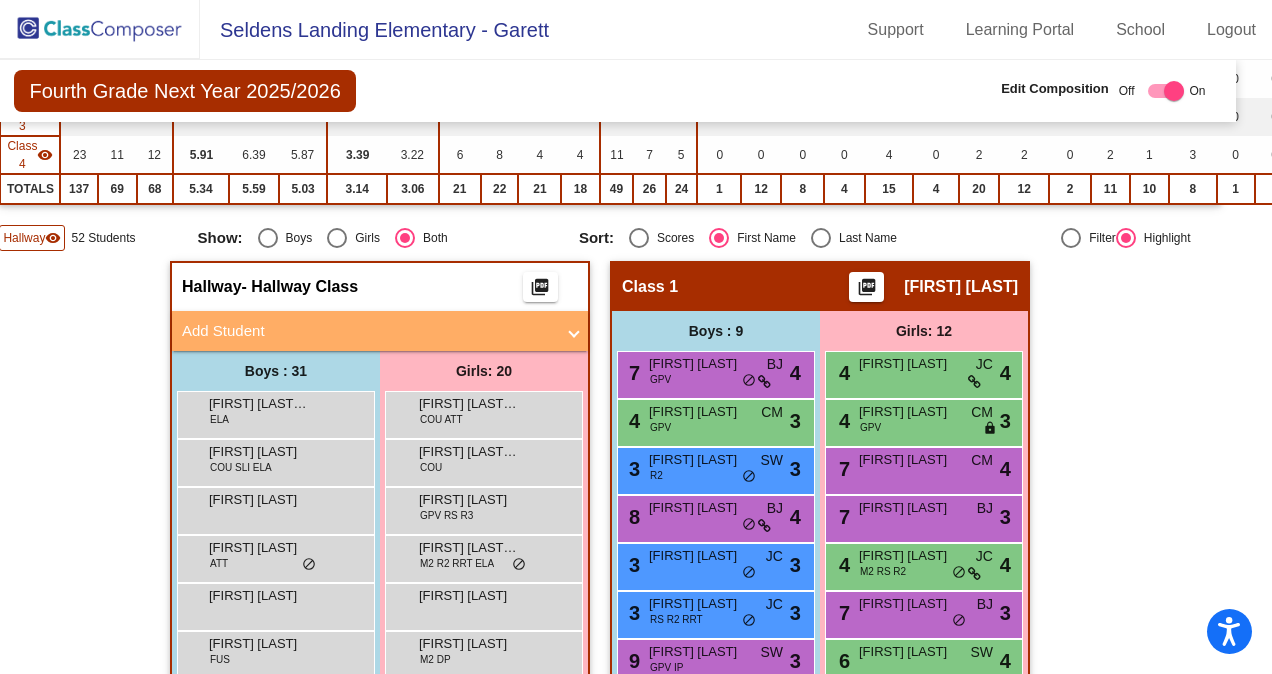 click on "Hallway" 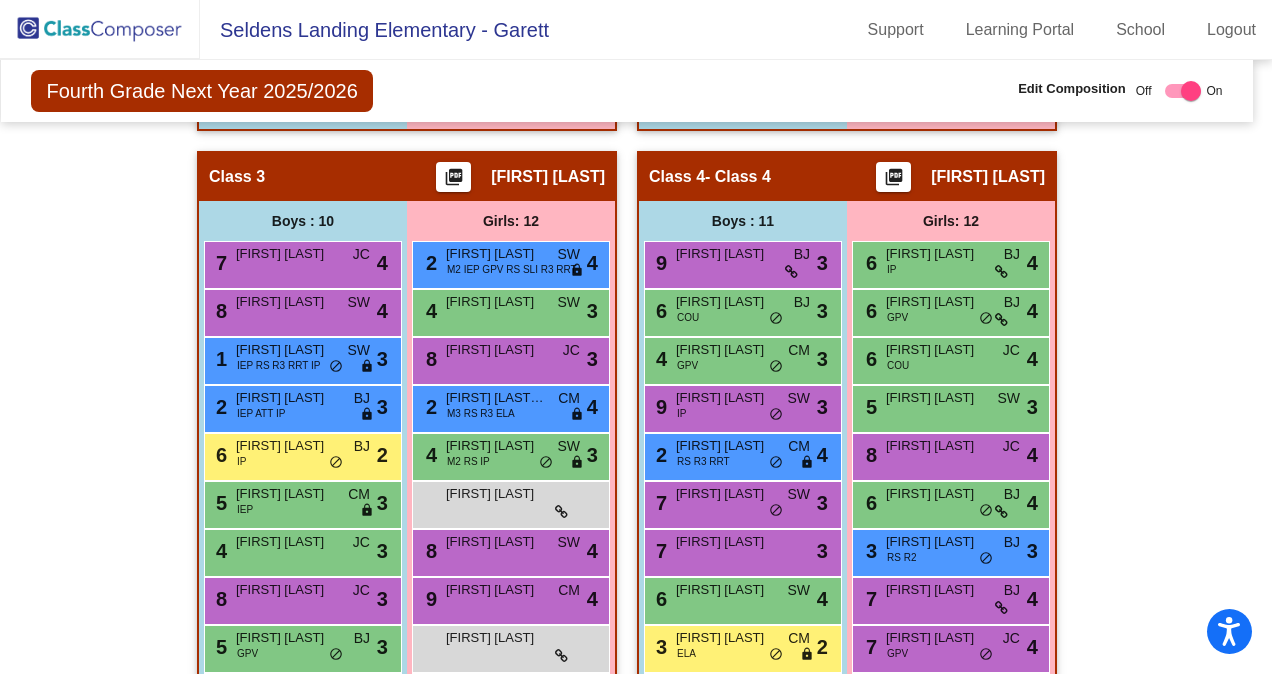 scroll, scrollTop: 1157, scrollLeft: 9, axis: both 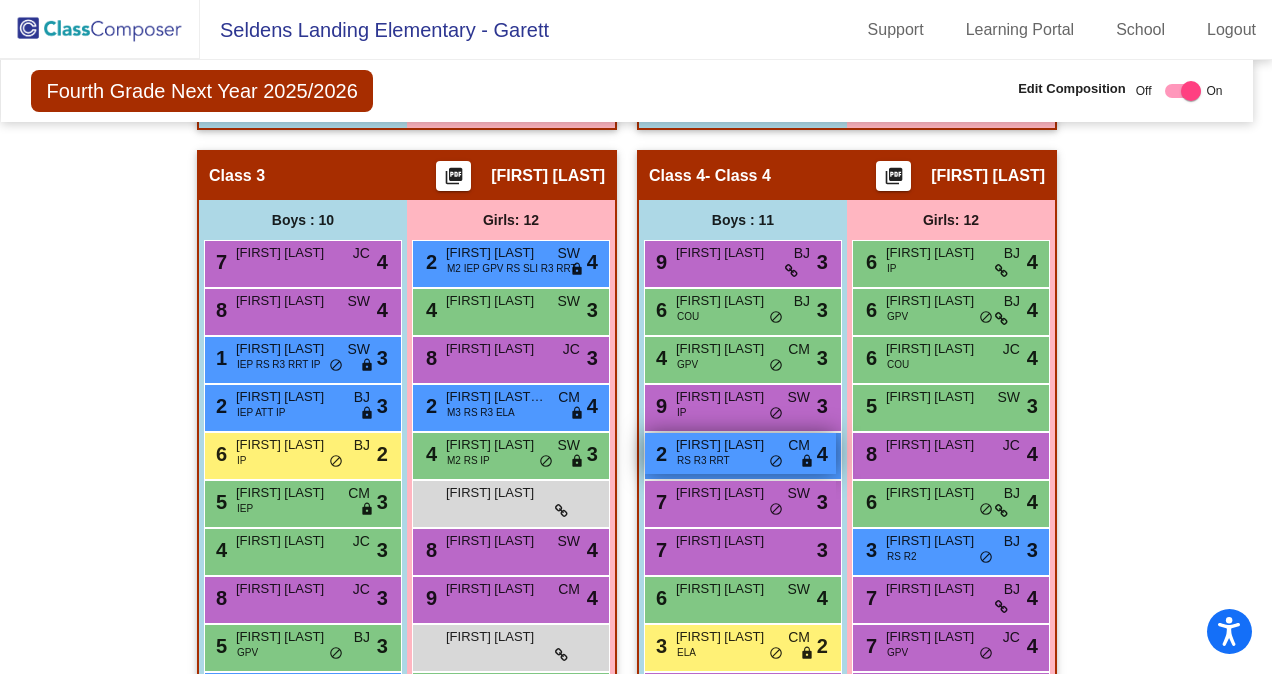 drag, startPoint x: 709, startPoint y: 550, endPoint x: 728, endPoint y: 467, distance: 85.146935 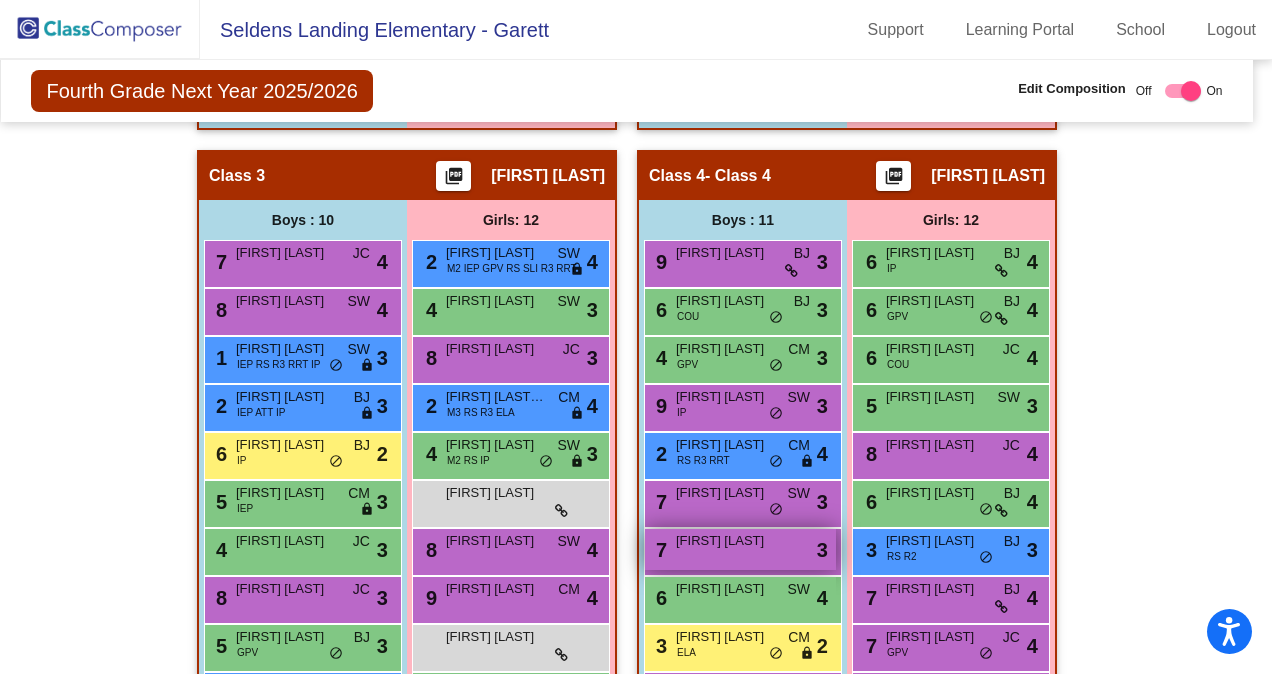 drag, startPoint x: 728, startPoint y: 467, endPoint x: 712, endPoint y: 544, distance: 78.64477 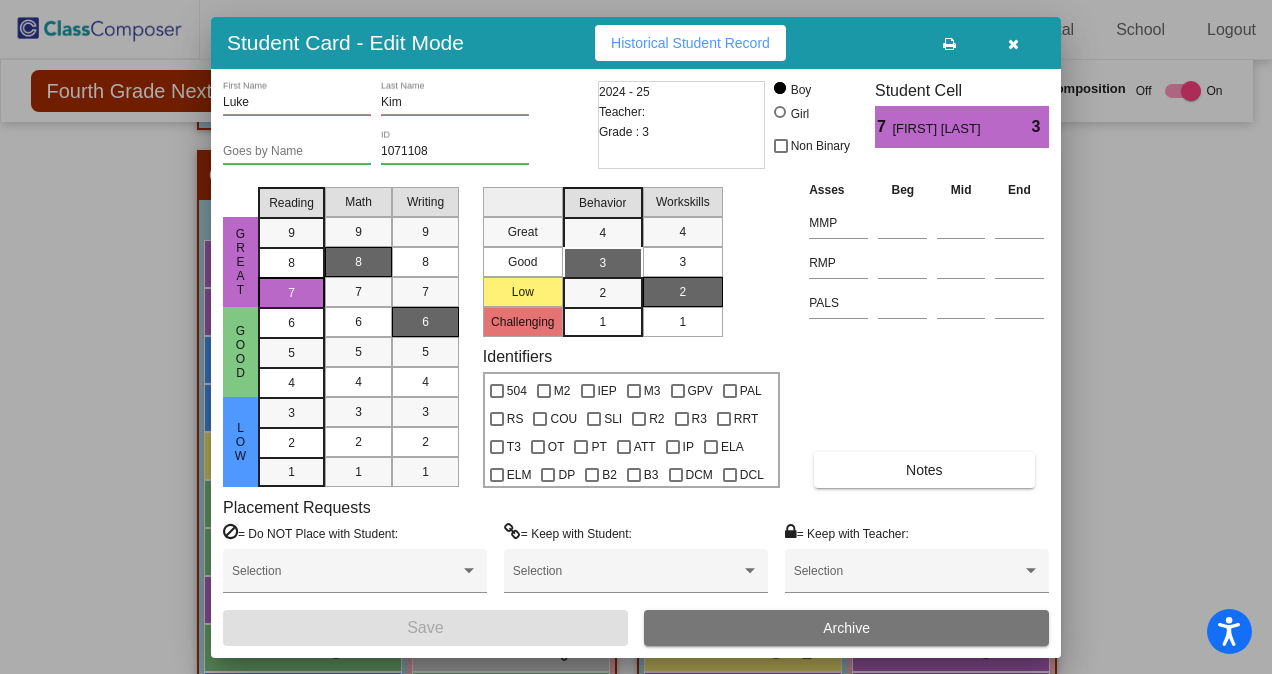click at bounding box center [1013, 44] 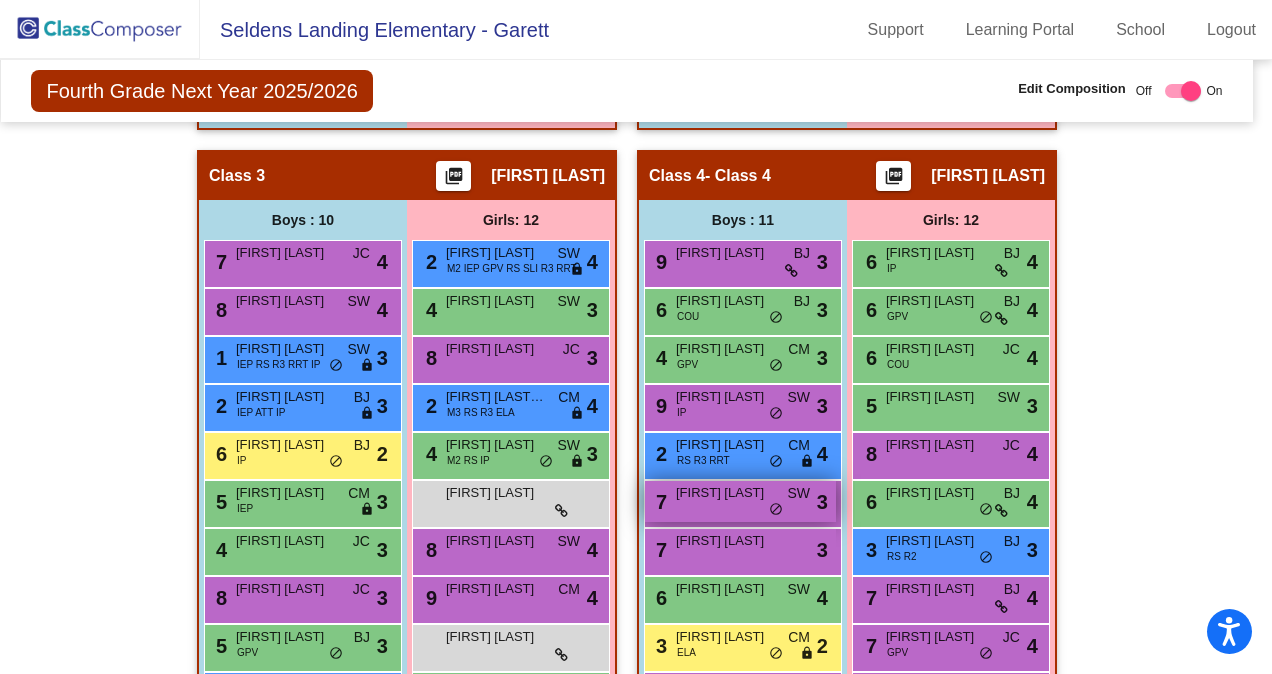 drag, startPoint x: 735, startPoint y: 550, endPoint x: 748, endPoint y: 511, distance: 41.109608 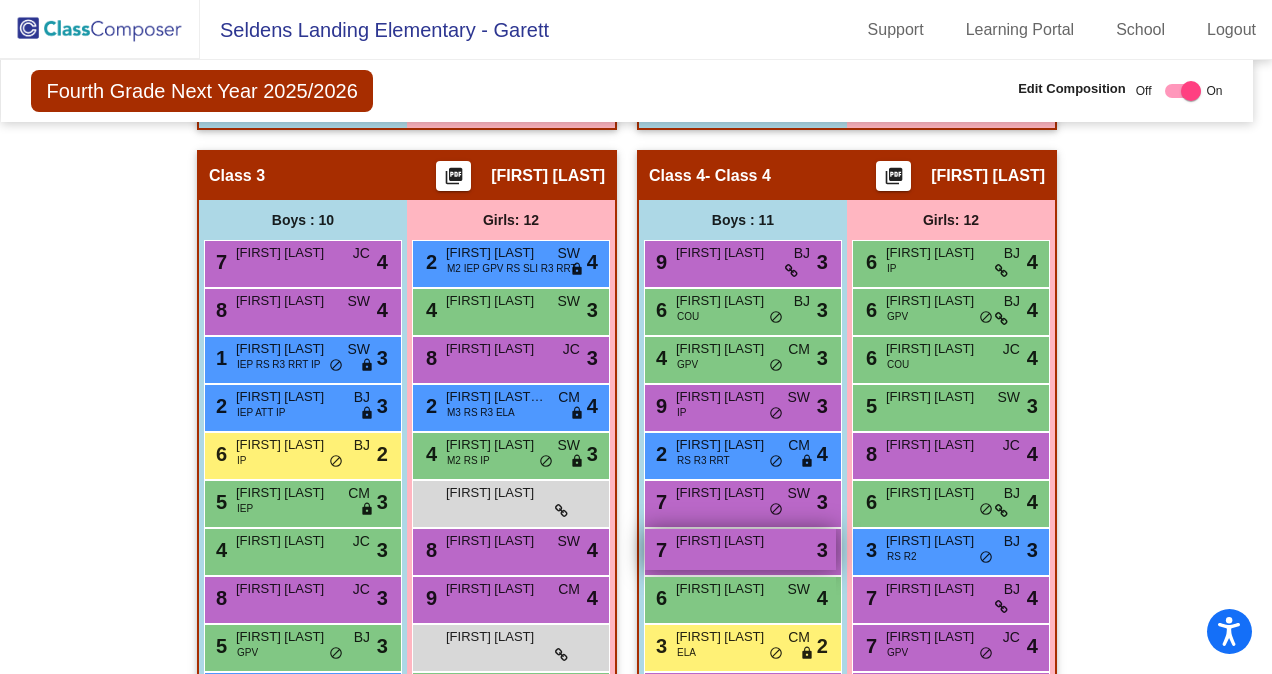 drag, startPoint x: 748, startPoint y: 511, endPoint x: 729, endPoint y: 550, distance: 43.382023 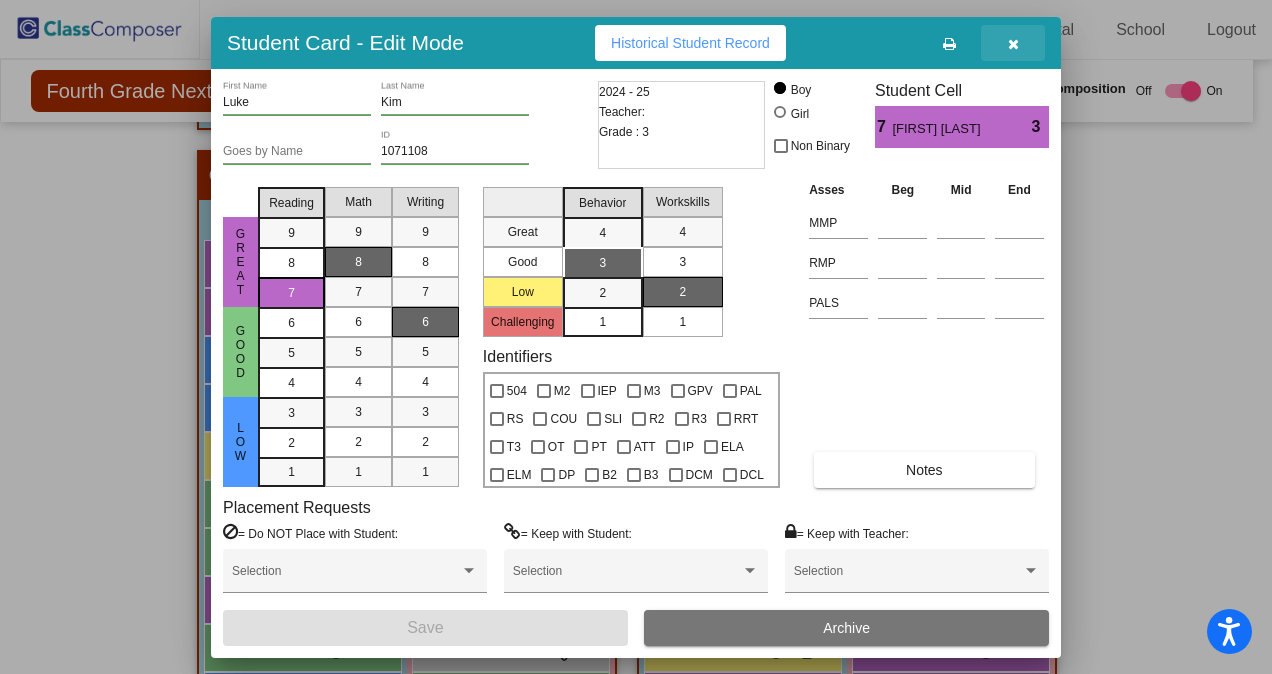 click at bounding box center (1013, 43) 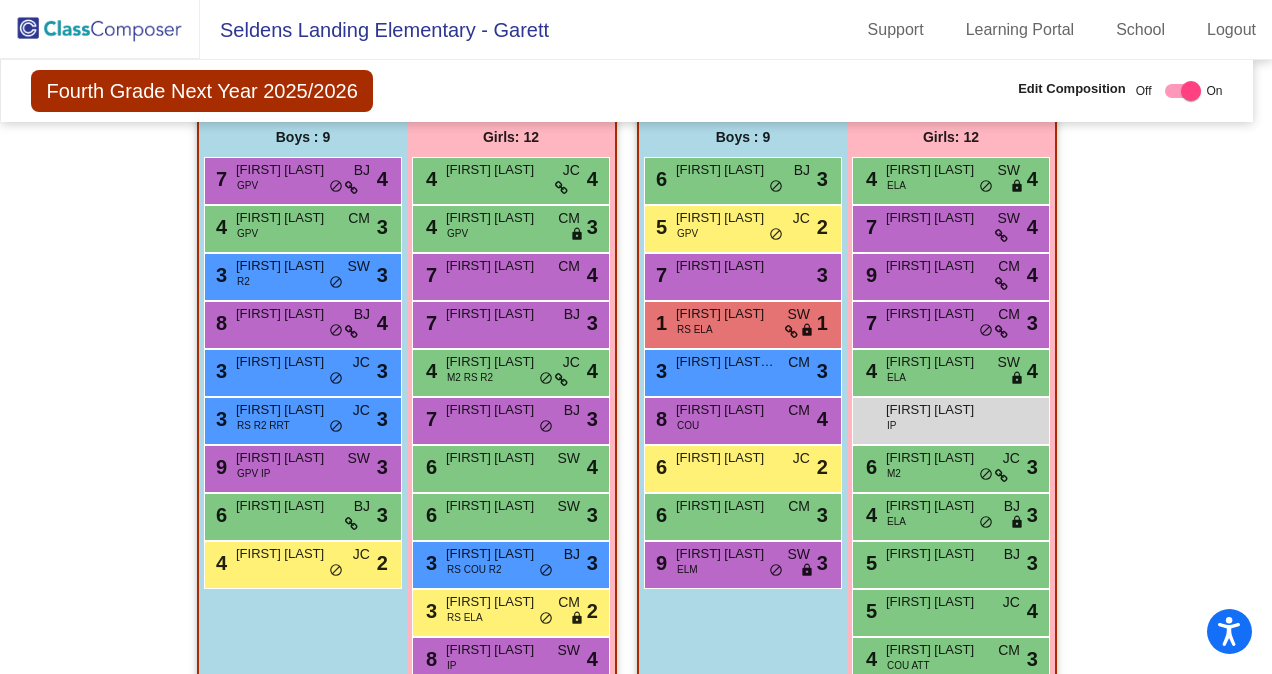 scroll, scrollTop: 540, scrollLeft: 9, axis: both 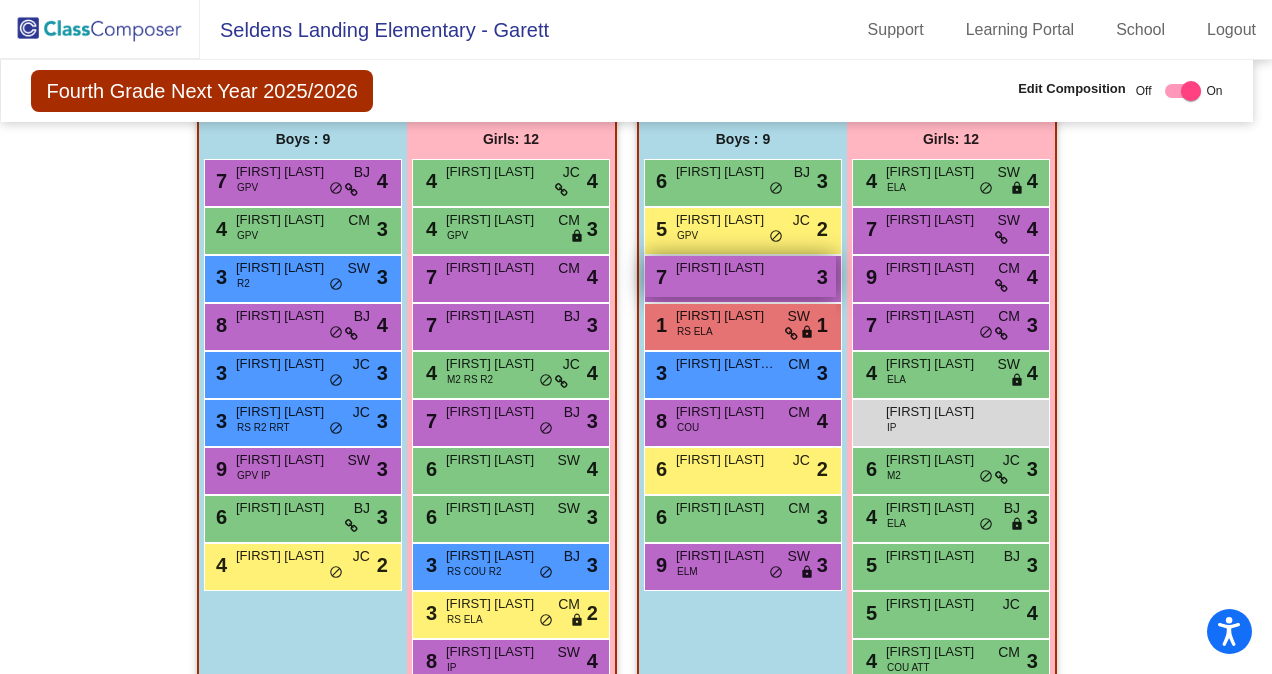 click on "[FIRST] [LAST]" at bounding box center [726, 268] 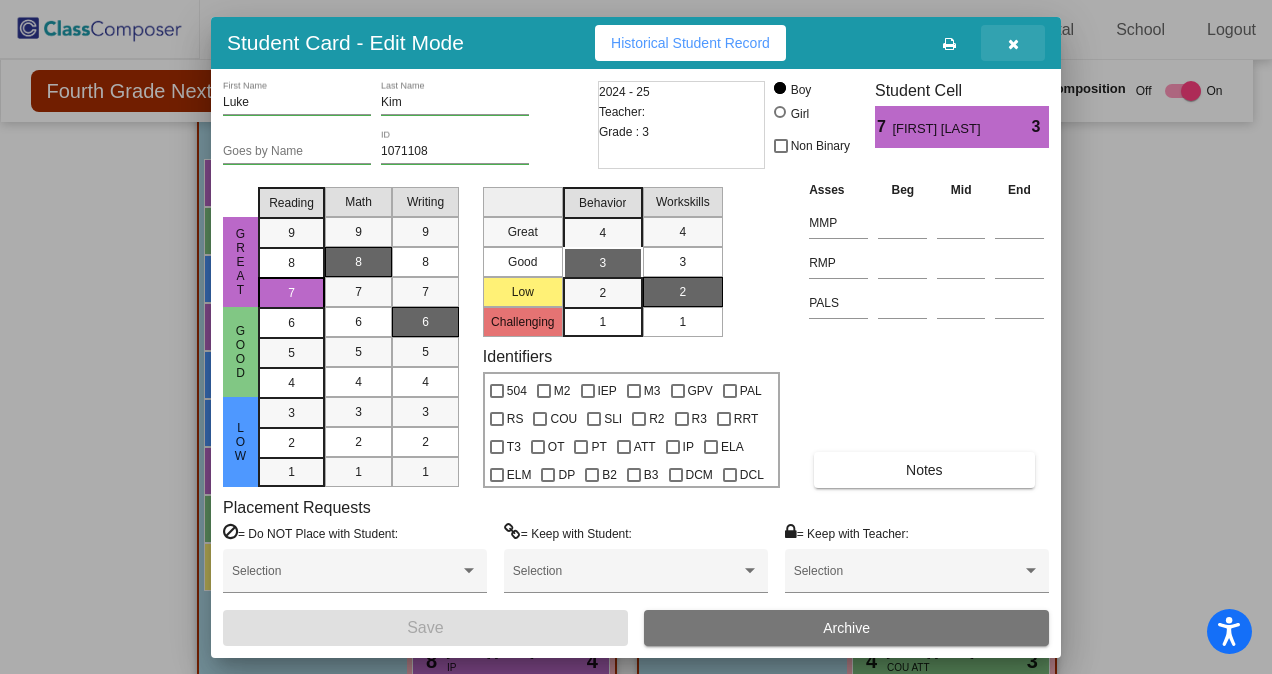 click at bounding box center (1013, 44) 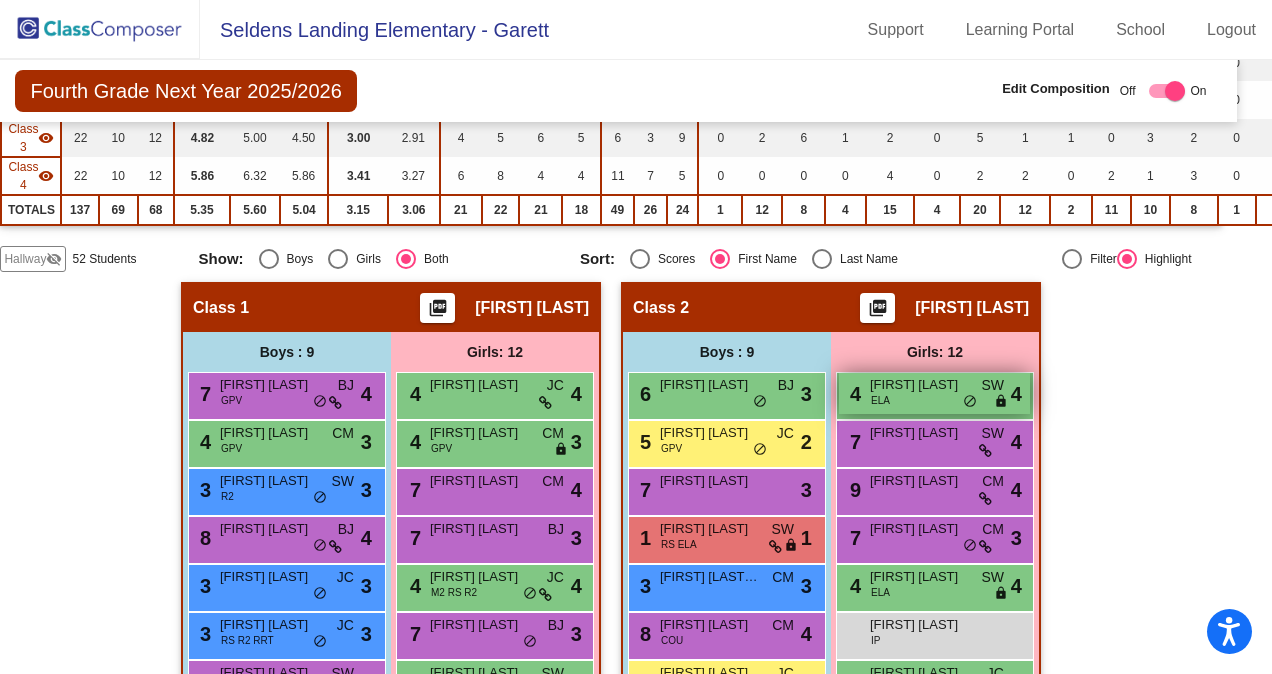 scroll, scrollTop: 325, scrollLeft: 25, axis: both 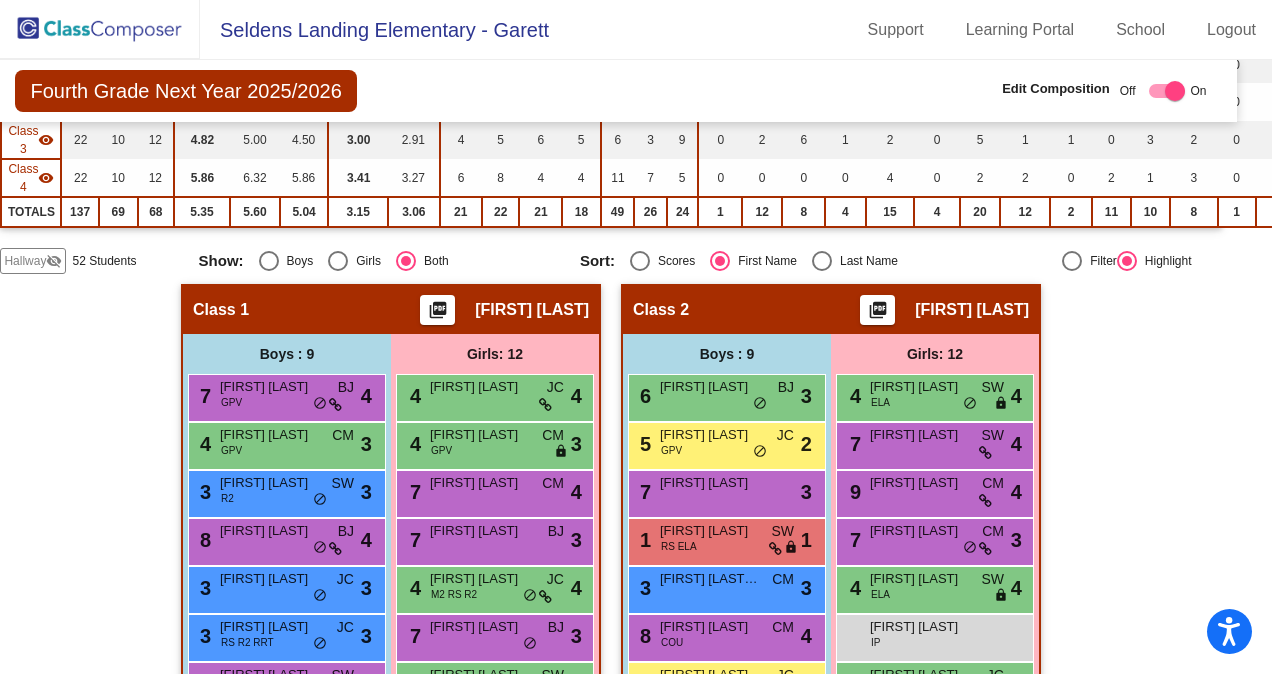 click 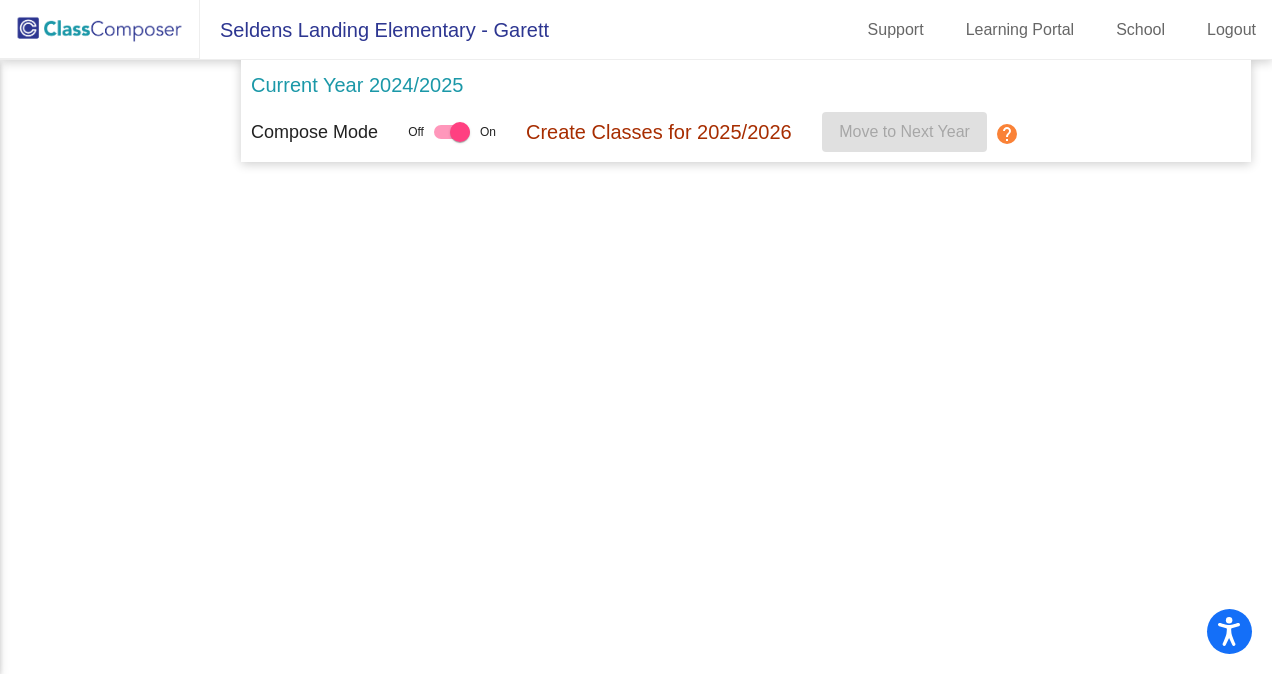 scroll, scrollTop: 0, scrollLeft: 0, axis: both 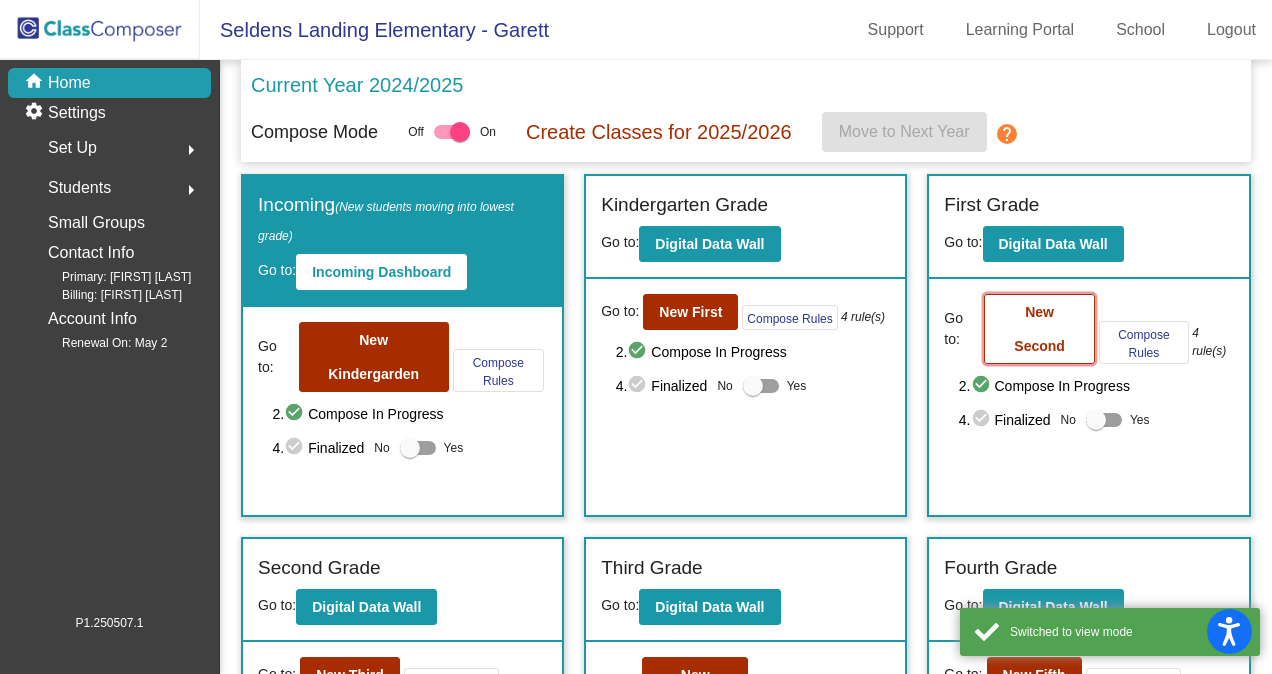 click on "New Second" 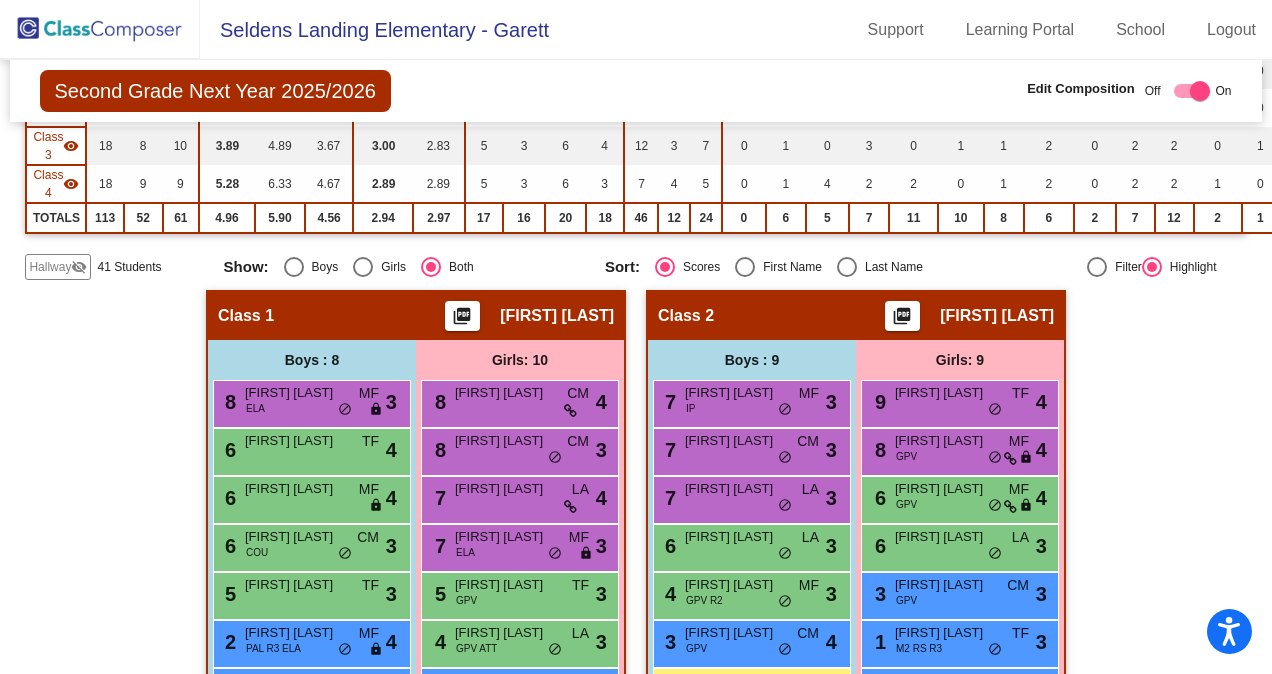 scroll, scrollTop: 325, scrollLeft: 0, axis: vertical 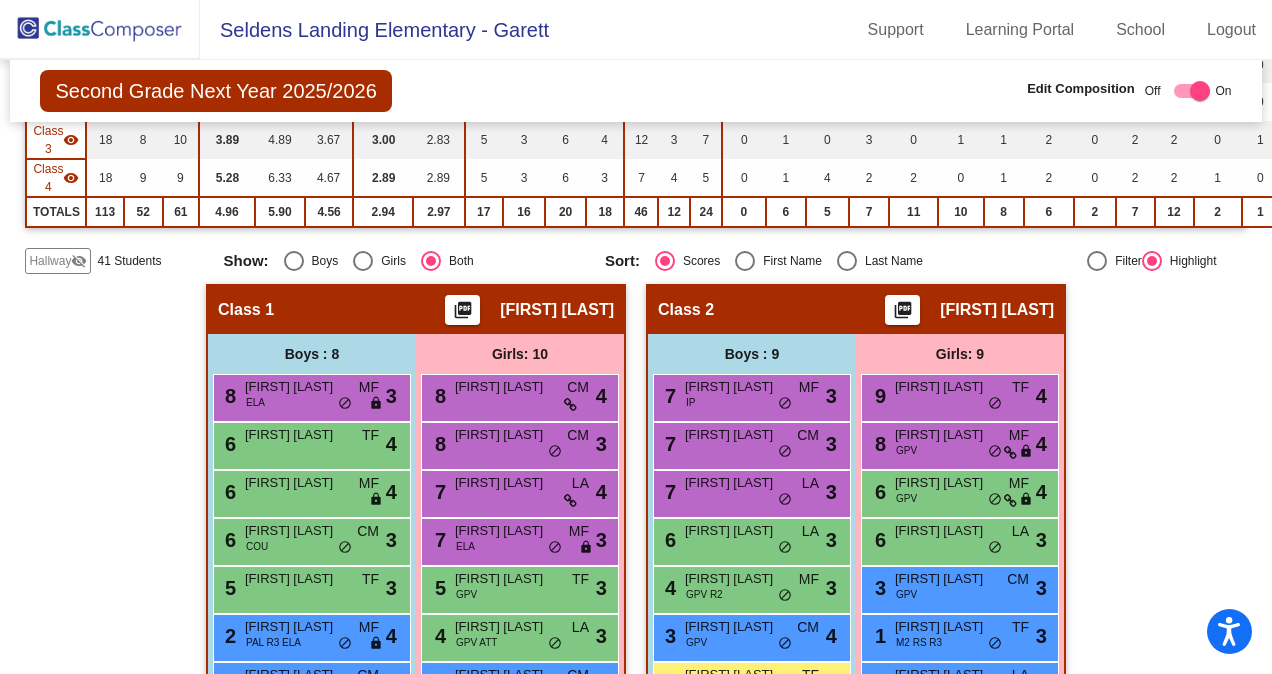 click on "Hallway" 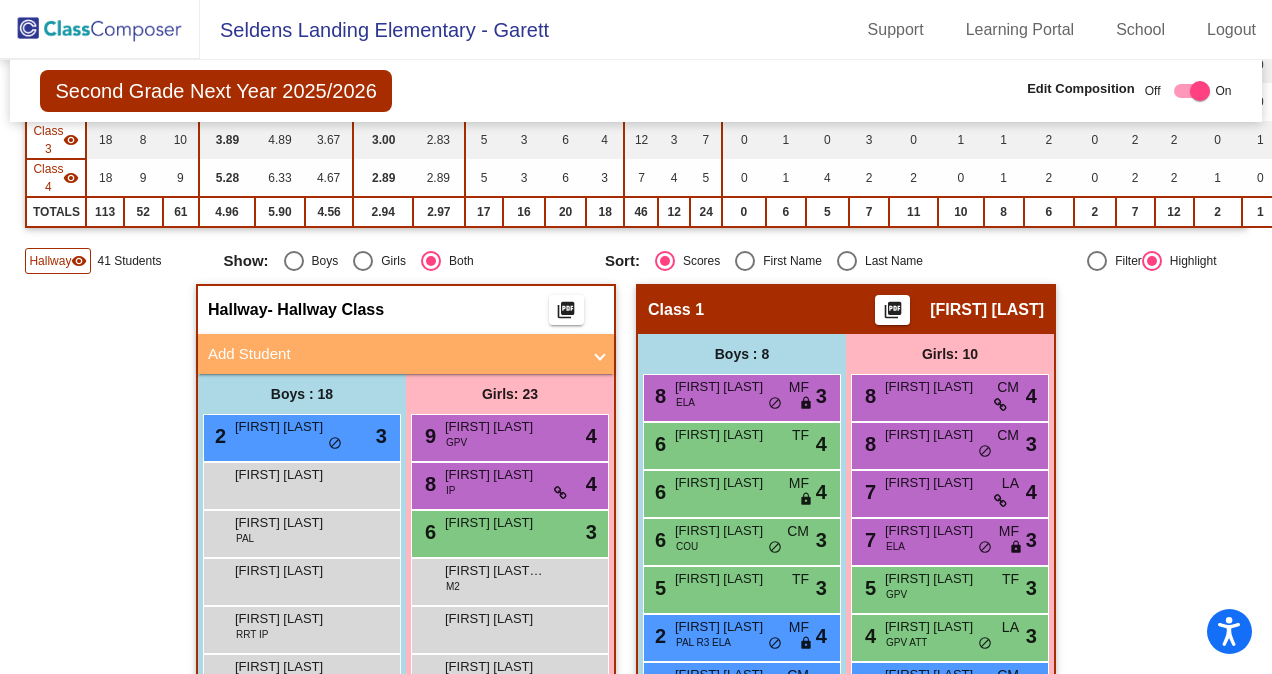 click on "Hallway" 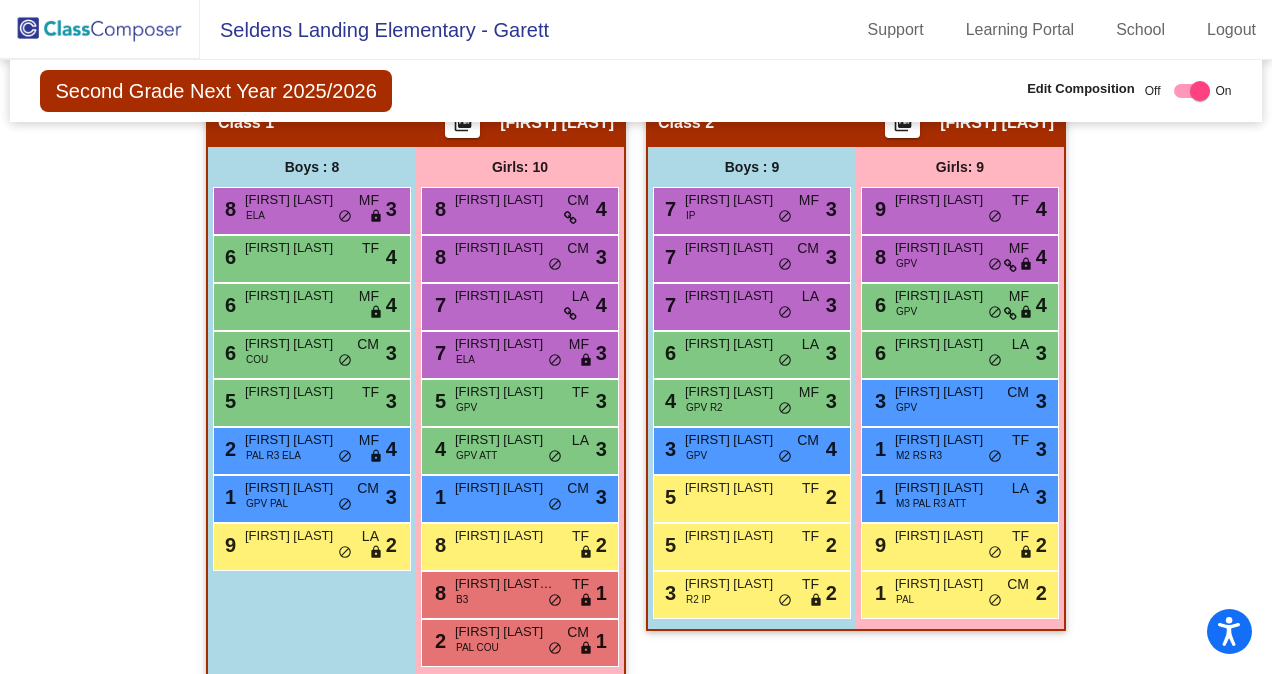 scroll, scrollTop: 431, scrollLeft: 0, axis: vertical 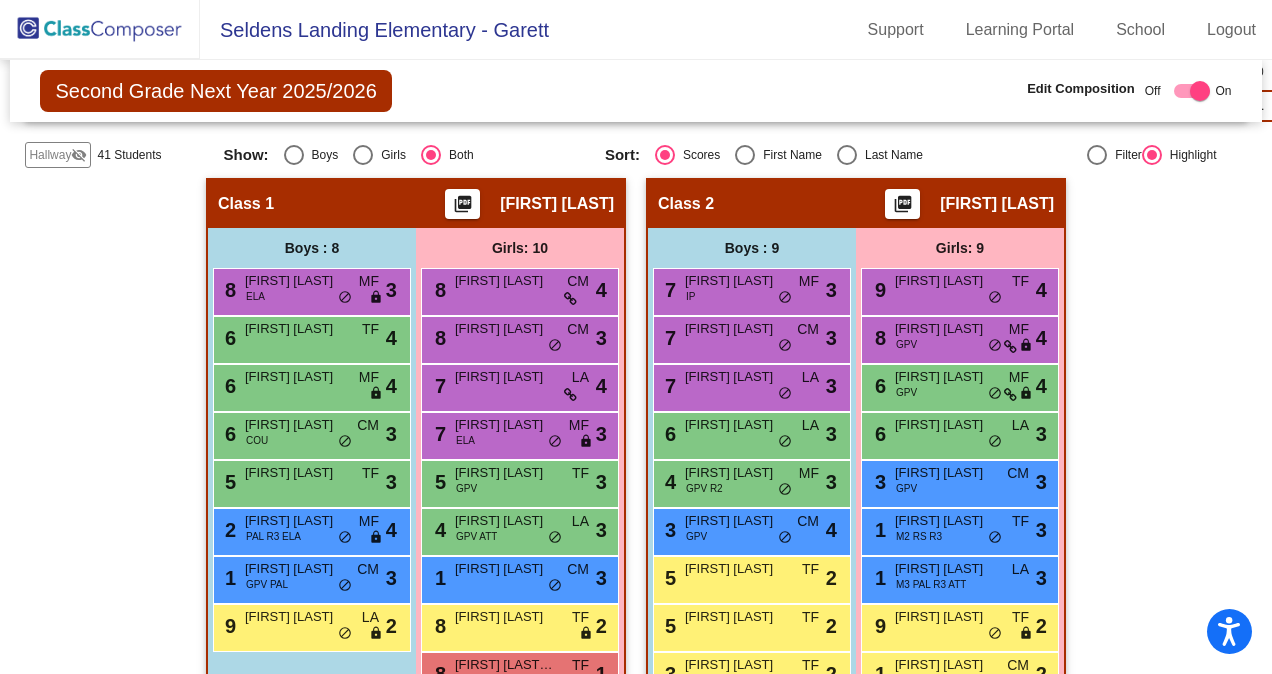 click on "Hallway   - Hallway Class  picture_as_pdf  Add Student  [FIRST] [LAST] Student Id  (Recommended)   Boy   Girl   Non Binary Add Close  Boys : 18  2 [FIRST] [LAST] lock do_not_disturb_alt 3 [FIRST] [LAST] lock do_not_disturb_alt [FIRST] [LAST] PAL lock do_not_disturb_alt [FIRST] [LAST] lock do_not_disturb_alt [FIRST] [LAST] RRT IP lock do_not_disturb_alt [FIRST] [LAST] RS R3 ATT lock do_not_disturb_alt [FIRST] [LAST] PAL RS R3 DP lock do_not_disturb_alt [FIRST] [LAST] RS SLI R3 ELA lock do_not_disturb_alt [FIRST] [LAST] lock do_not_disturb_alt [FIRST] [LAST] ATT lock do_not_disturb_alt [FIRST] [LAST] lock do_not_disturb_alt [FIRST] [LAST] RS R2 lock do_not_disturb_alt [FIRST] [LAST] lock do_not_disturb_alt [FIRST] [LAST] lock do_not_disturb_alt [FIRST] [LAST] ATT lock do_not_disturb_alt [FIRST] [LAST] lock do_not_disturb_alt [FIRST] [LAST] lock do_not_disturb_alt [FIRST] [LAST] lock do_not_disturb_alt Girls: 23 9 [FIRST] [LAST] GPV lock do_not_disturb_alt 4 8 [FIRST] [LAST] [LAST] IP lock do_not_disturb_alt 4 6 3" 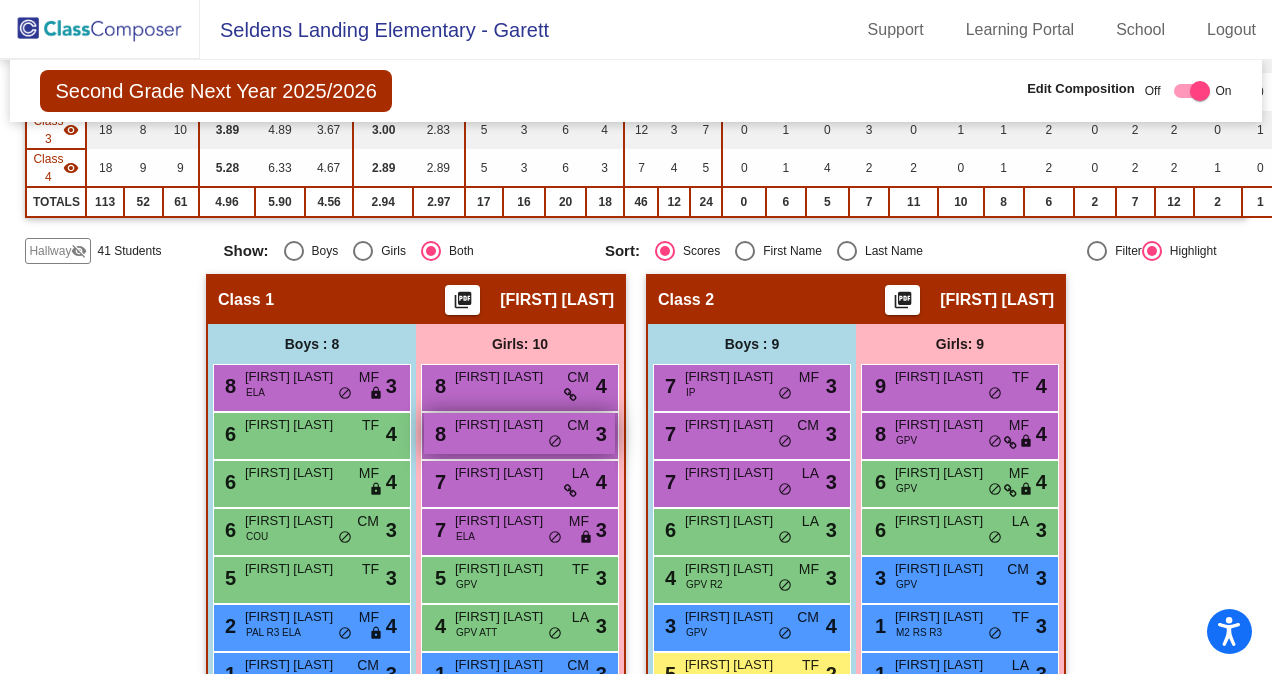 scroll, scrollTop: 334, scrollLeft: 0, axis: vertical 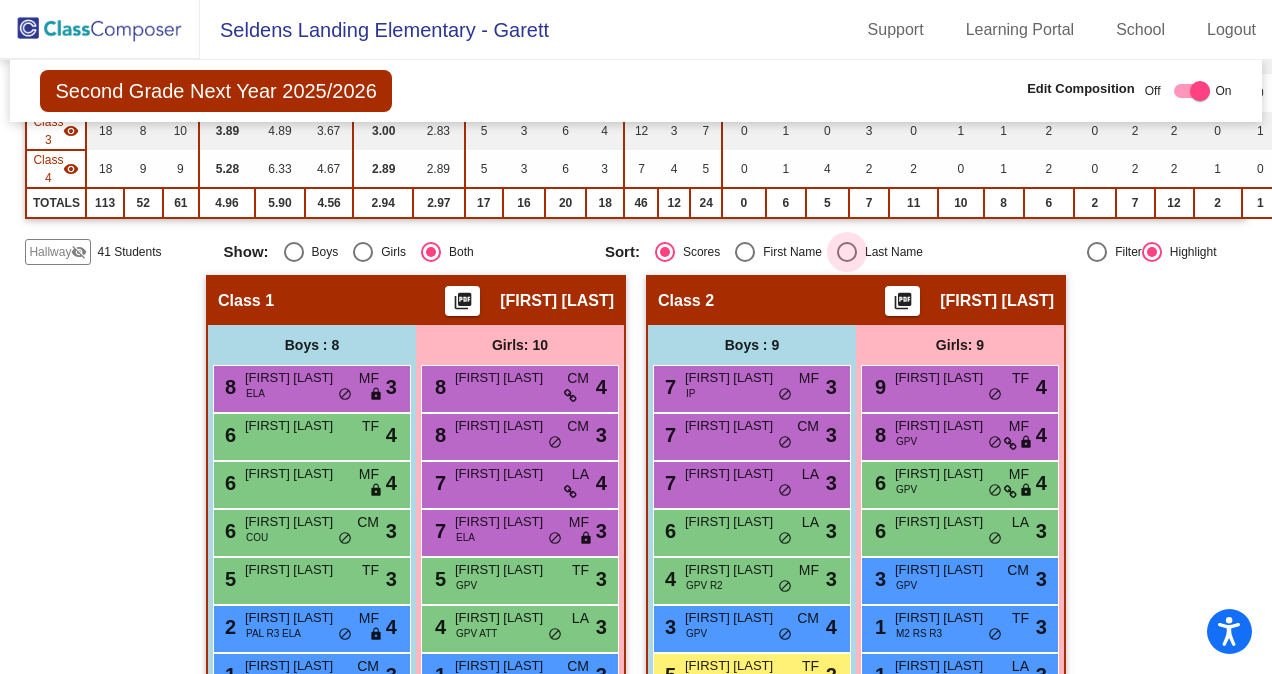 click at bounding box center (847, 252) 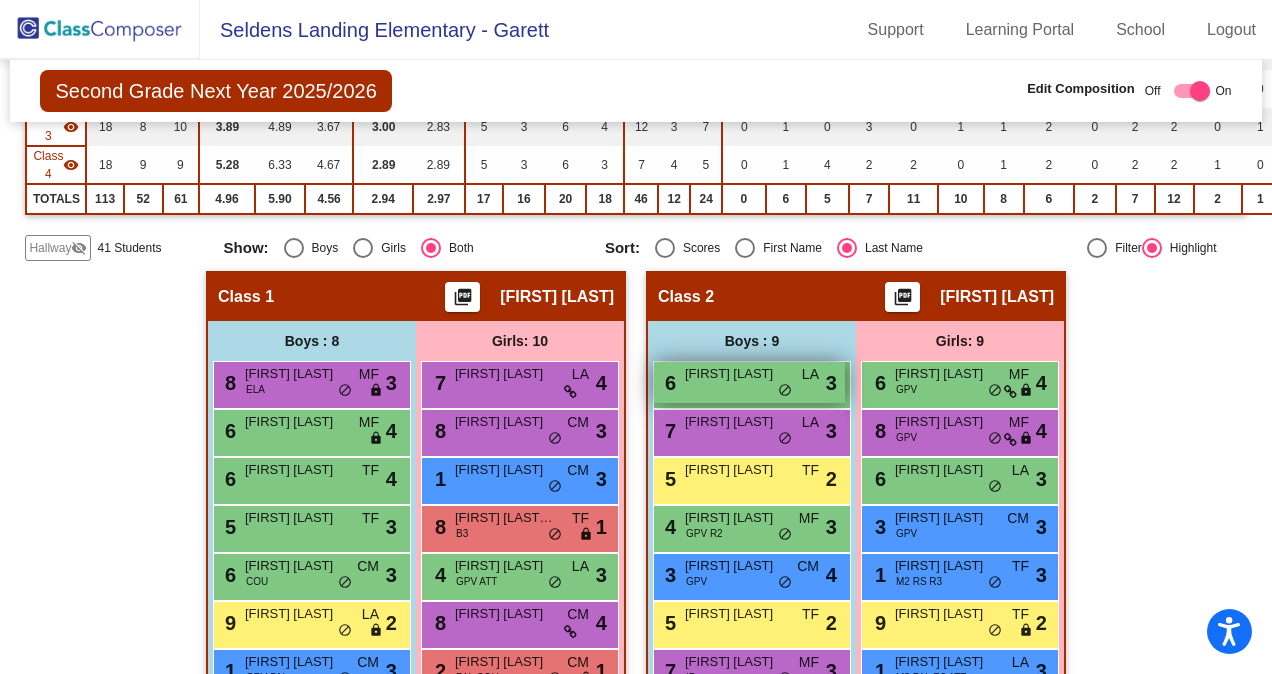 scroll, scrollTop: 339, scrollLeft: 0, axis: vertical 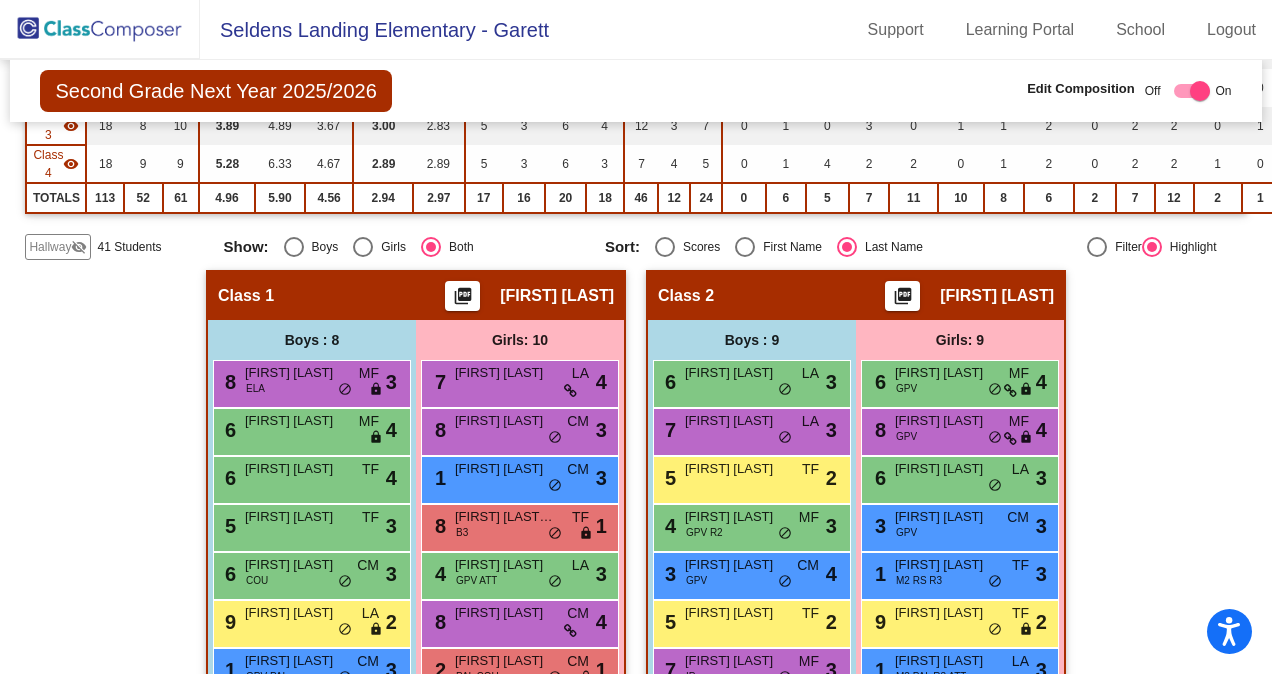 click on "Hallway" 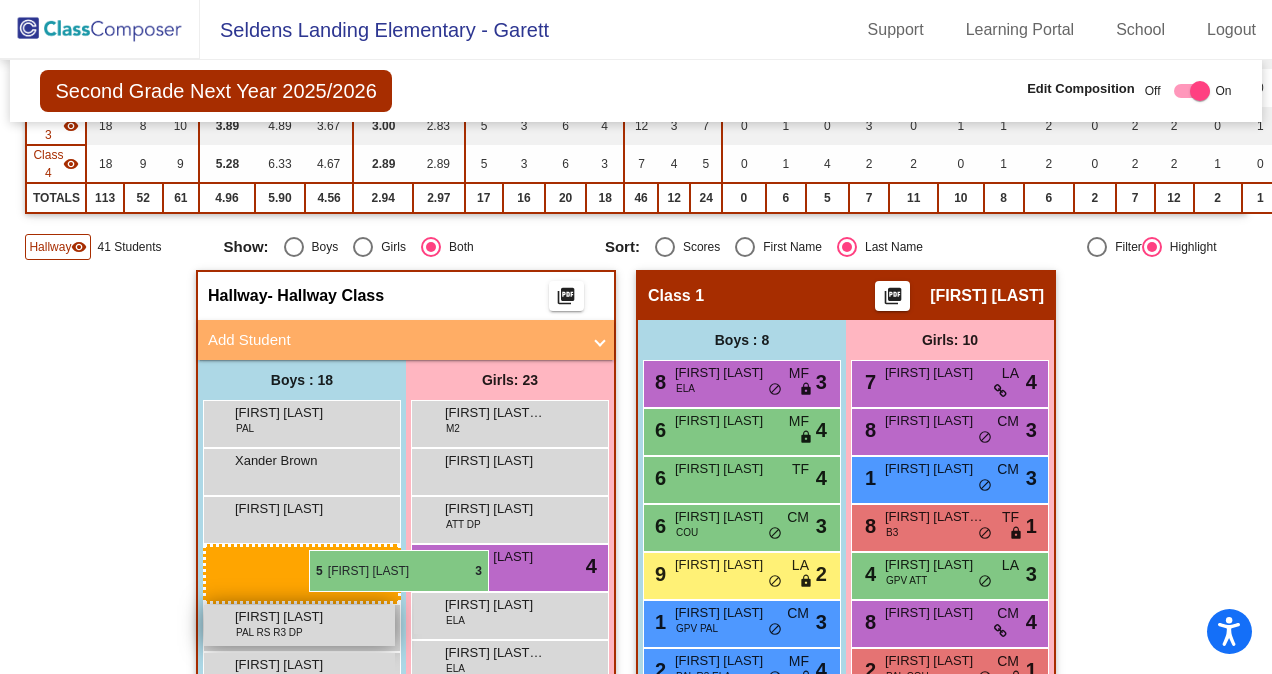 drag, startPoint x: 687, startPoint y: 529, endPoint x: 308, endPoint y: 550, distance: 379.58136 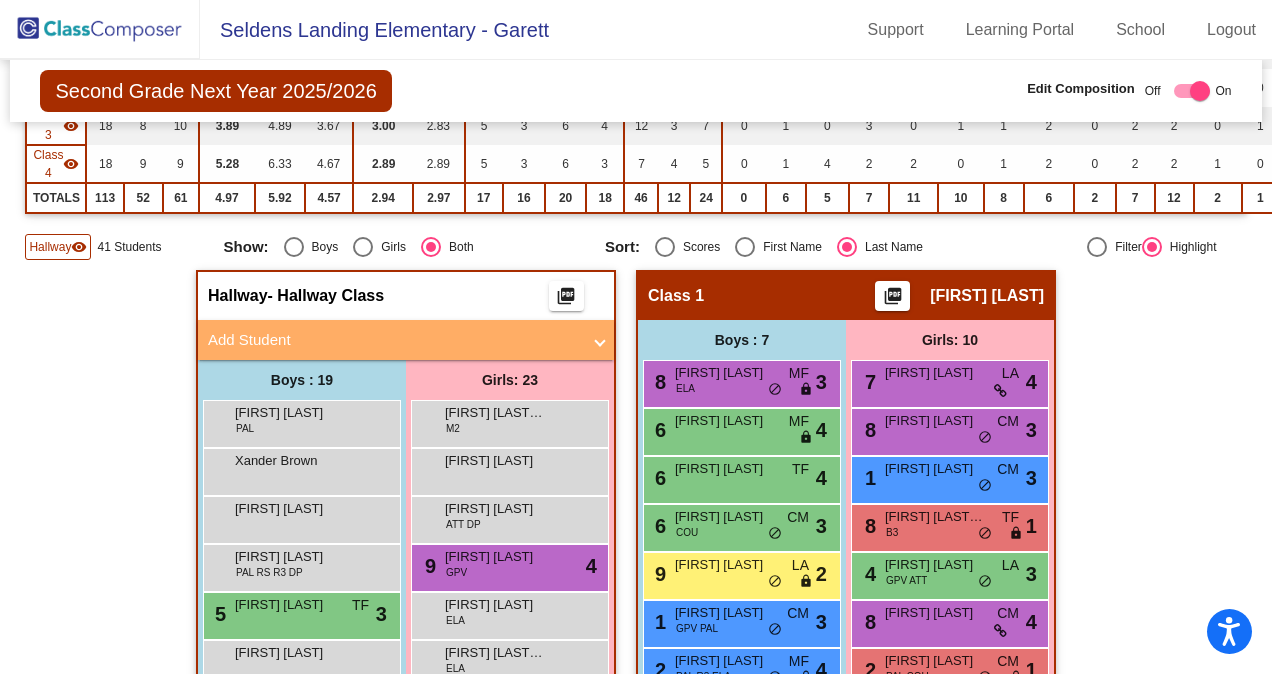 click on "Hallway" 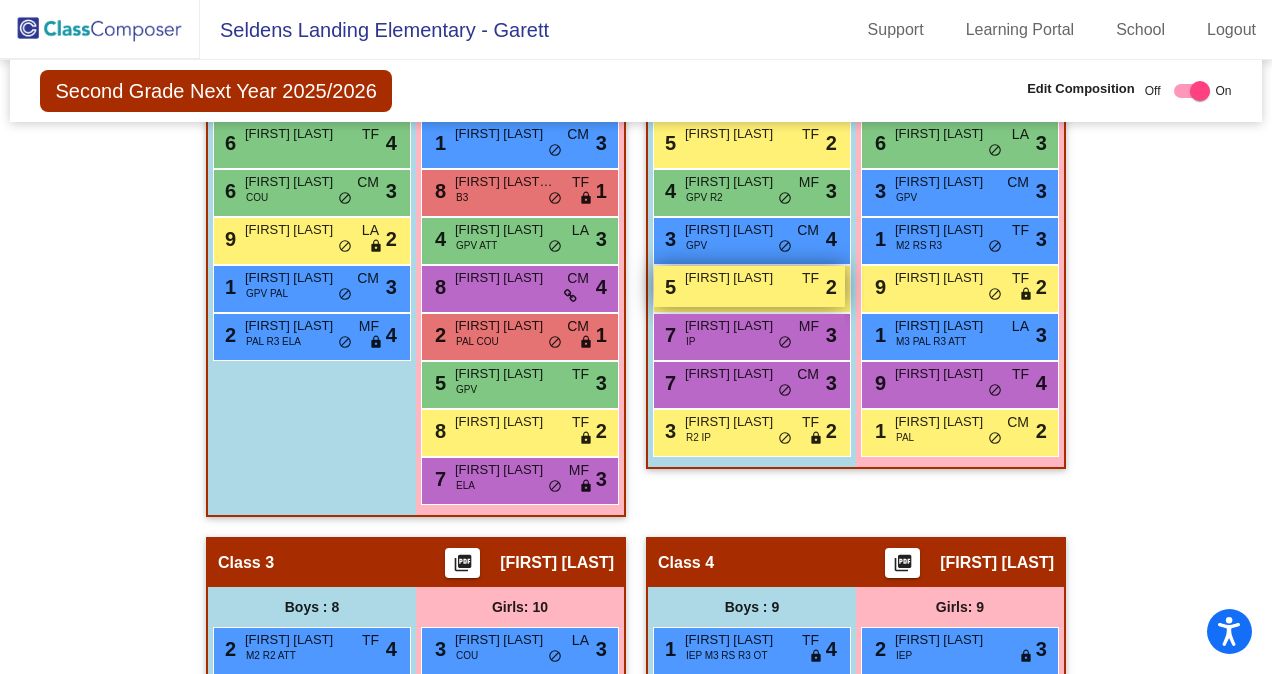 scroll, scrollTop: 678, scrollLeft: 0, axis: vertical 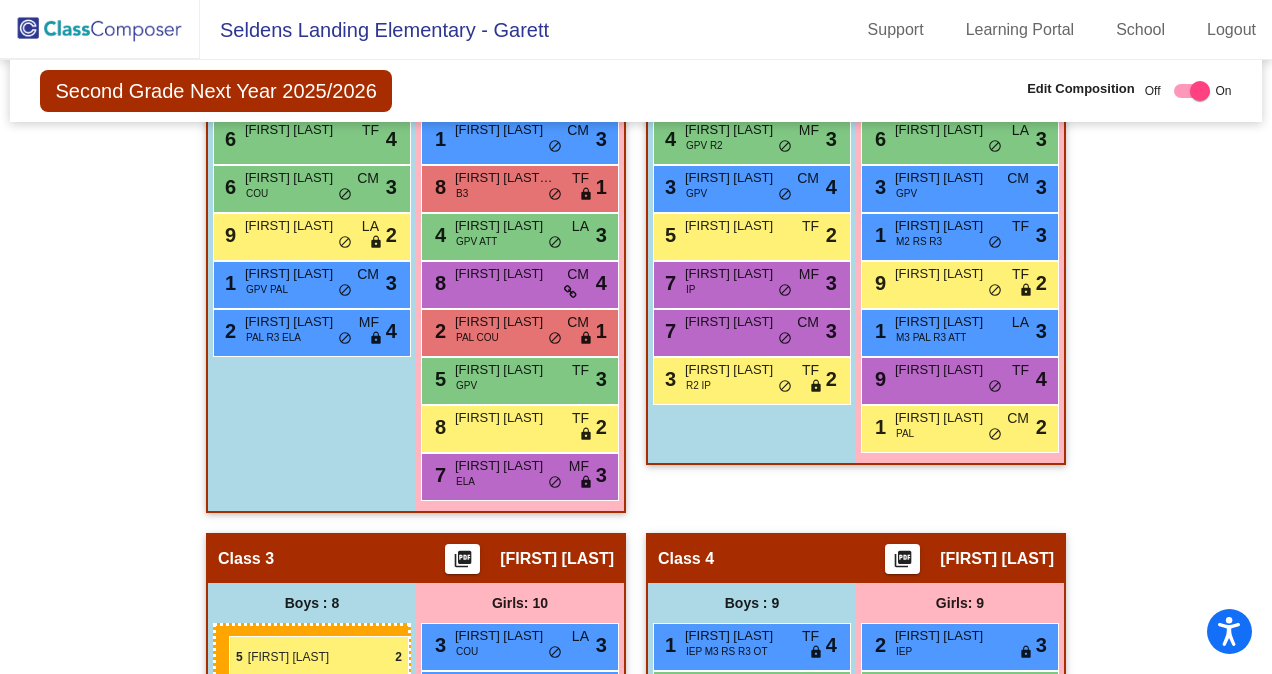 drag, startPoint x: 722, startPoint y: 130, endPoint x: 229, endPoint y: 636, distance: 706.4595 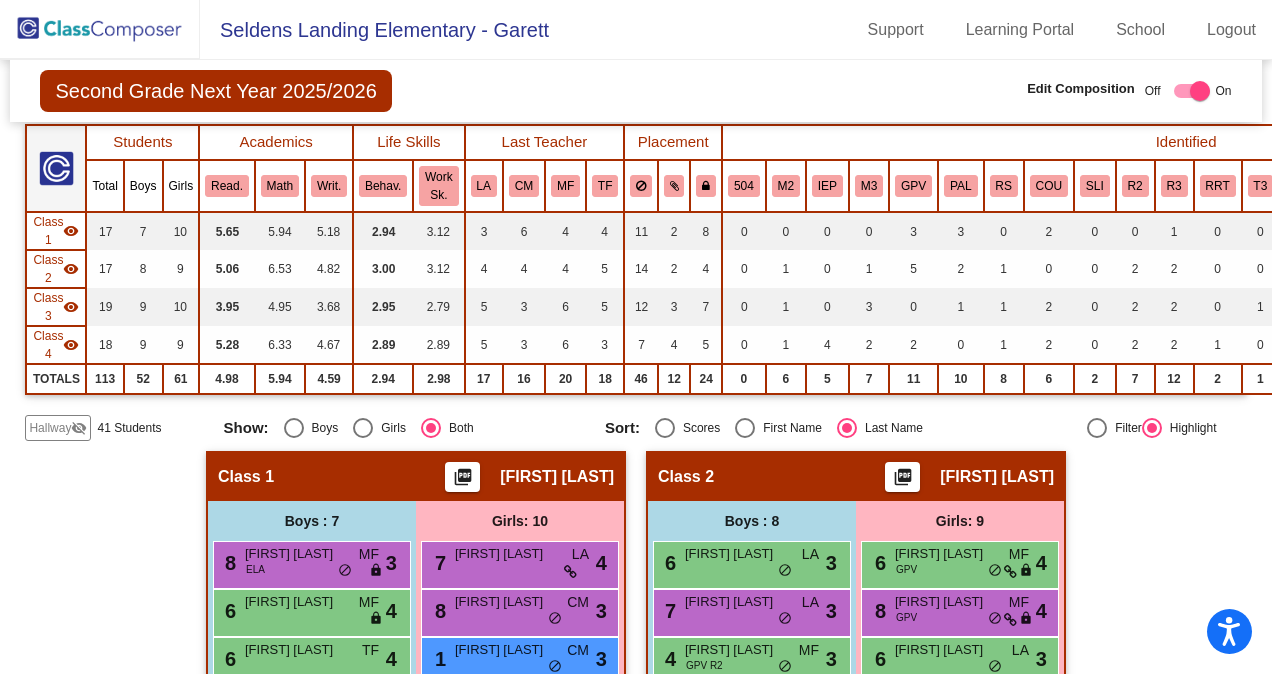 scroll, scrollTop: 186, scrollLeft: 0, axis: vertical 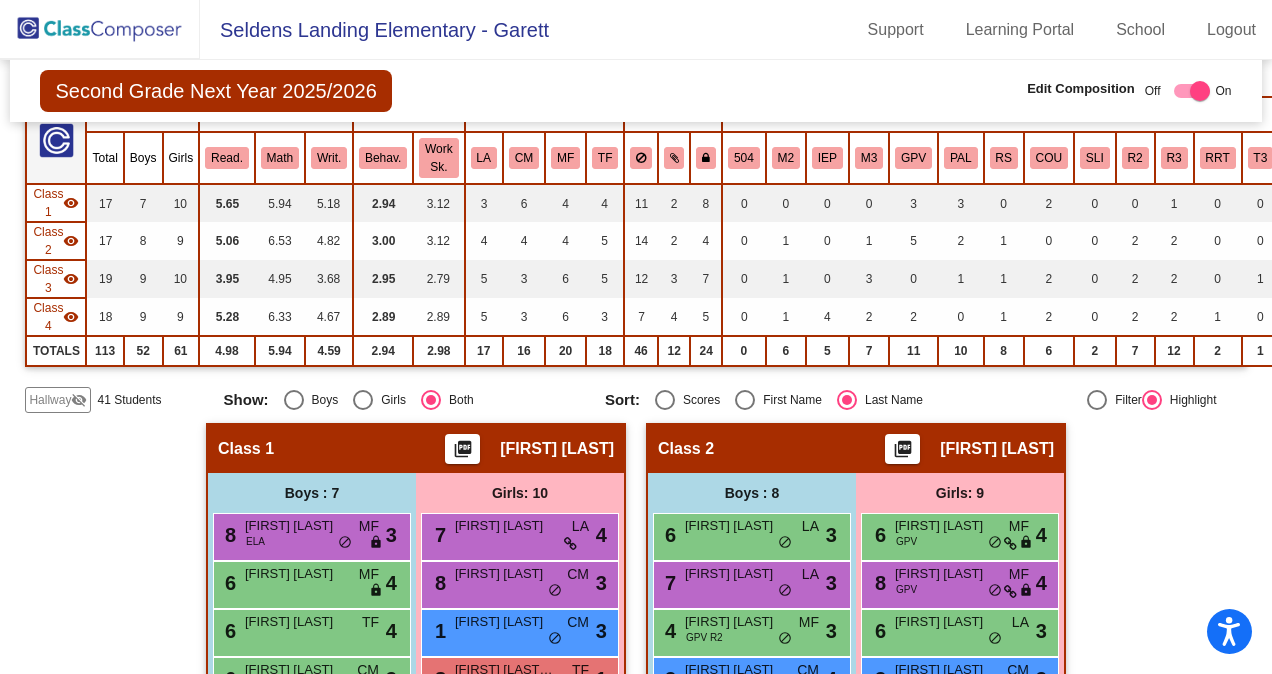click on "Hallway" 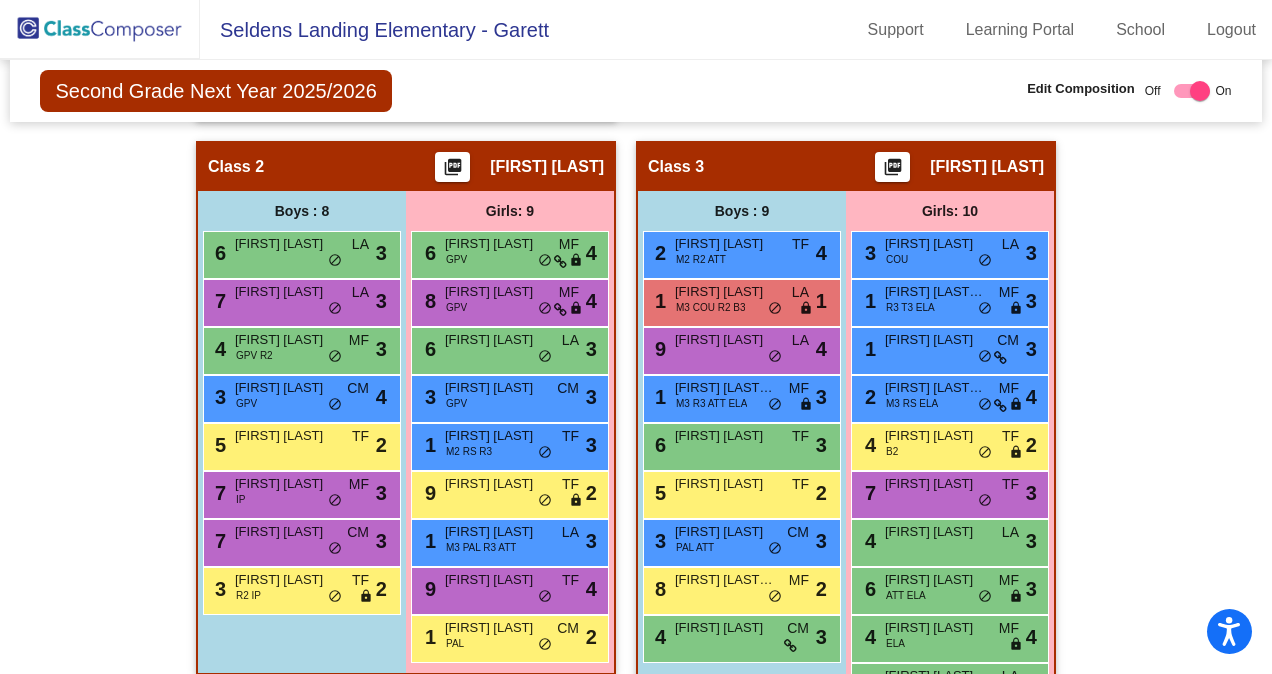 scroll, scrollTop: 1736, scrollLeft: 0, axis: vertical 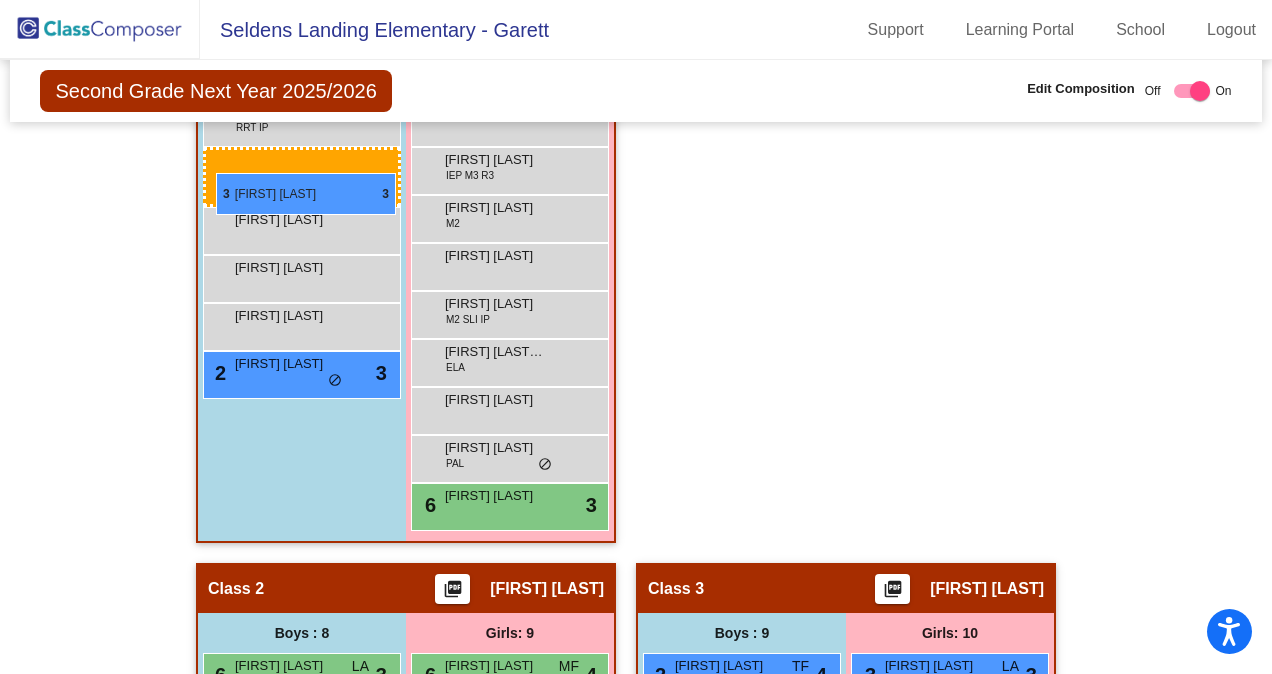 drag, startPoint x: 684, startPoint y: 528, endPoint x: 216, endPoint y: 173, distance: 587.4087 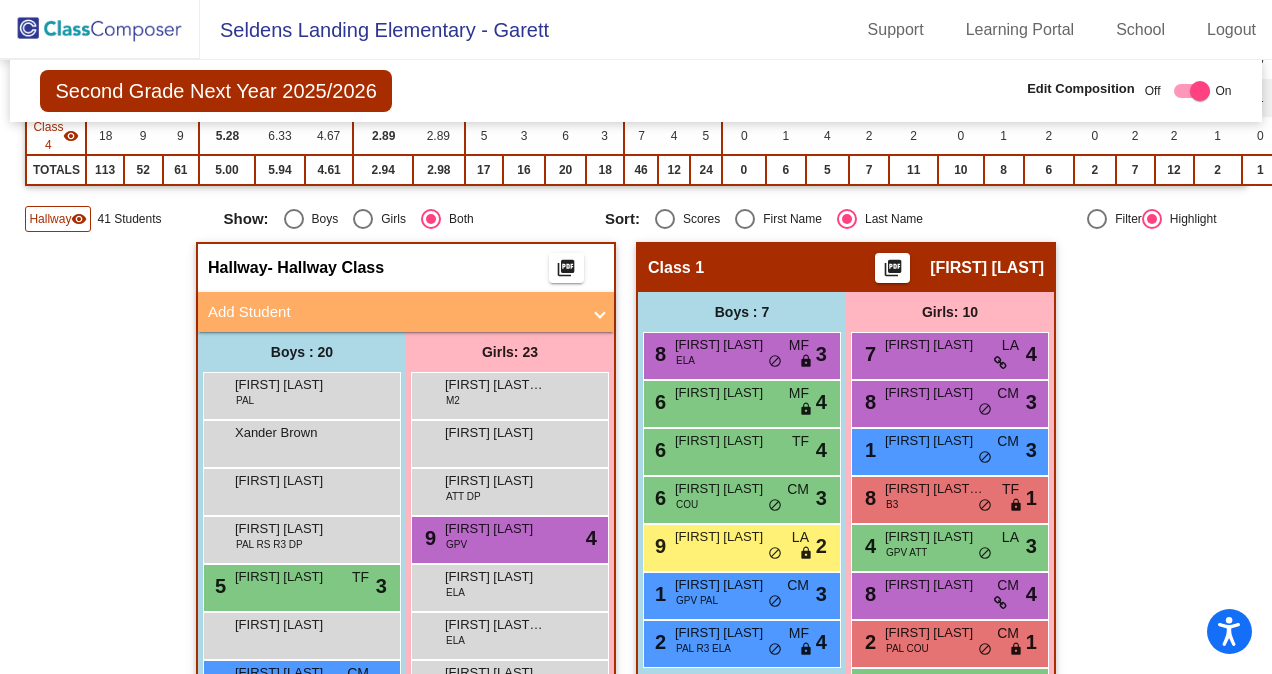 scroll, scrollTop: 366, scrollLeft: 0, axis: vertical 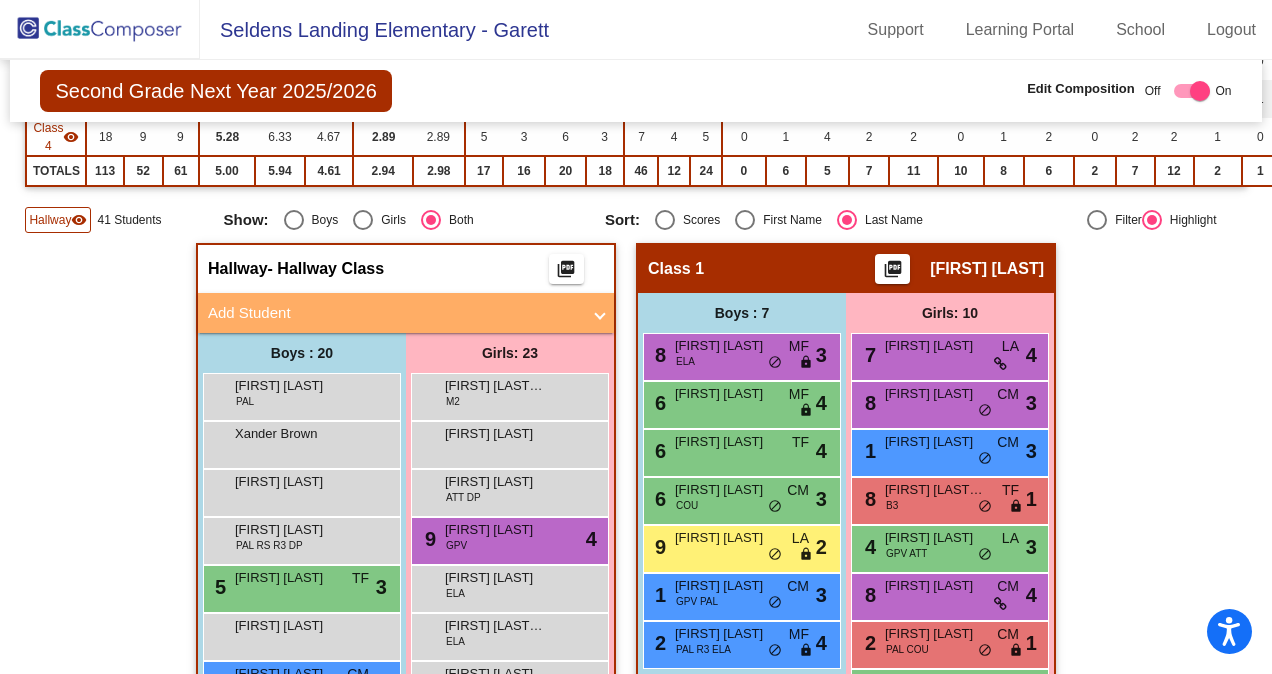 click on "Hallway" 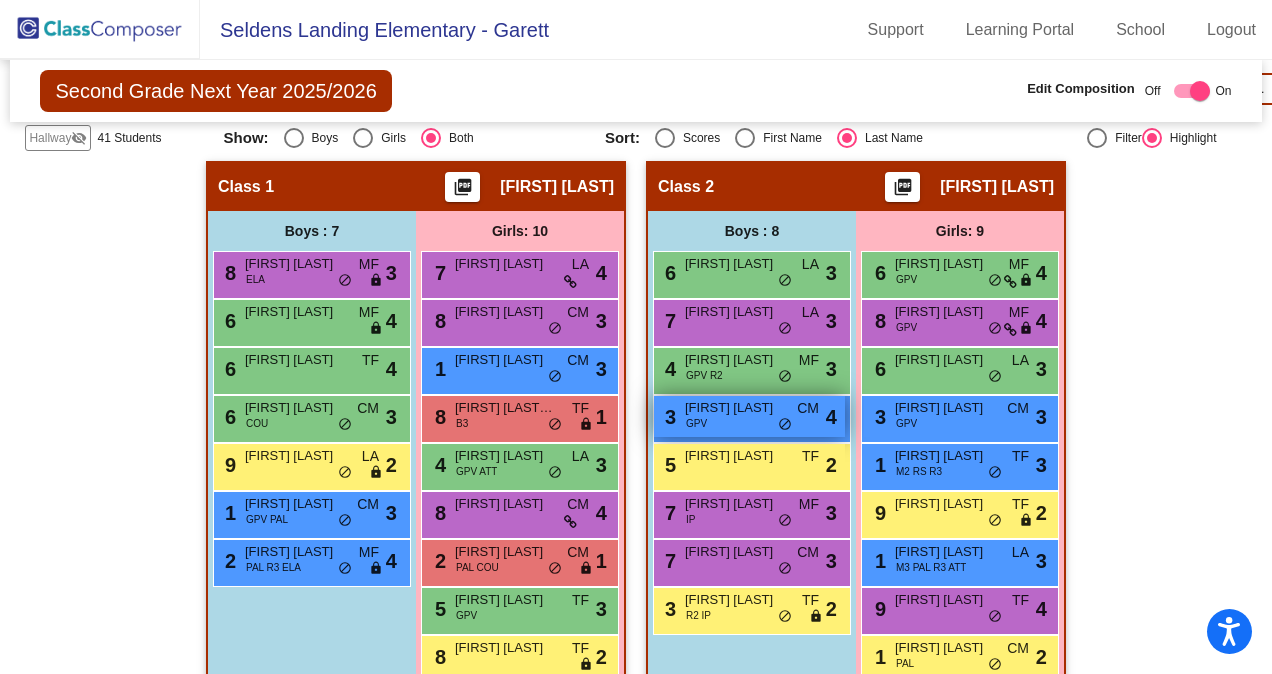 scroll, scrollTop: 458, scrollLeft: 0, axis: vertical 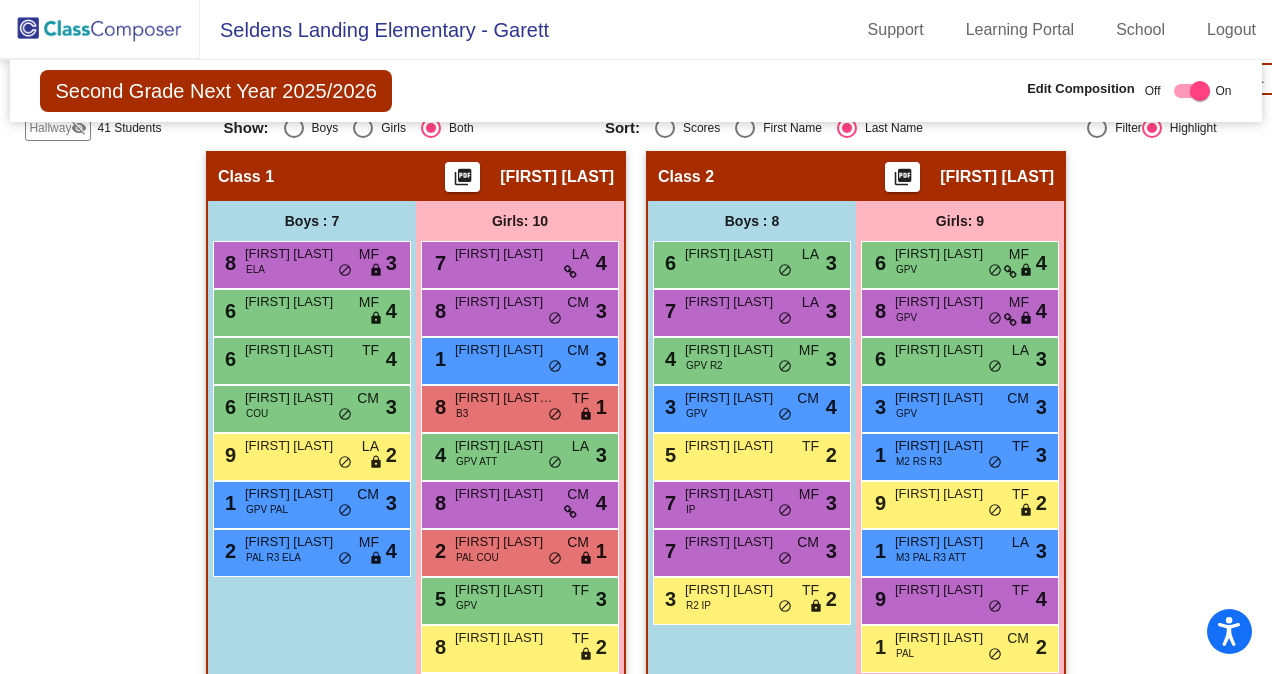 click on "Hallway" 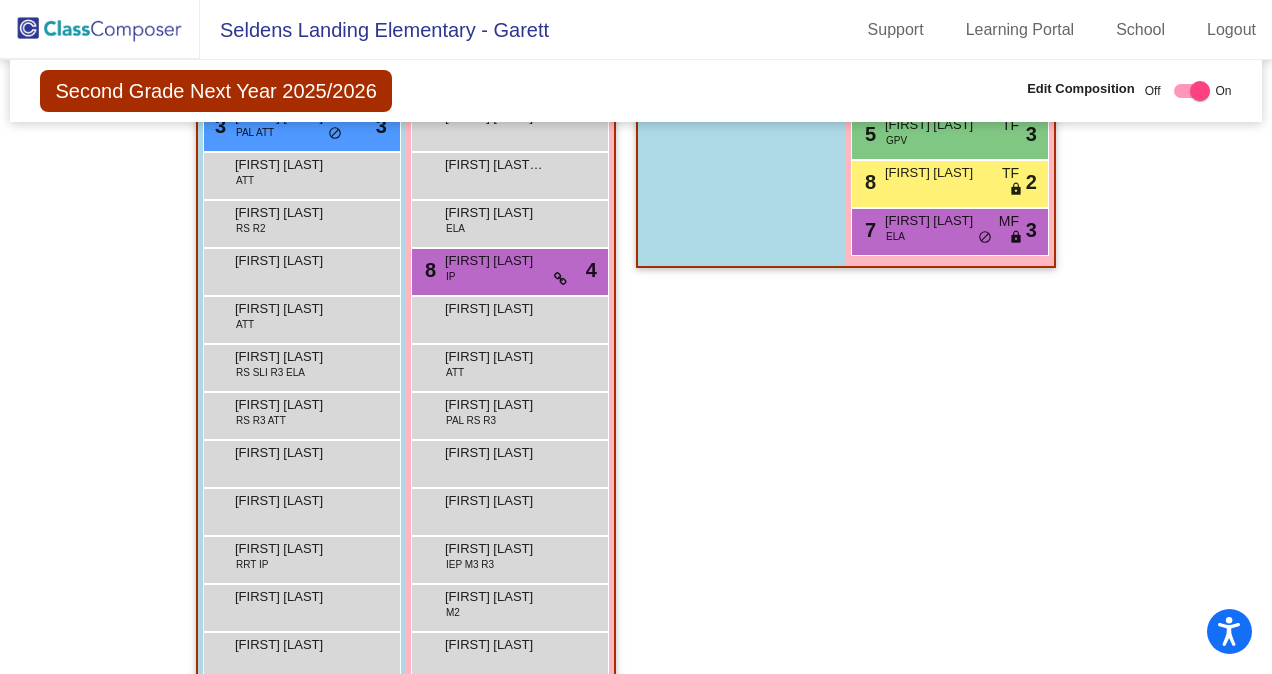 scroll, scrollTop: 924, scrollLeft: 0, axis: vertical 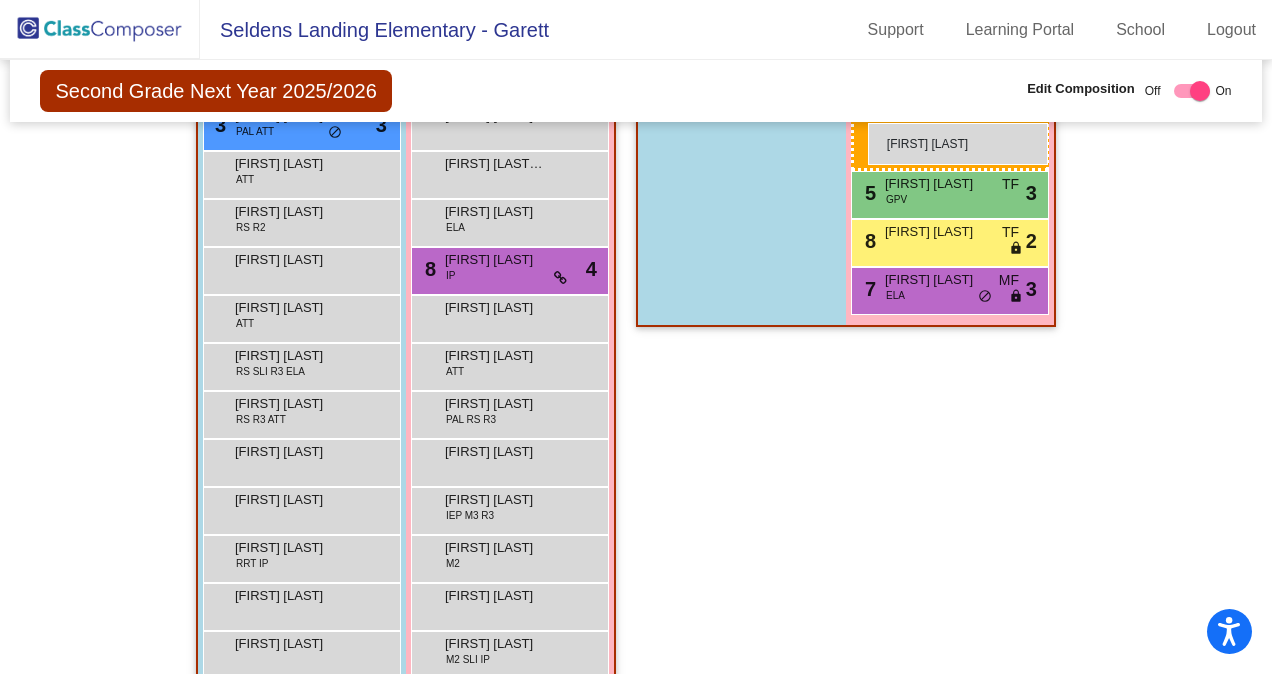 drag, startPoint x: 488, startPoint y: 460, endPoint x: 868, endPoint y: 123, distance: 507.9065 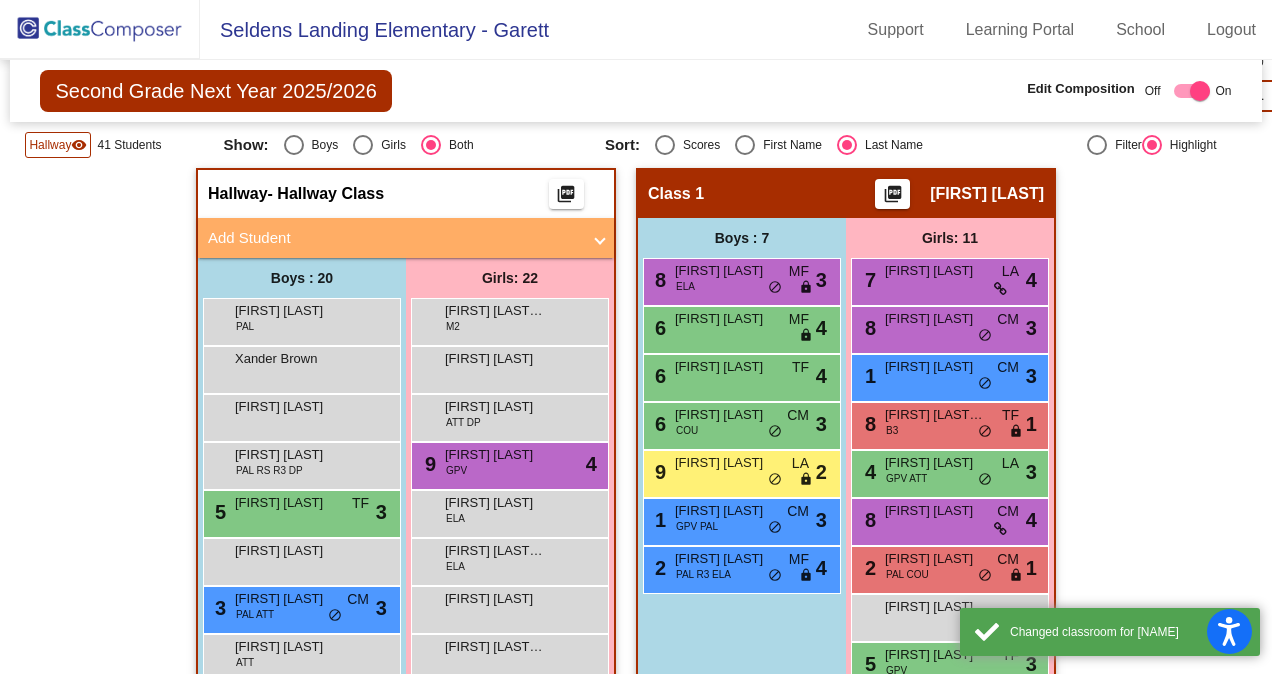 scroll, scrollTop: 326, scrollLeft: 0, axis: vertical 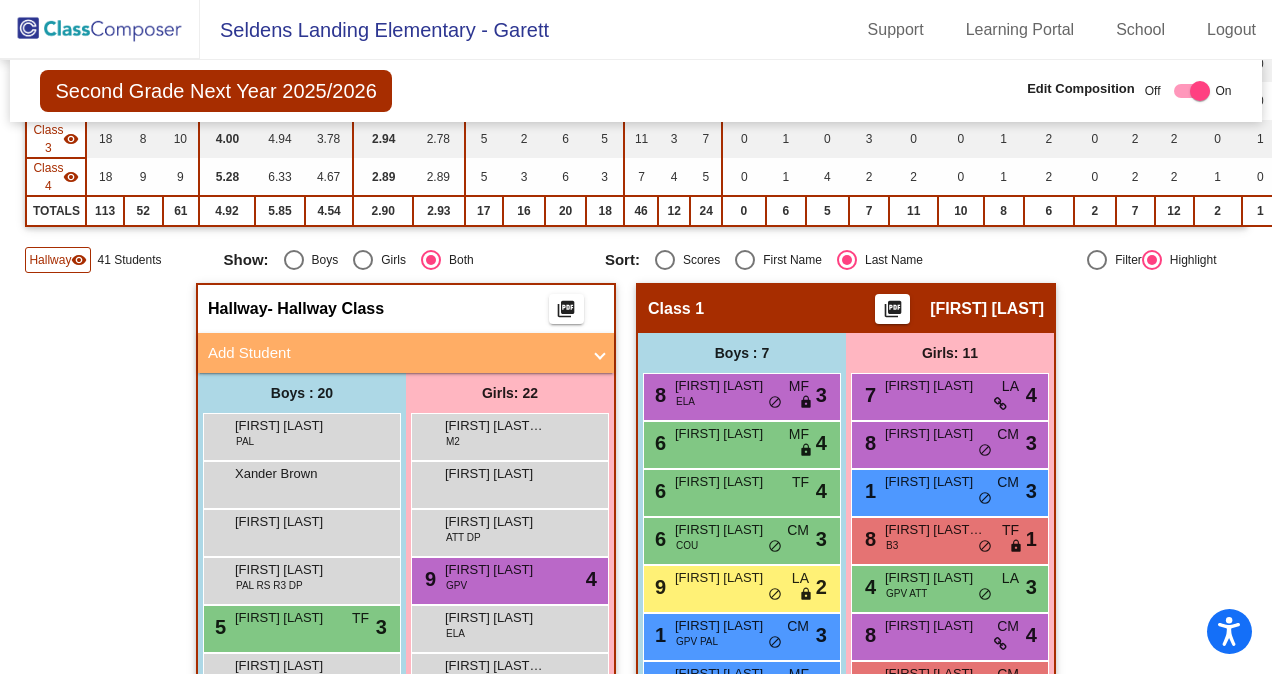 click on "Hallway" 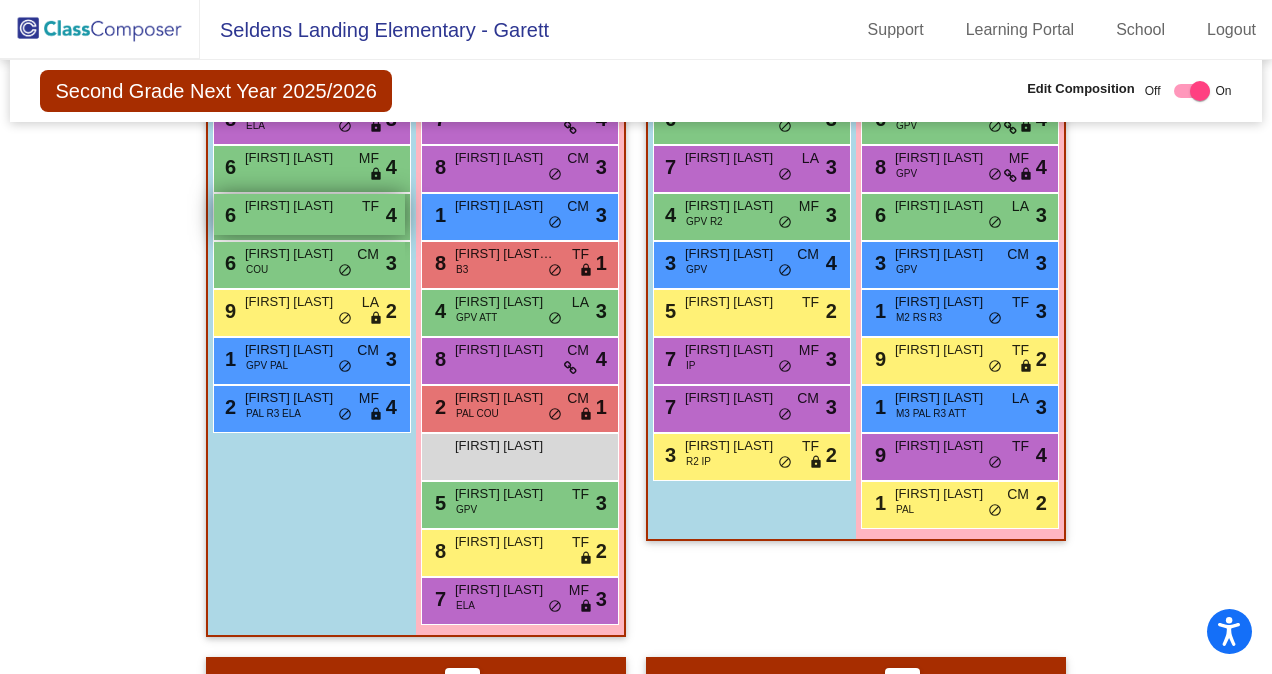 scroll, scrollTop: 602, scrollLeft: 0, axis: vertical 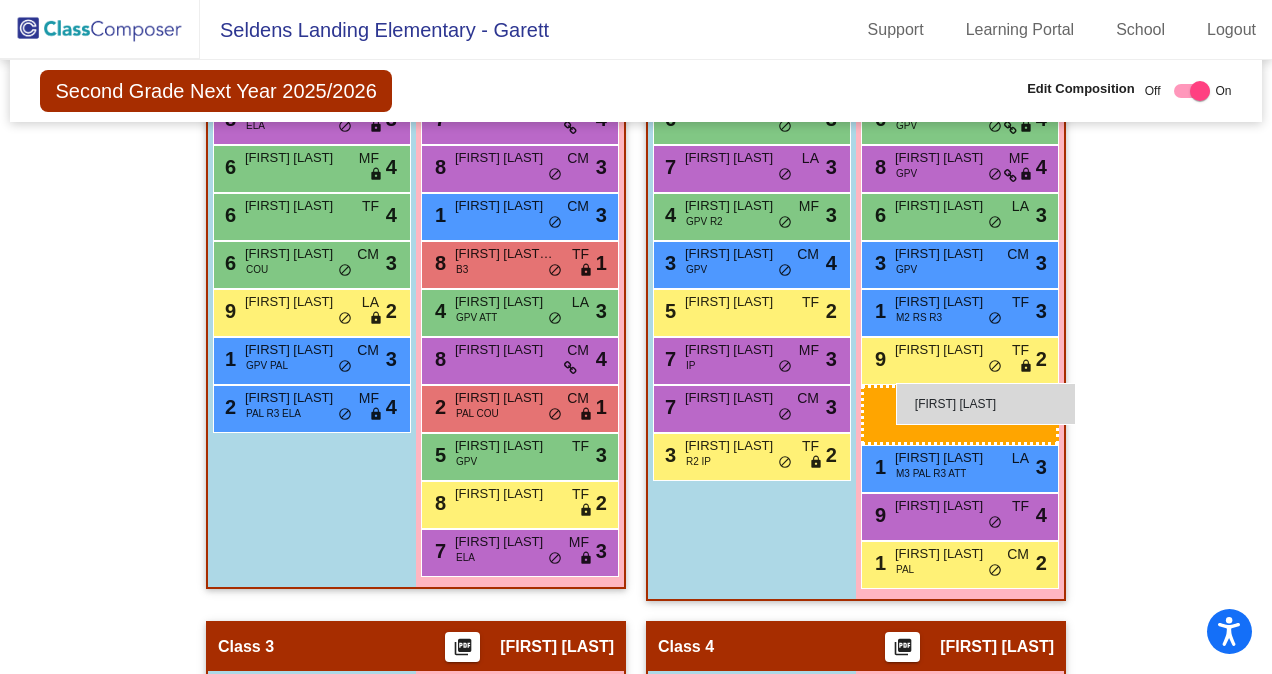 drag, startPoint x: 478, startPoint y: 459, endPoint x: 896, endPoint y: 383, distance: 424.8529 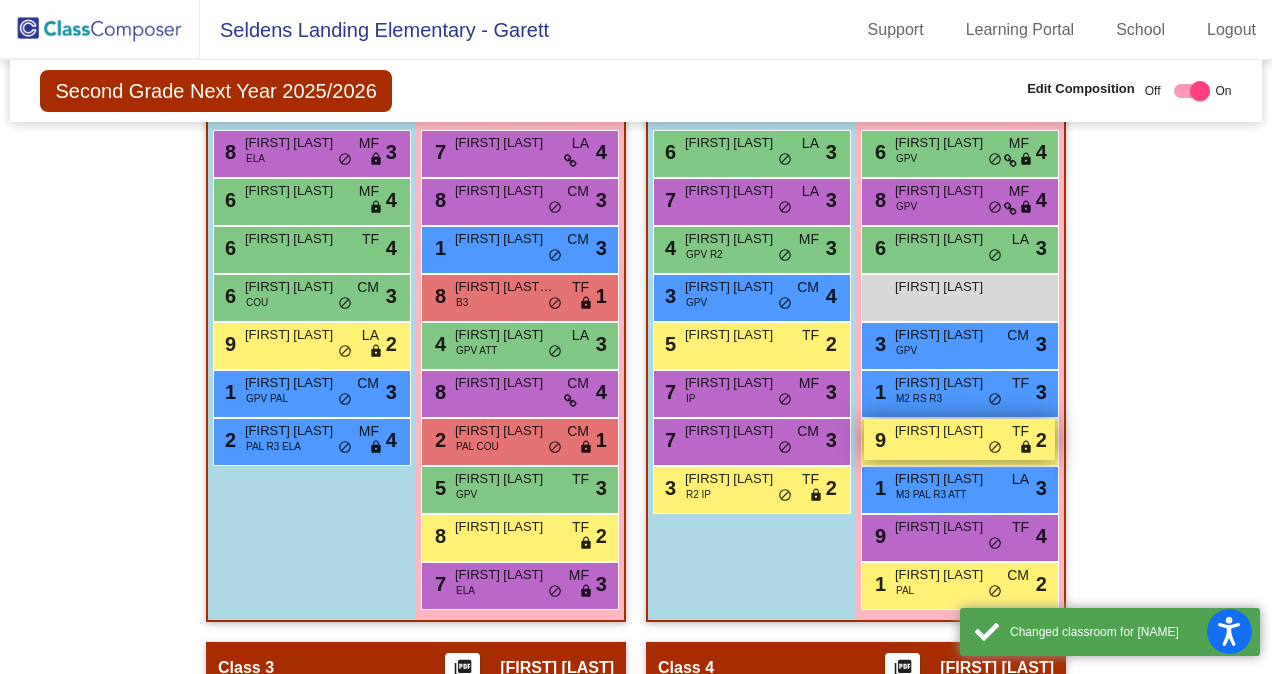 scroll, scrollTop: 568, scrollLeft: 0, axis: vertical 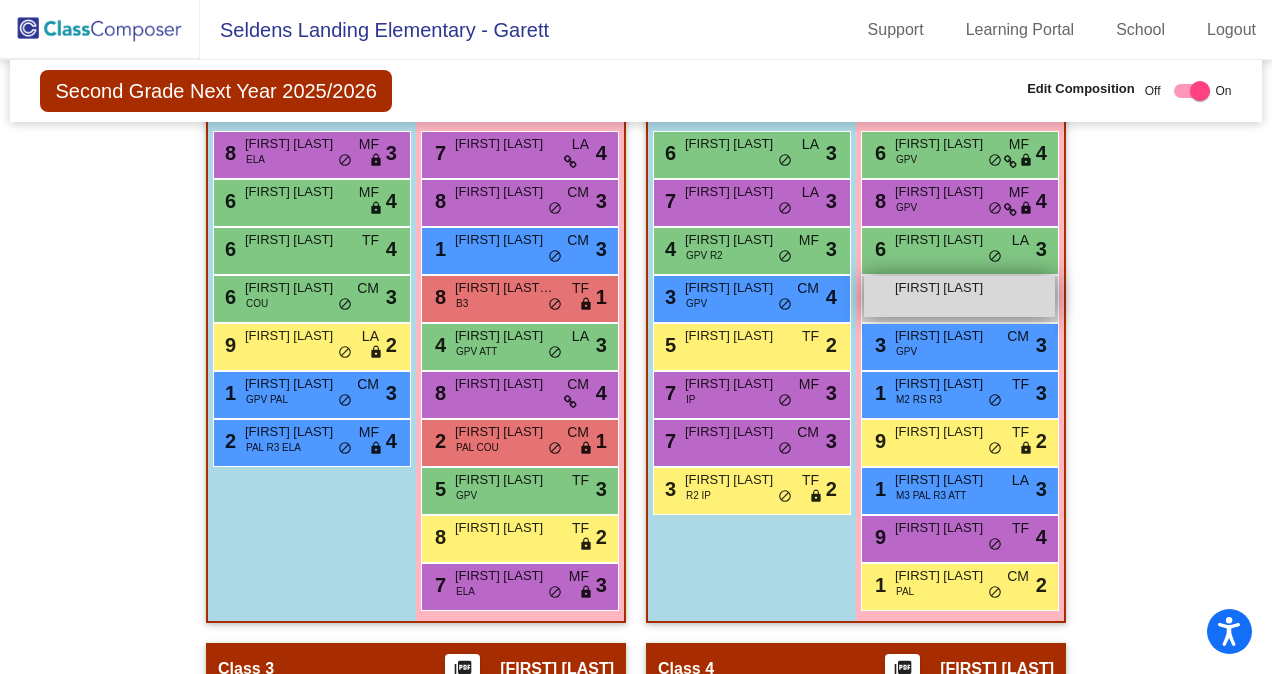 click on "[FIRST] [LAST] lock do_not_disturb_alt" at bounding box center [959, 296] 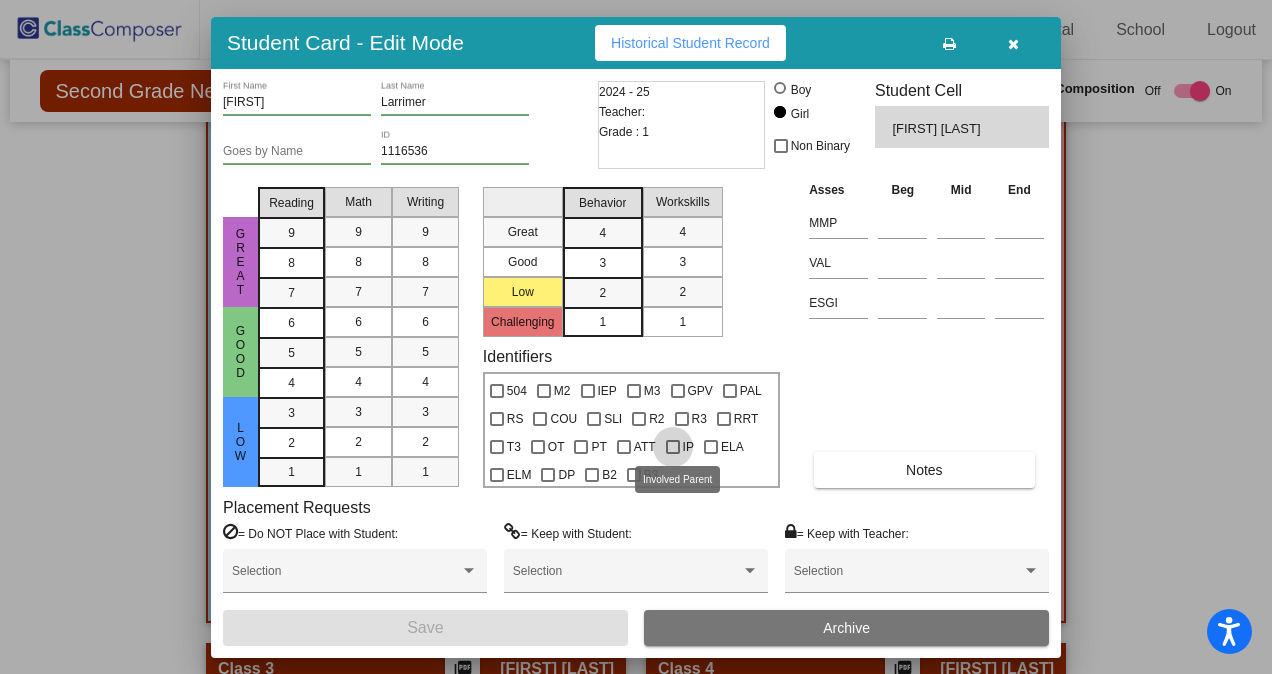 click at bounding box center (673, 447) 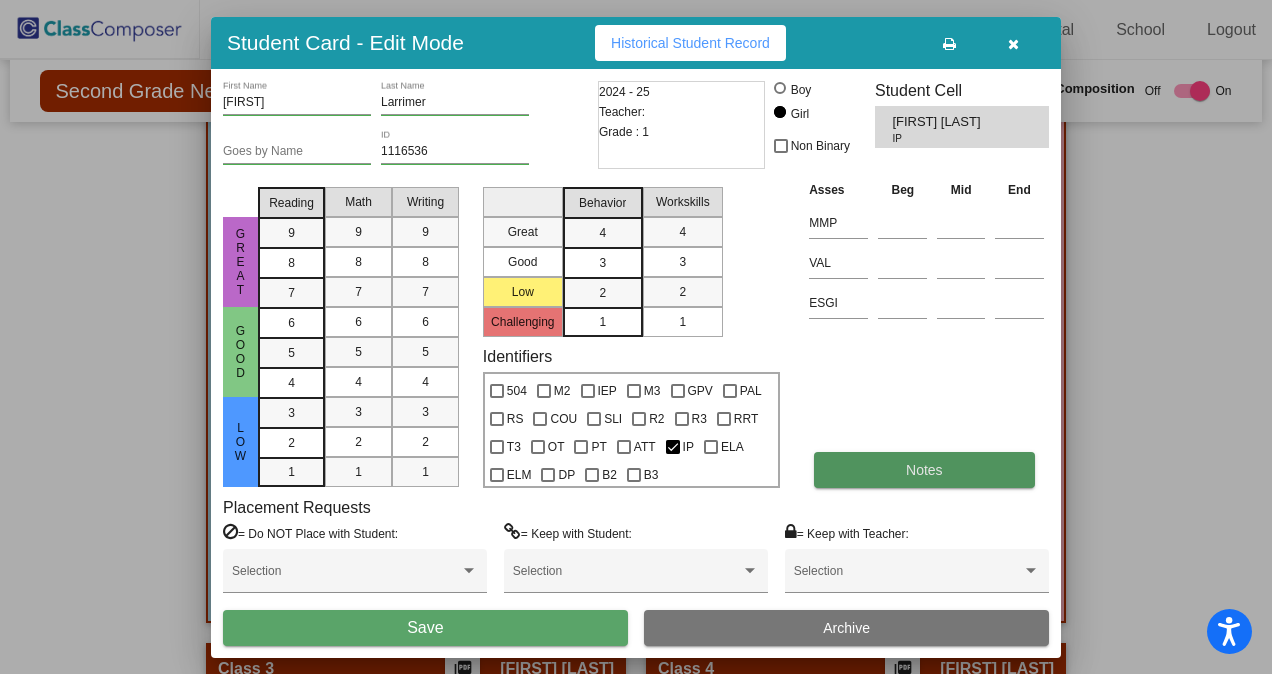 click on "Notes" at bounding box center [924, 470] 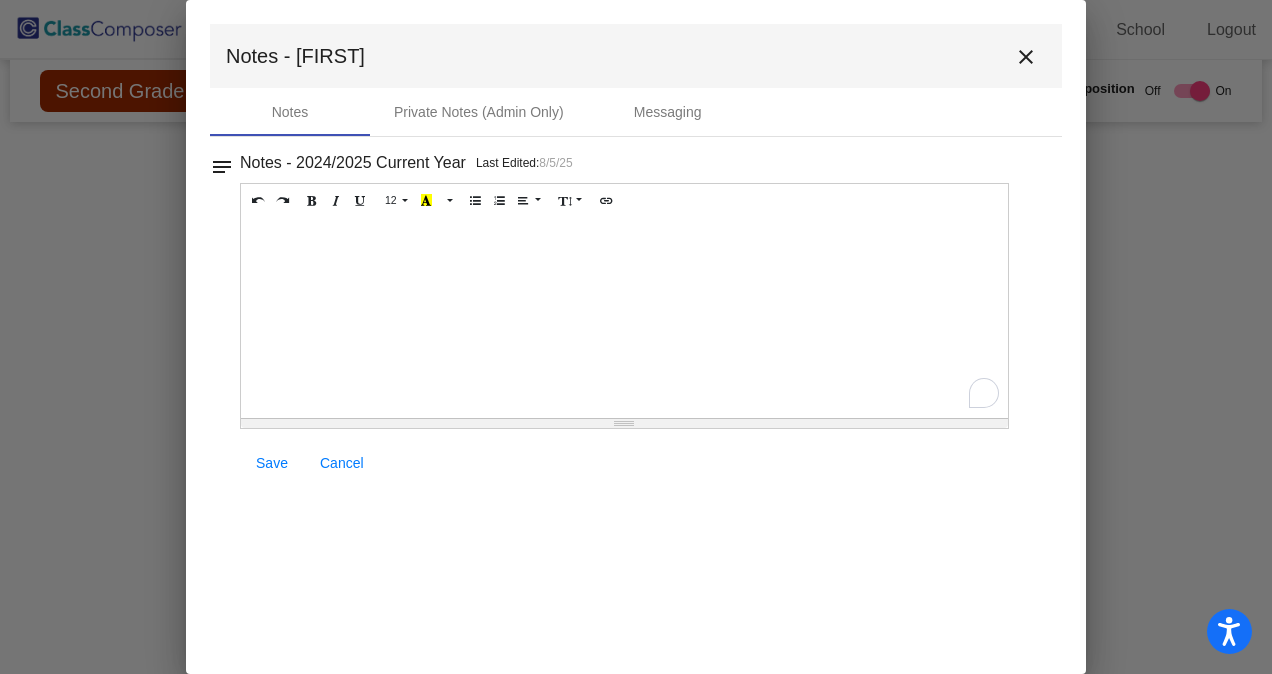 click at bounding box center [624, 318] 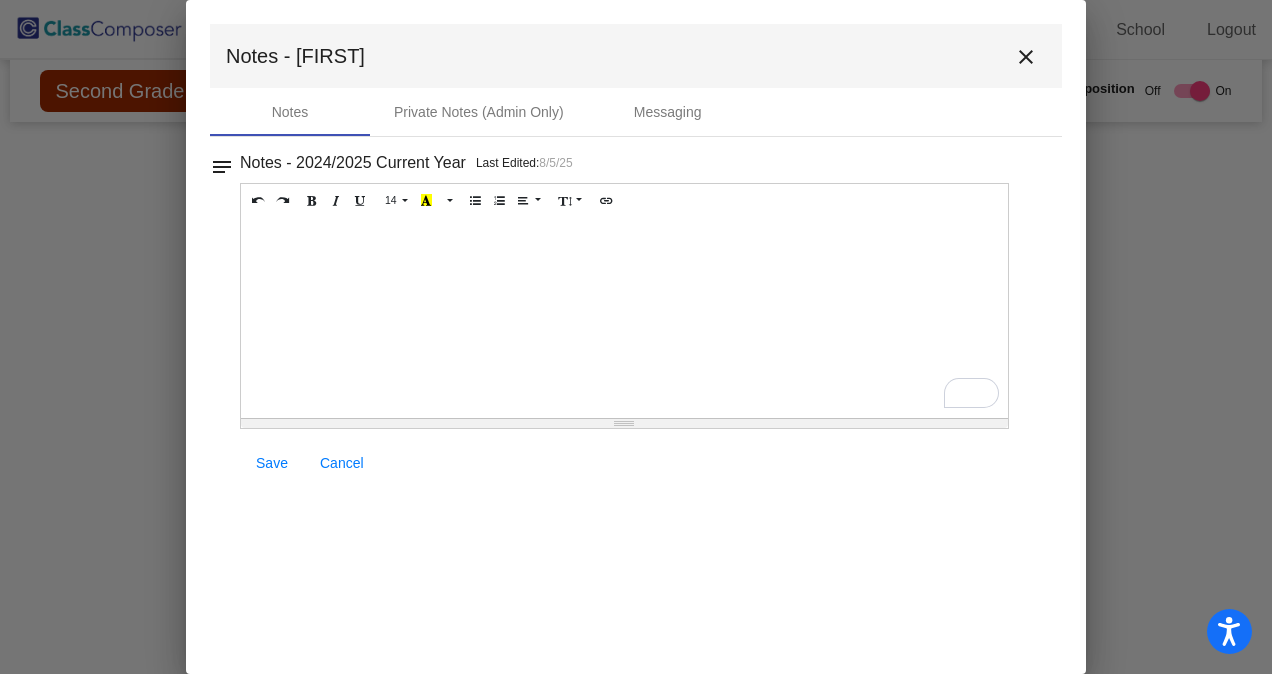 type 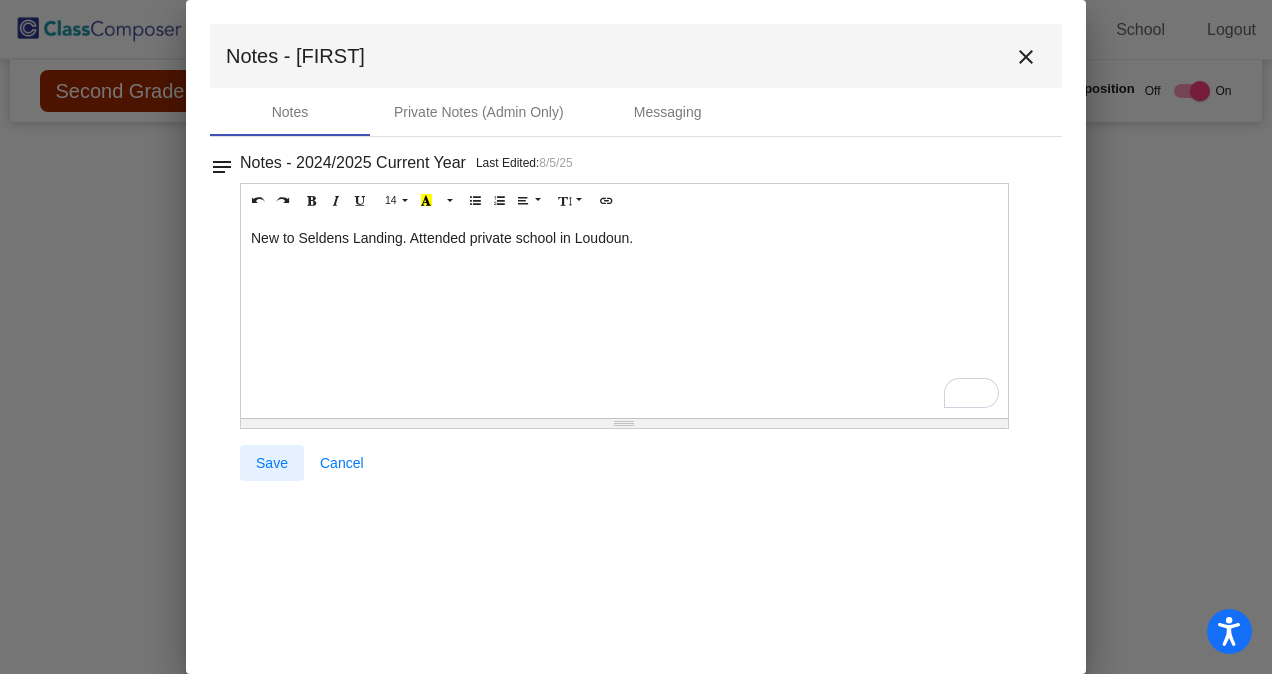 click on "Save" at bounding box center [272, 463] 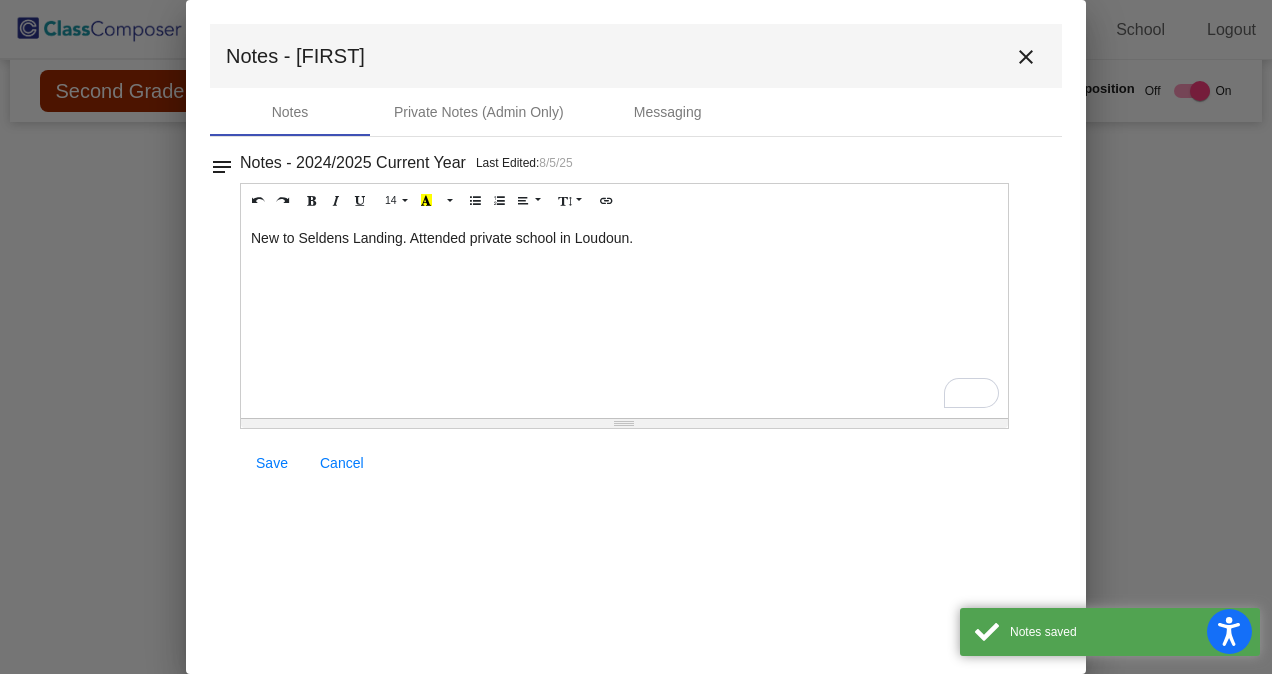 click on "Notes - [FIRST] [LAST]" at bounding box center [636, 56] 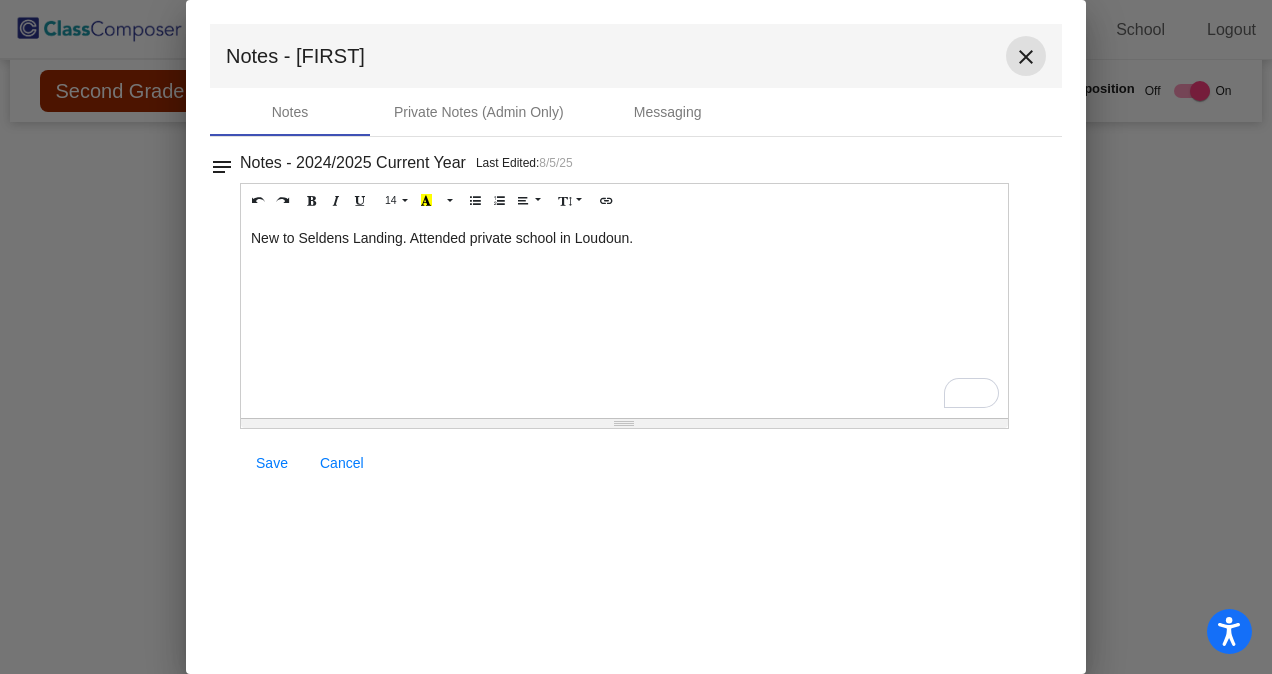 click on "close" at bounding box center [1026, 57] 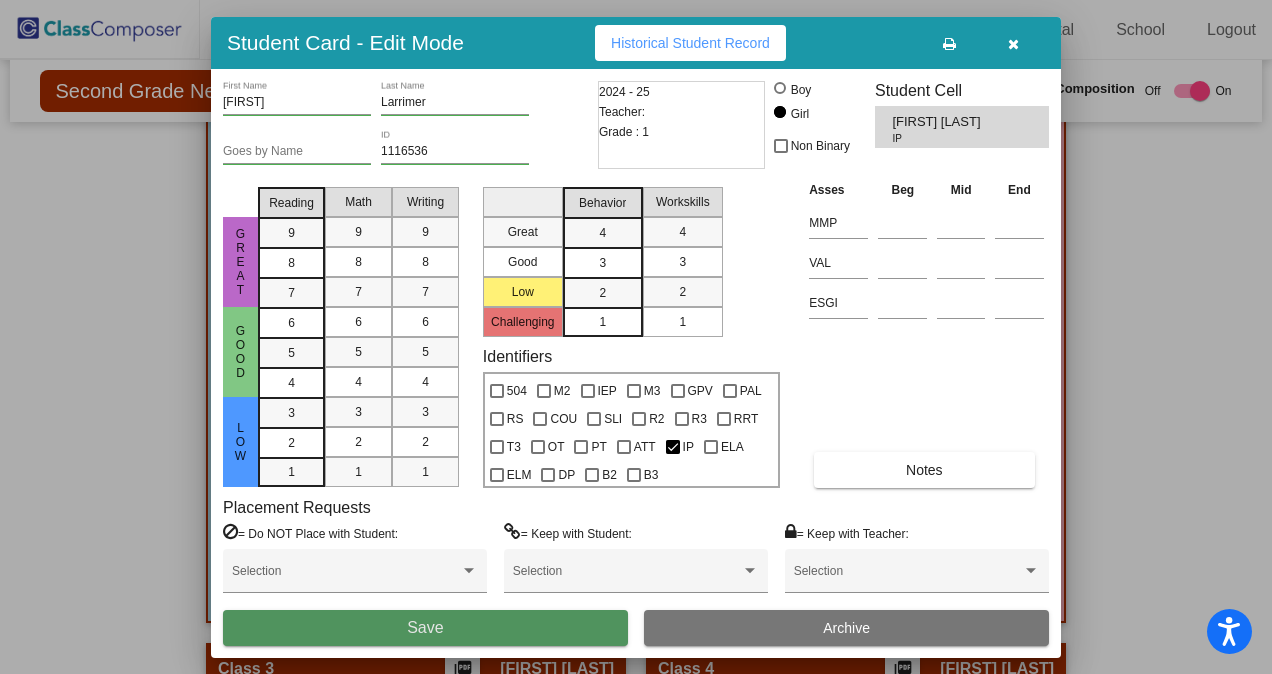 click on "Save" at bounding box center [425, 627] 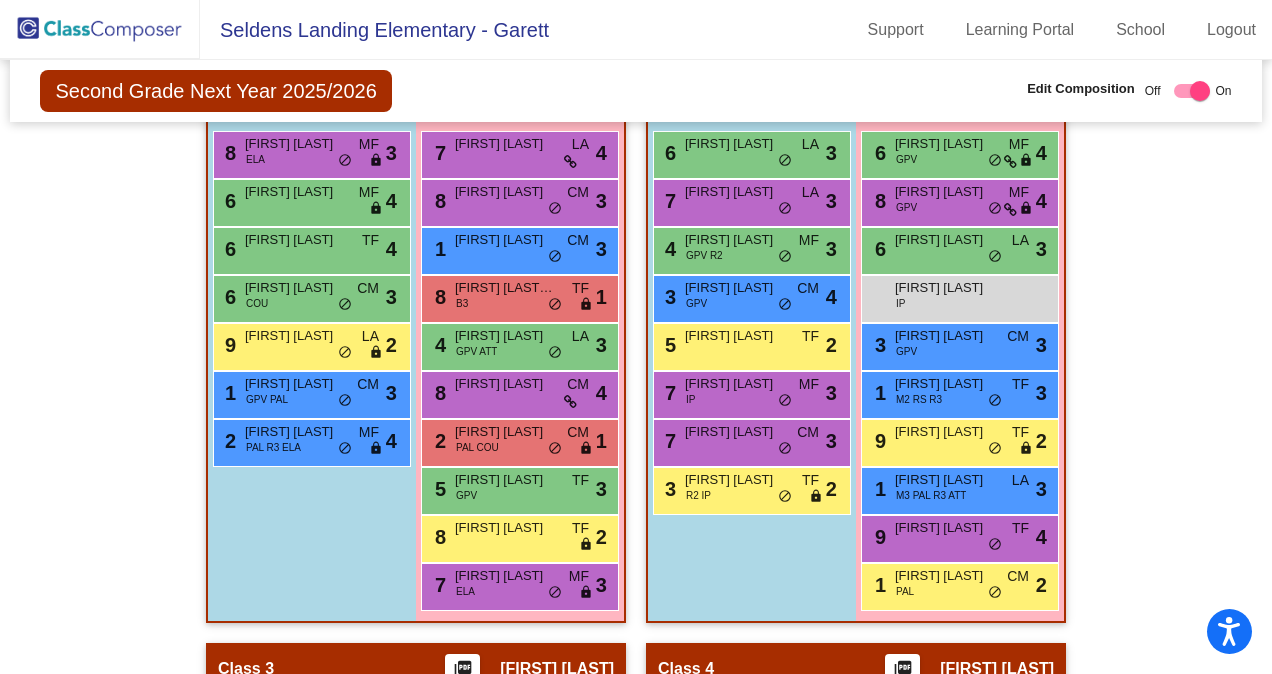 scroll, scrollTop: 274, scrollLeft: 0, axis: vertical 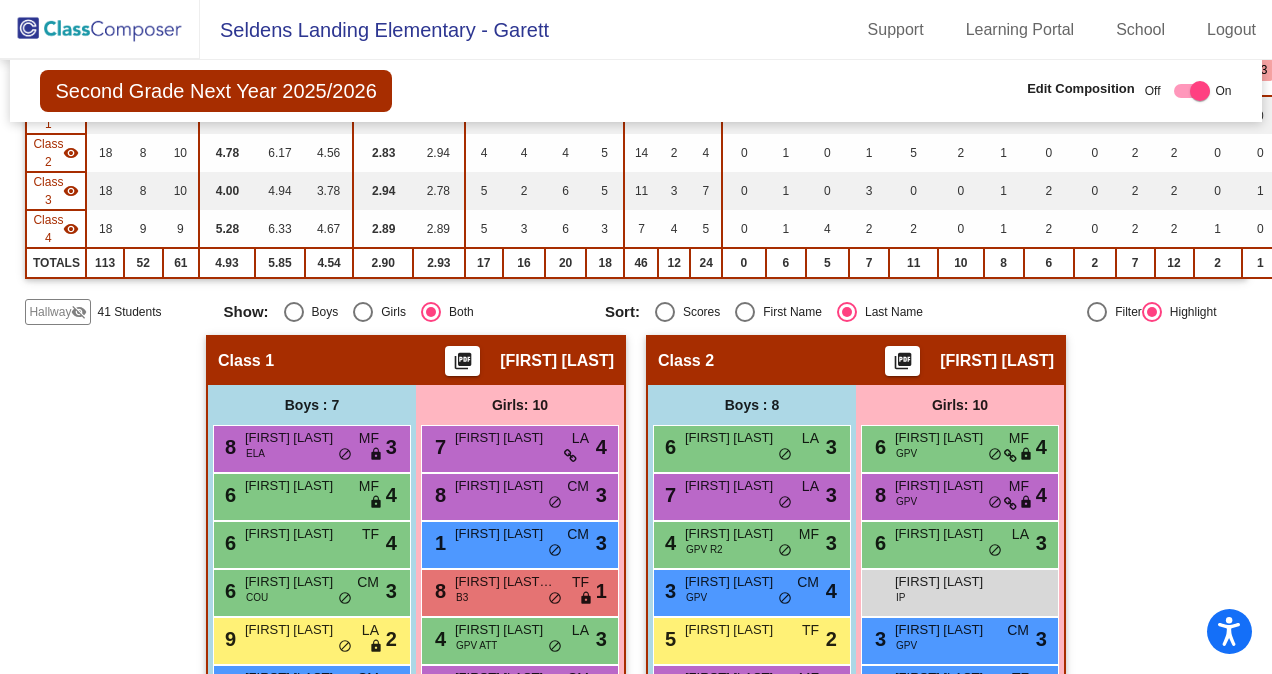 click 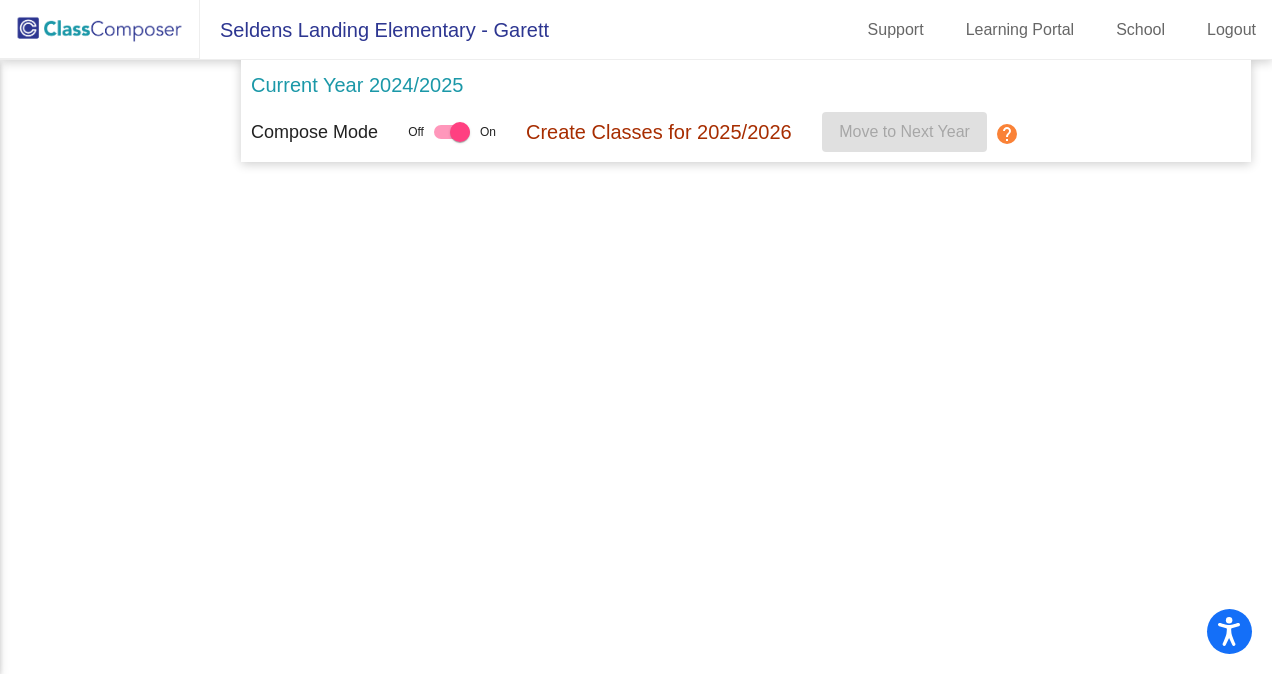 scroll, scrollTop: 0, scrollLeft: 0, axis: both 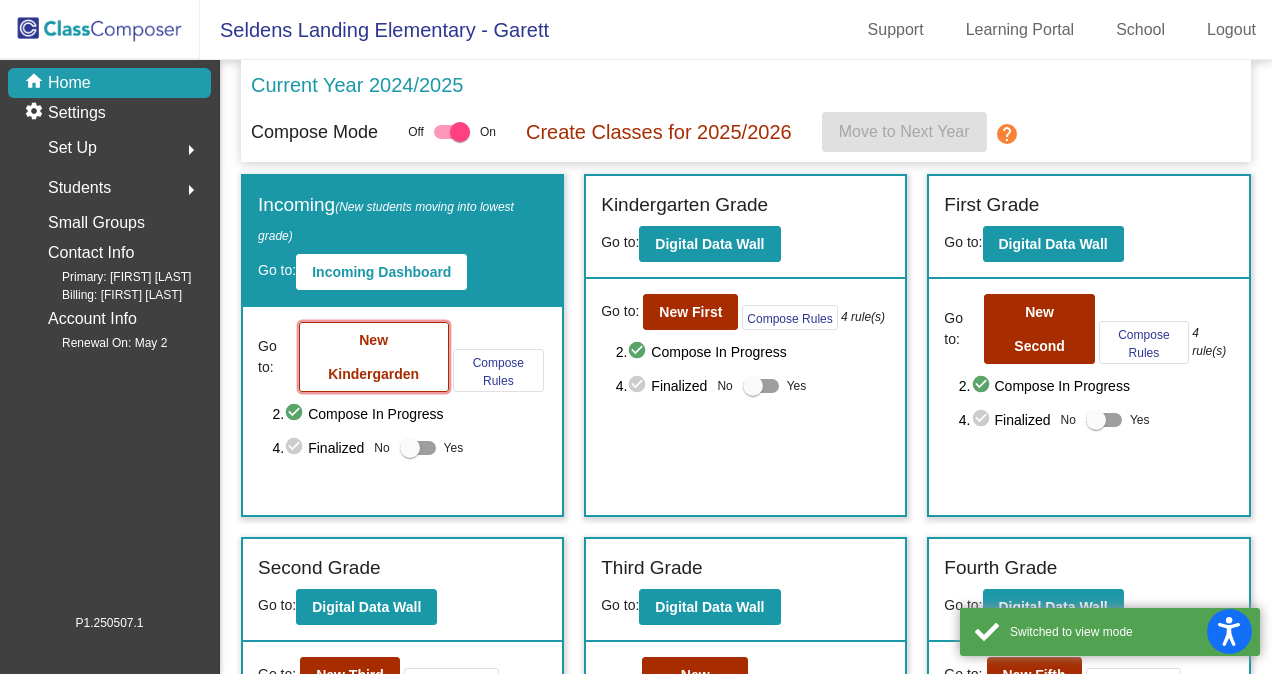 click on "New Kindergarden" 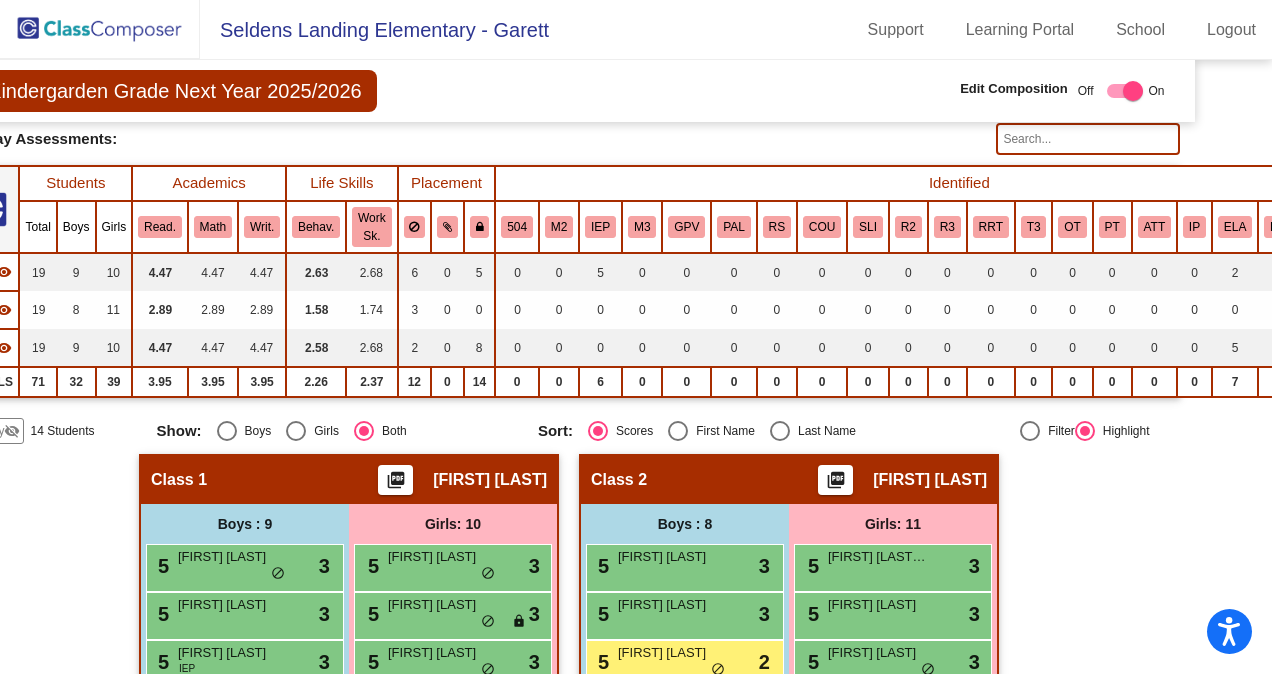 scroll, scrollTop: 107, scrollLeft: 67, axis: both 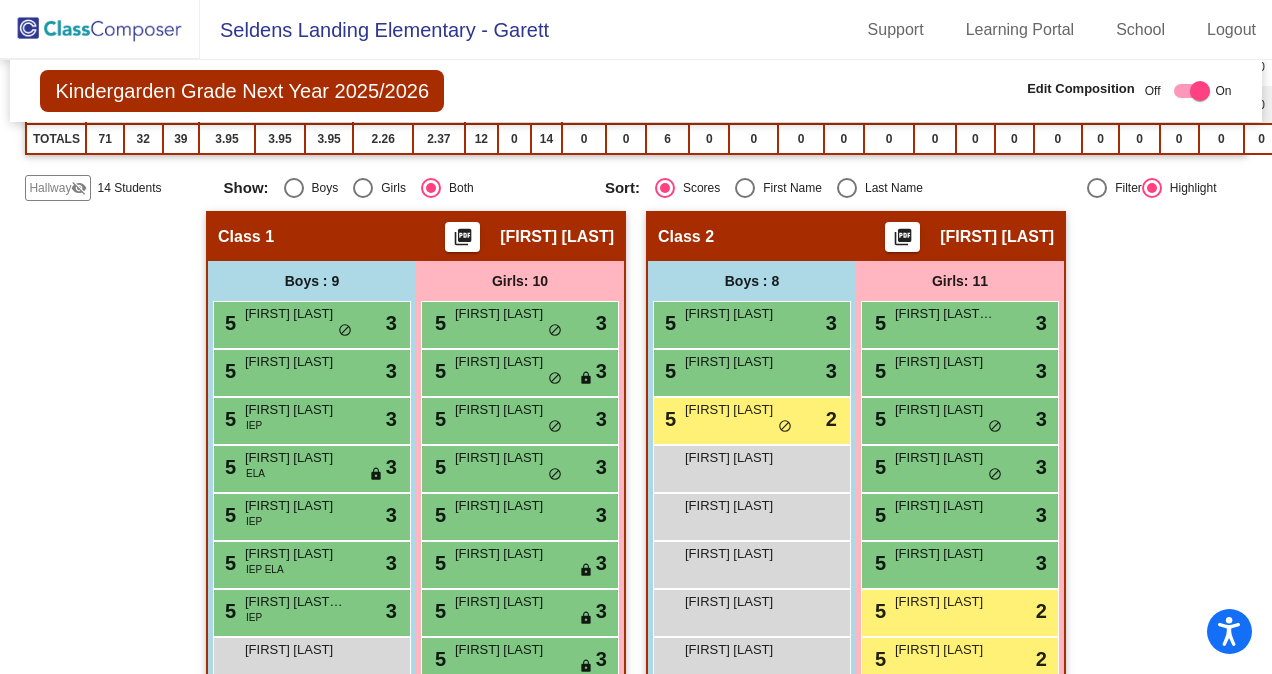 click on "Hallway" 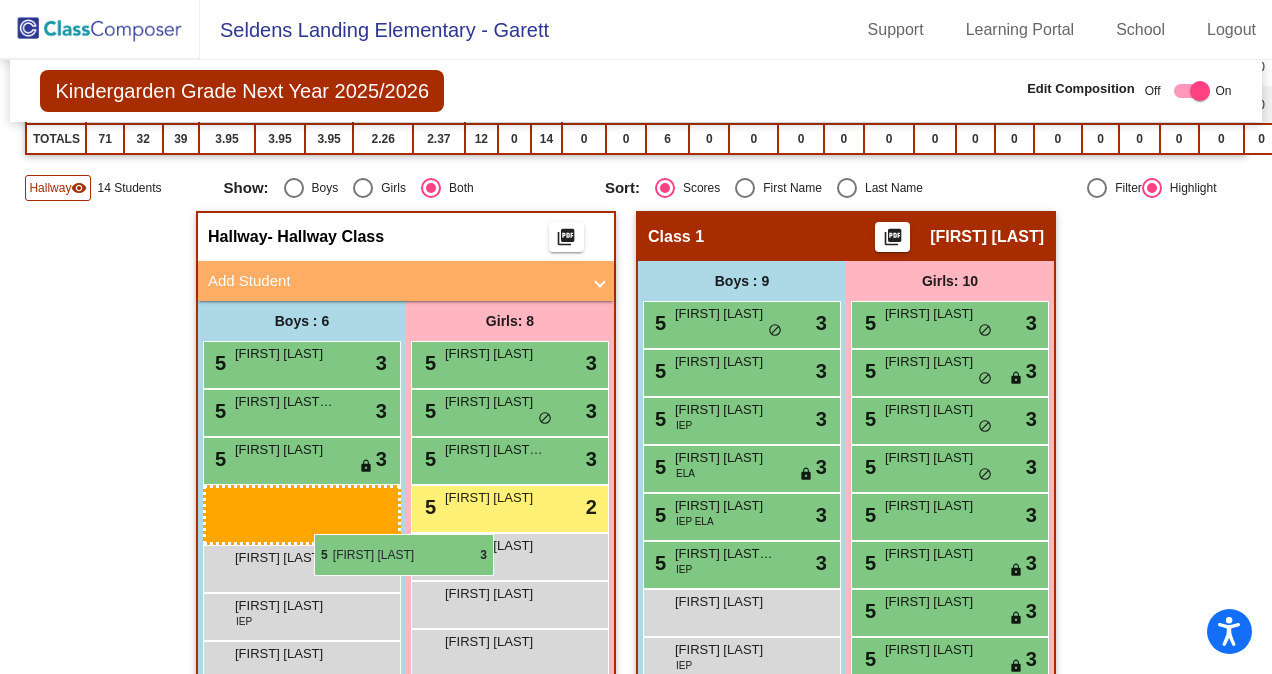 drag, startPoint x: 691, startPoint y: 508, endPoint x: 308, endPoint y: 534, distance: 383.8815 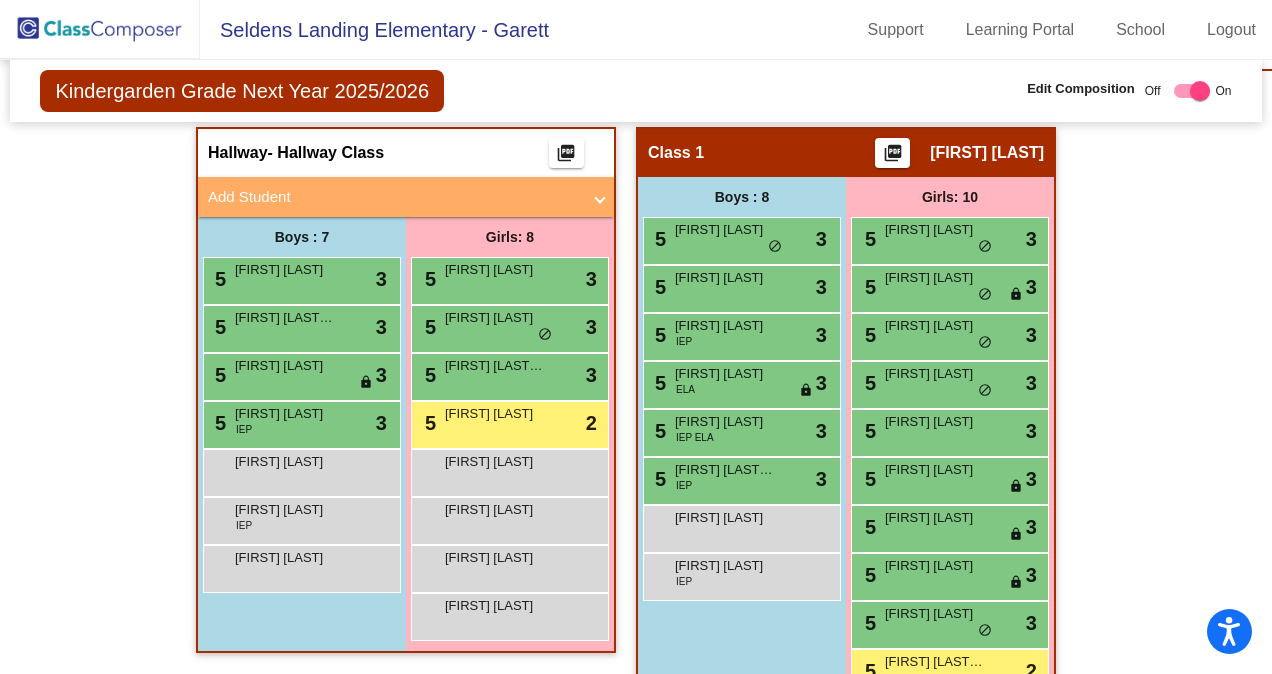 scroll, scrollTop: 445, scrollLeft: 0, axis: vertical 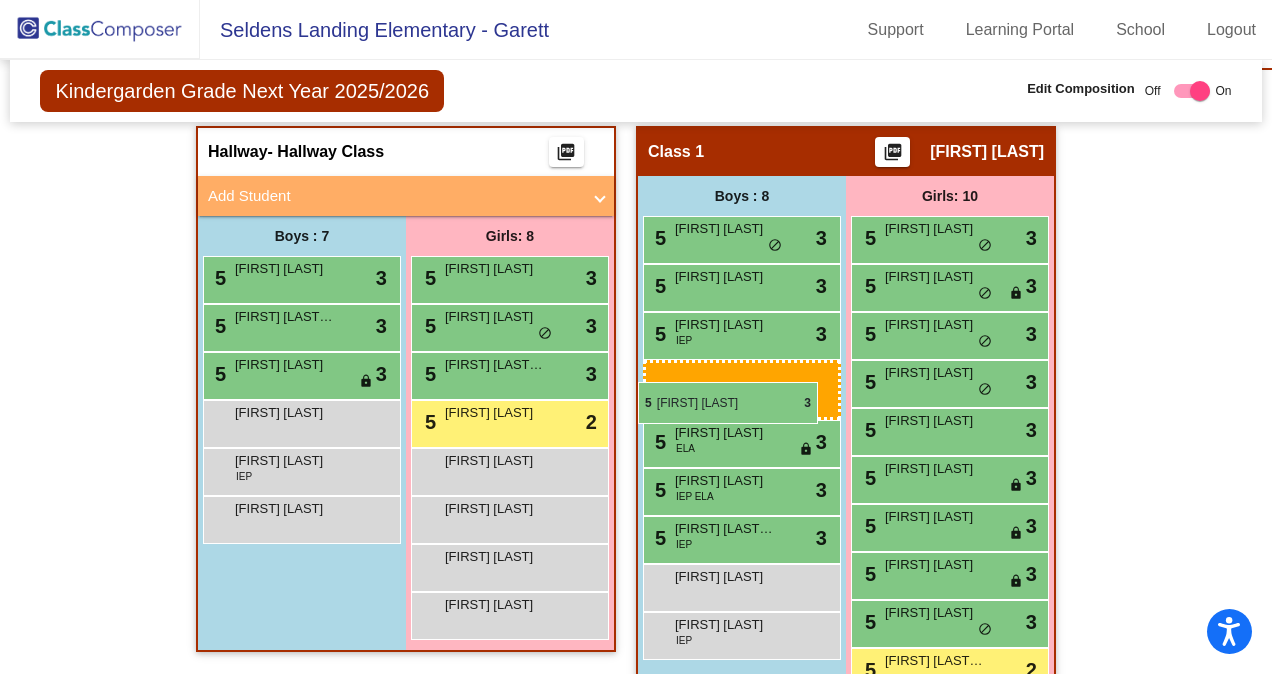 drag, startPoint x: 338, startPoint y: 411, endPoint x: 638, endPoint y: 382, distance: 301.3984 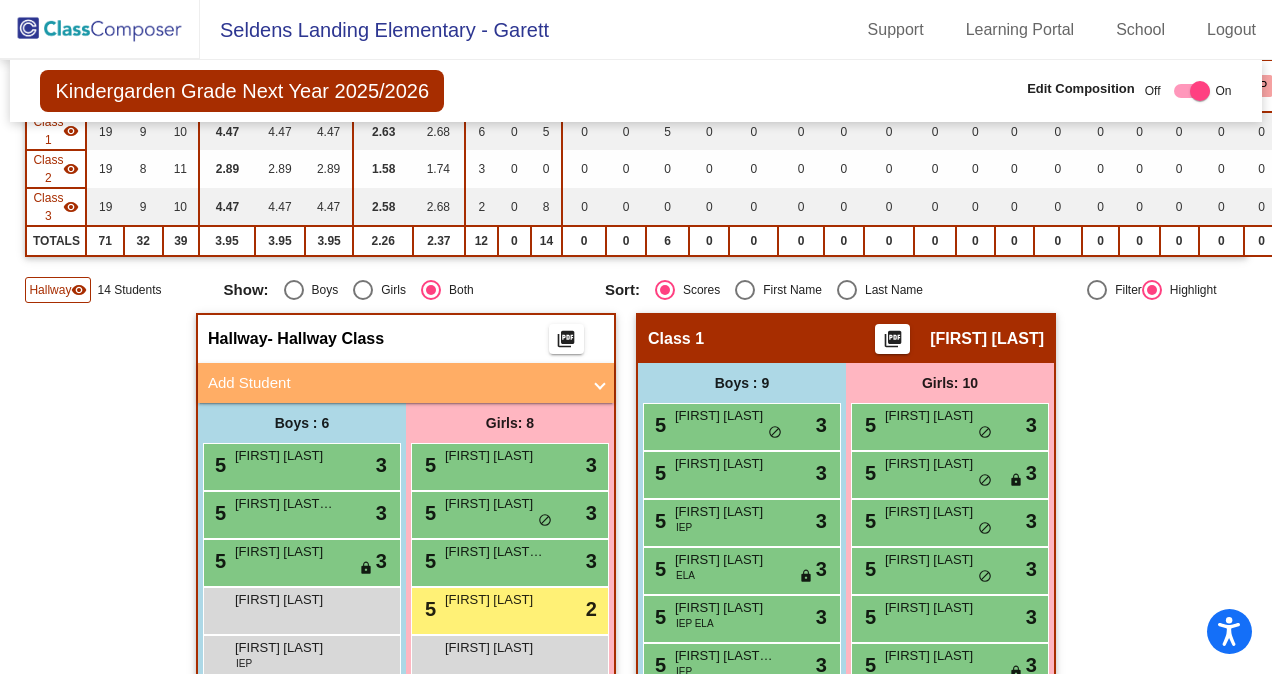 scroll, scrollTop: 249, scrollLeft: 0, axis: vertical 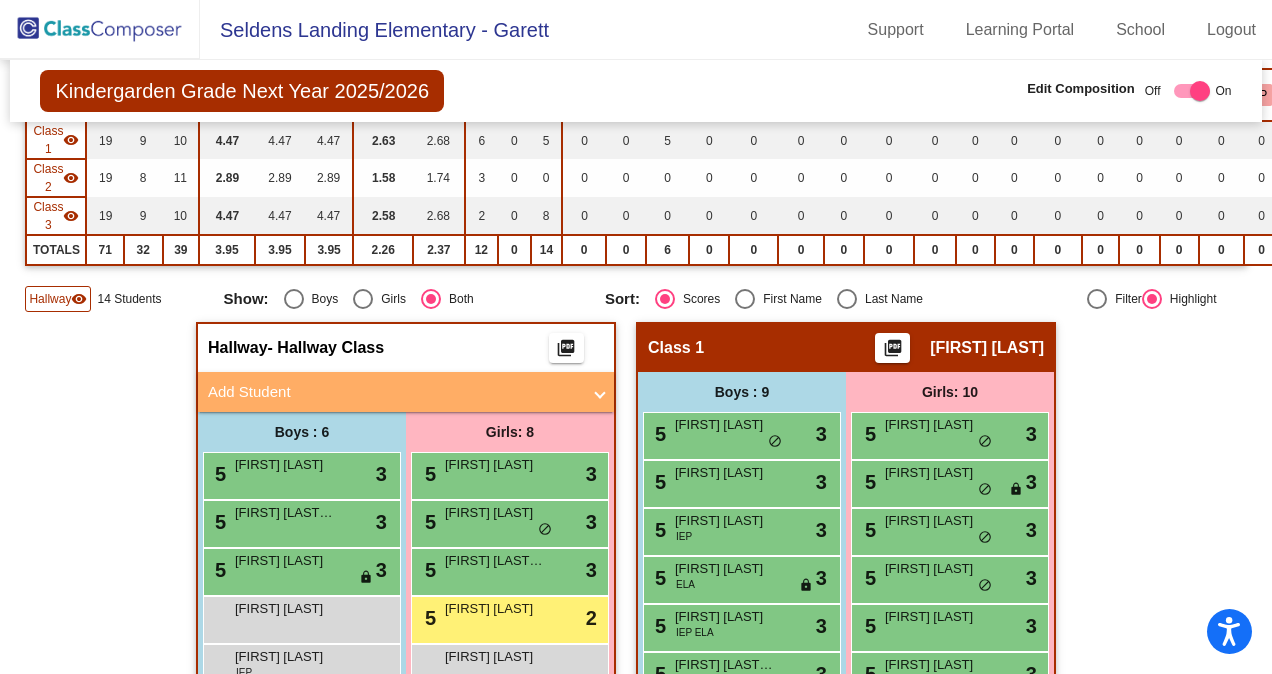 click on "Hallway" 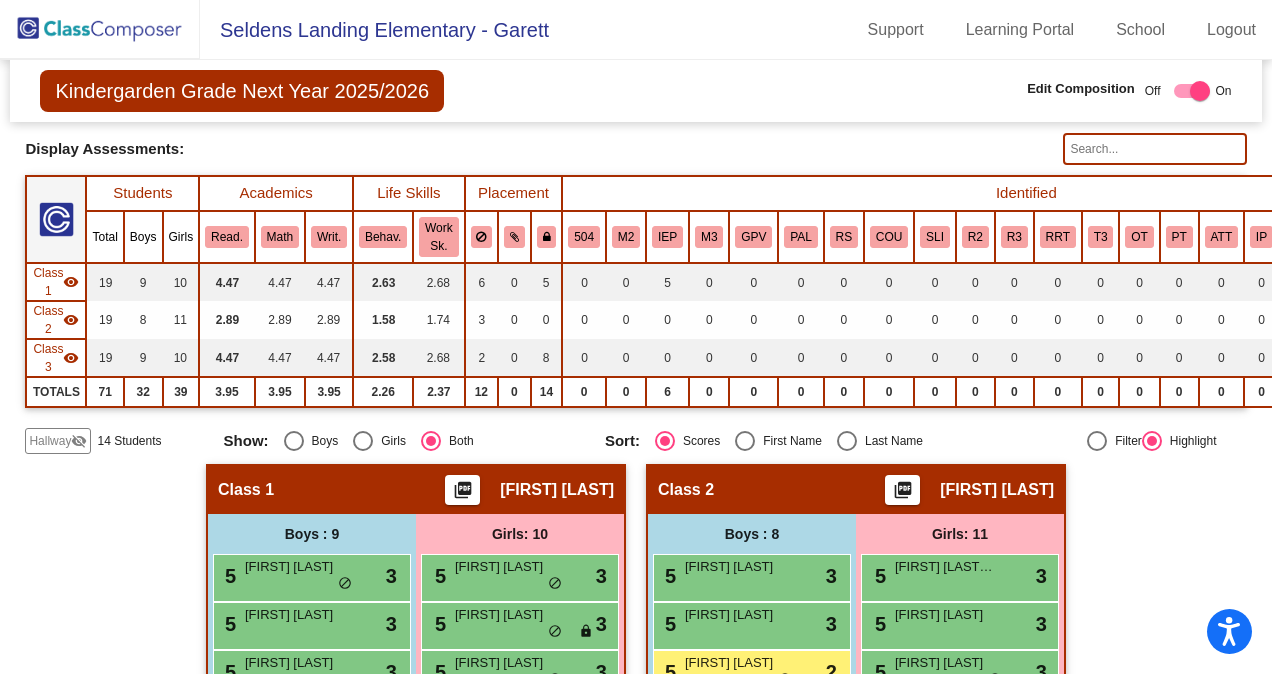 scroll, scrollTop: 249, scrollLeft: 0, axis: vertical 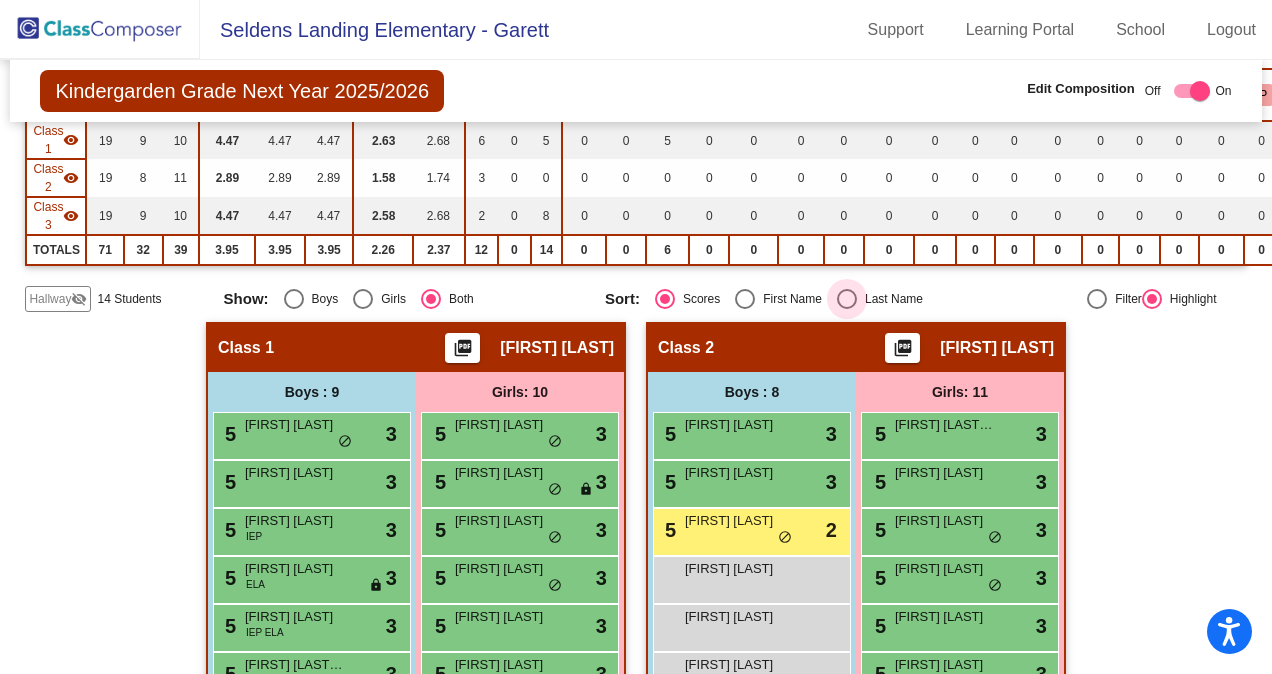 click at bounding box center [847, 299] 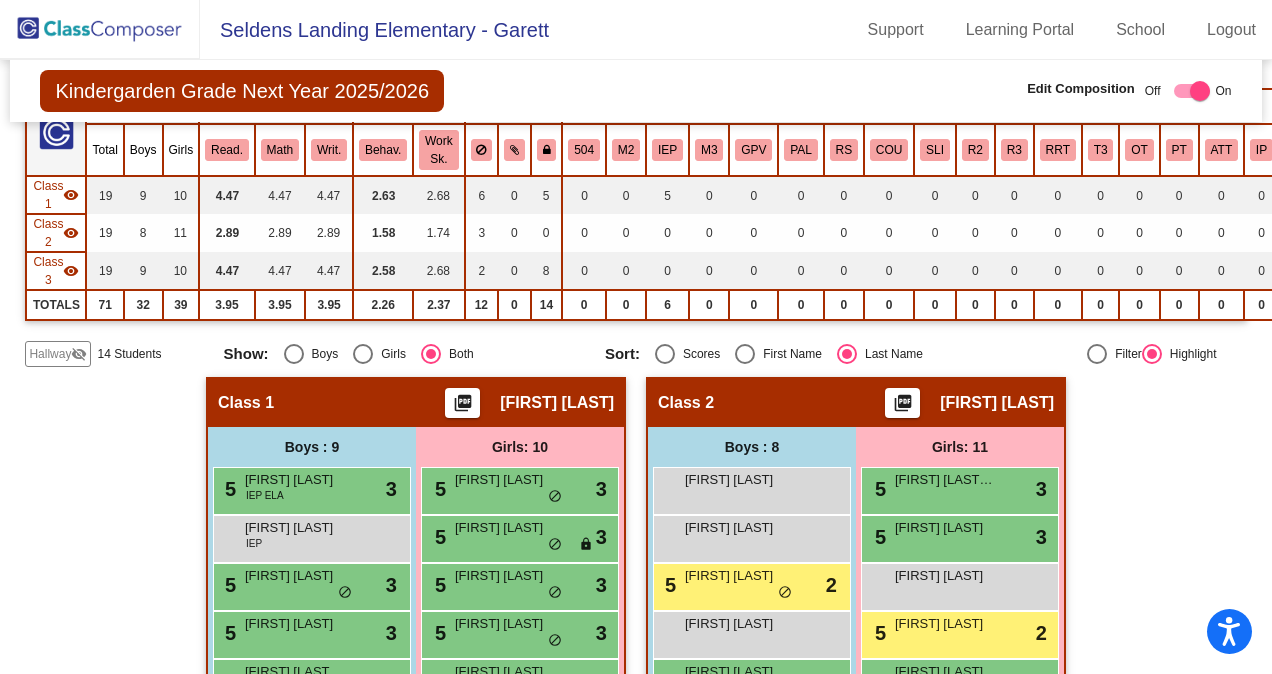 scroll, scrollTop: 195, scrollLeft: 0, axis: vertical 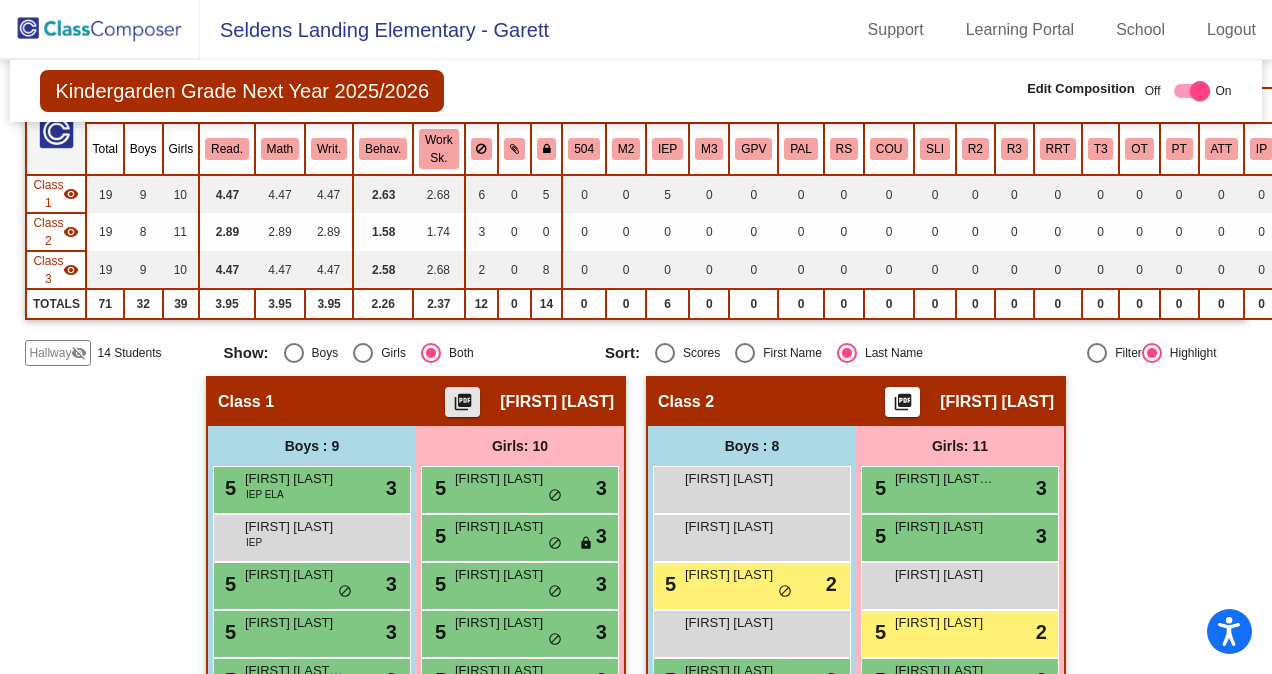 click on "picture_as_pdf" 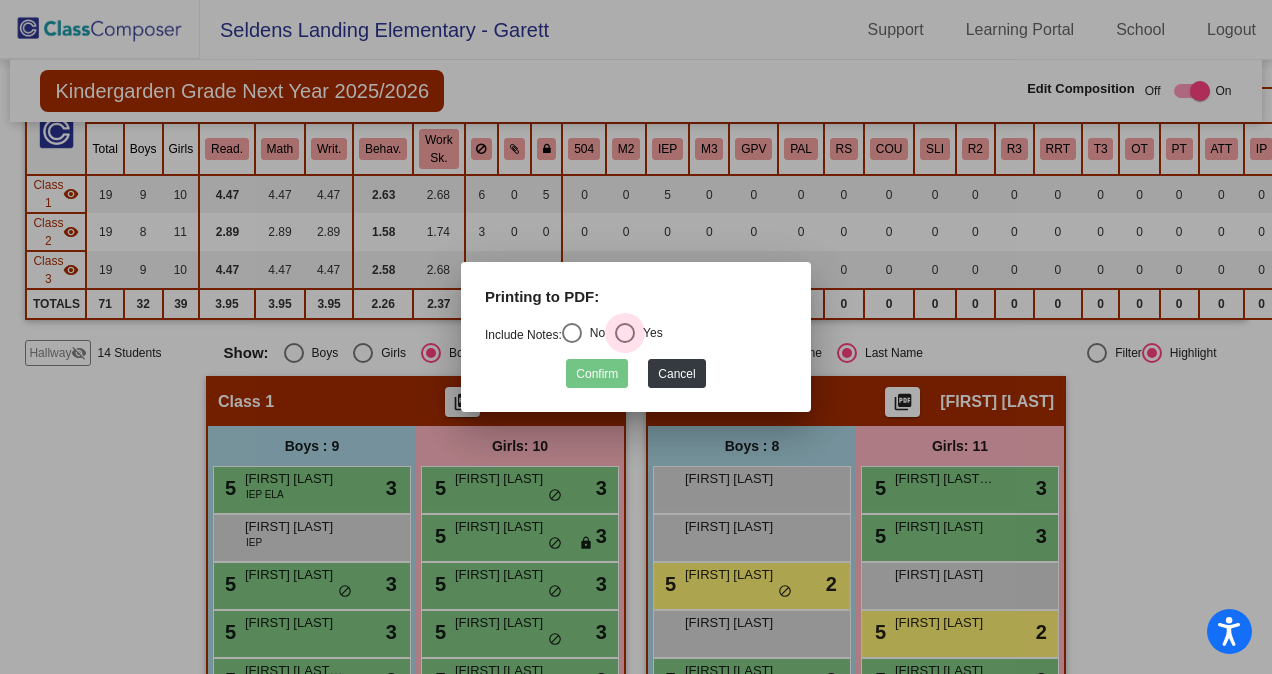 click at bounding box center [625, 333] 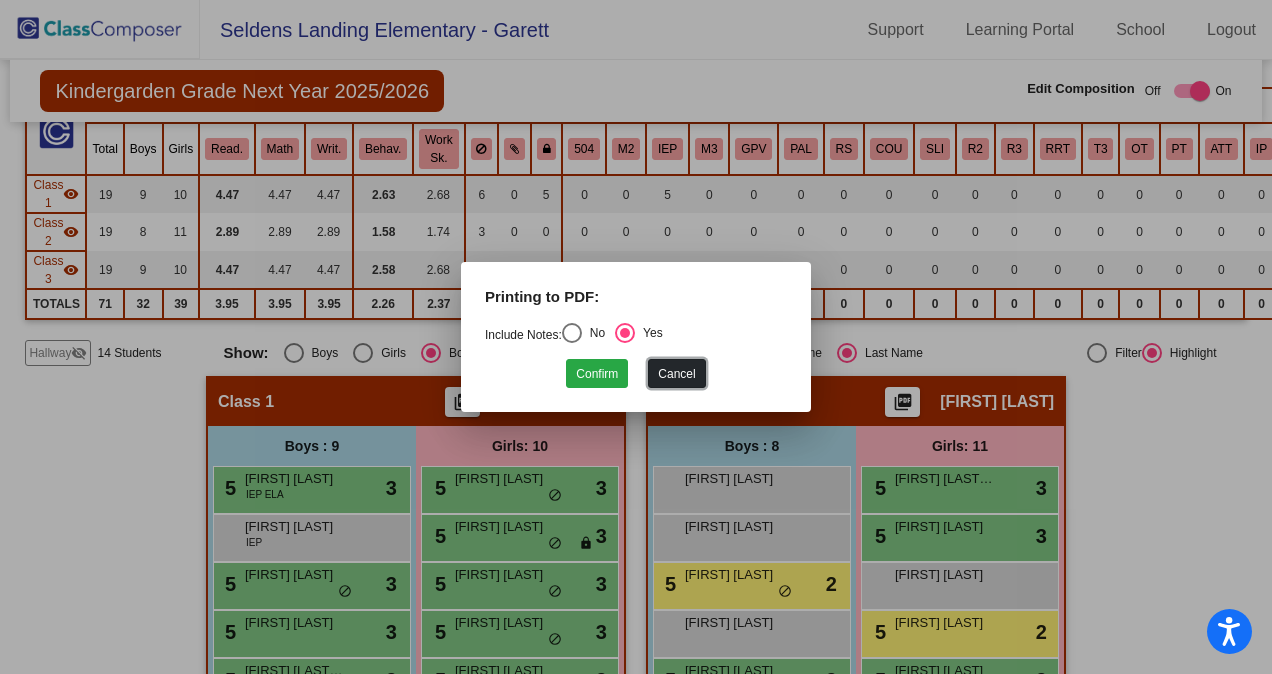 click on "Cancel" at bounding box center [676, 373] 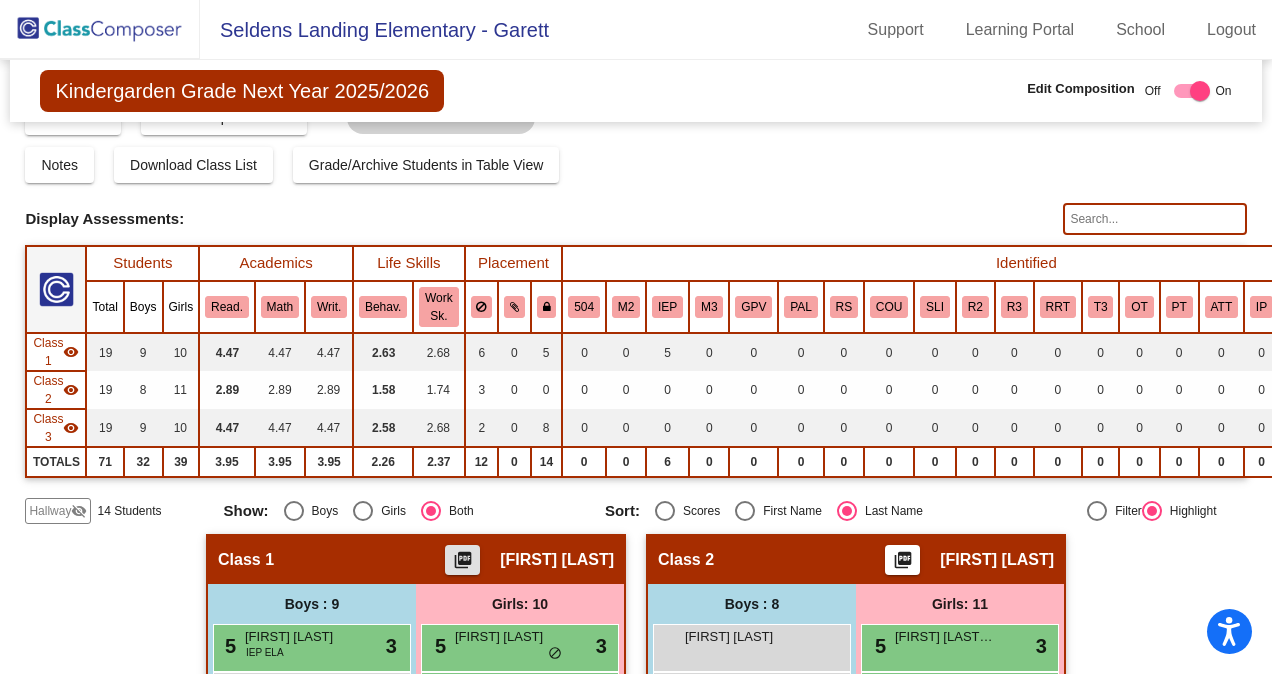 scroll, scrollTop: 0, scrollLeft: 0, axis: both 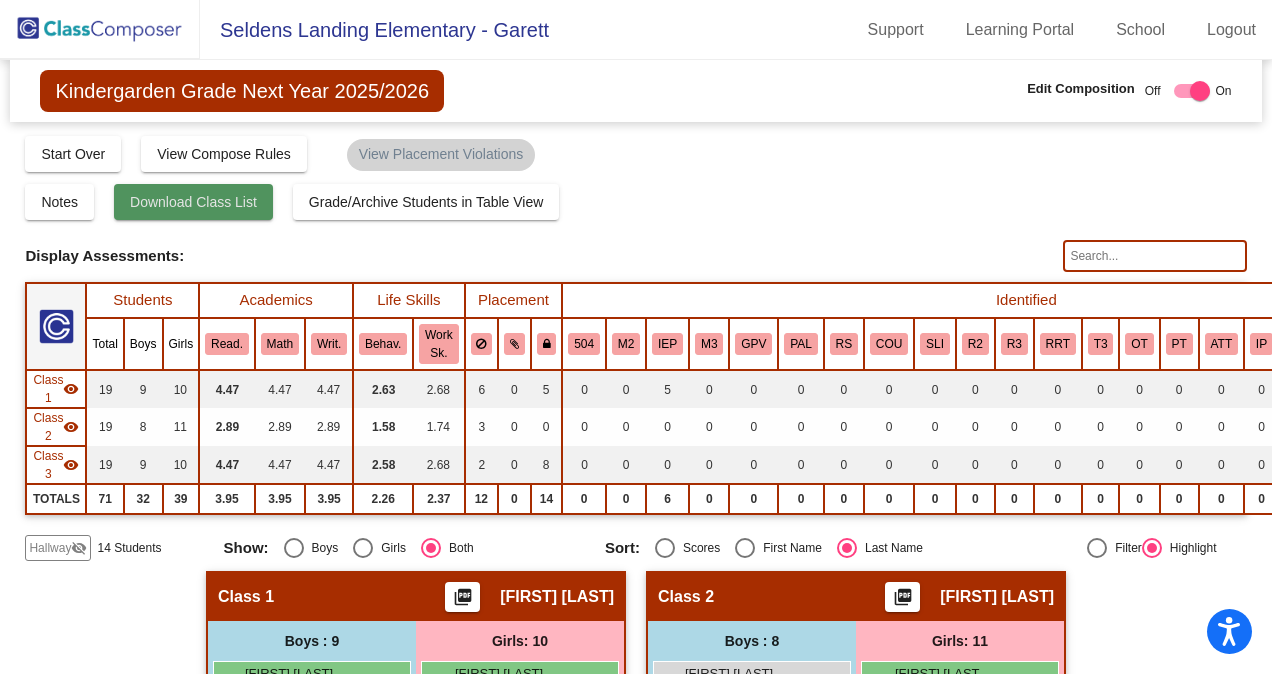 click on "Download Class List" 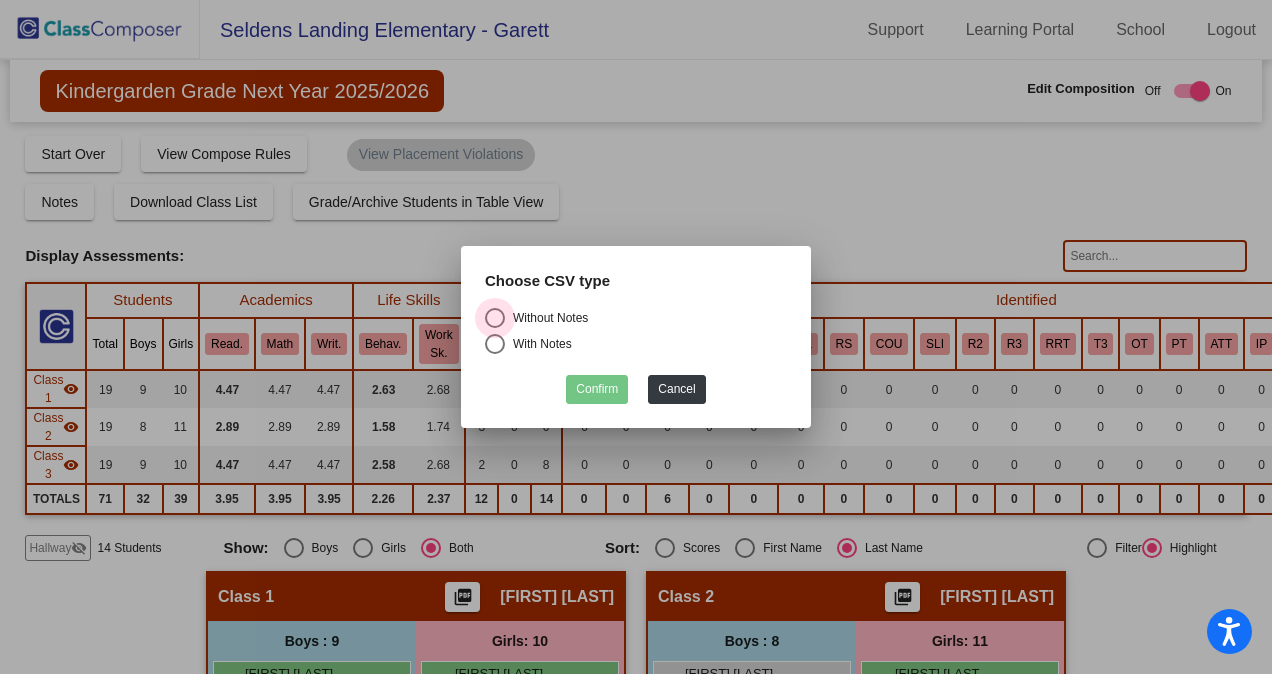 click on "Without Notes" at bounding box center [546, 318] 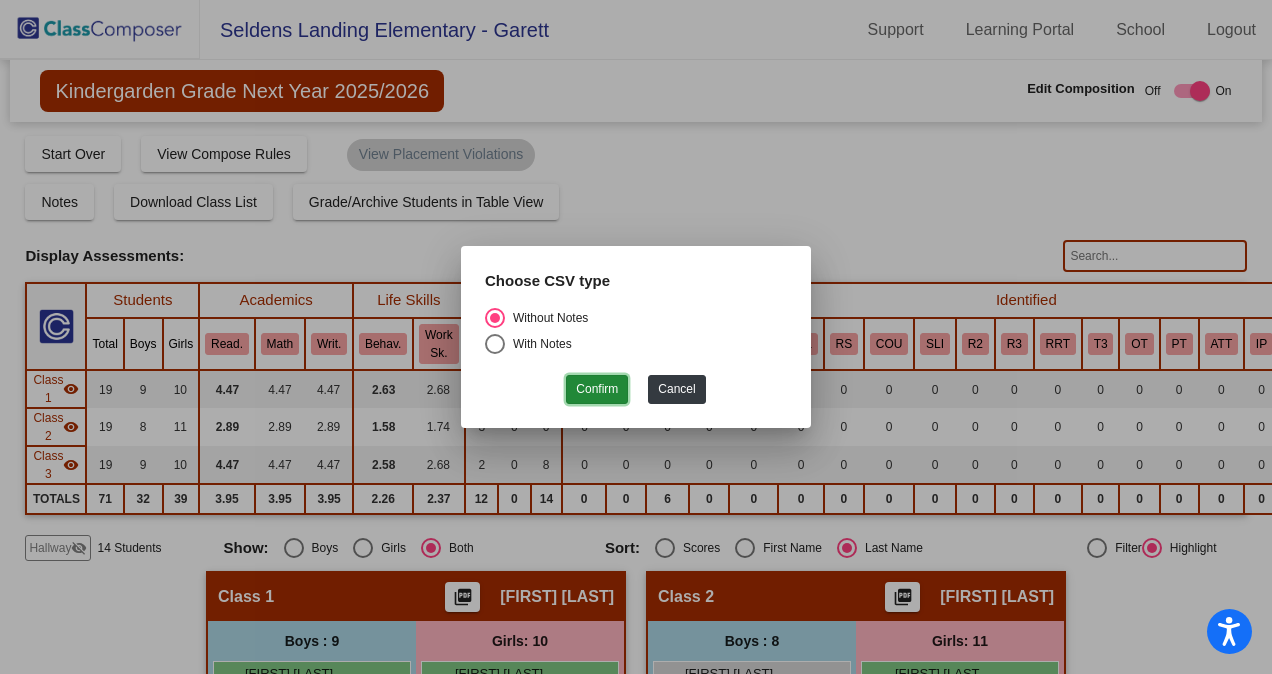 click on "Confirm" at bounding box center [597, 389] 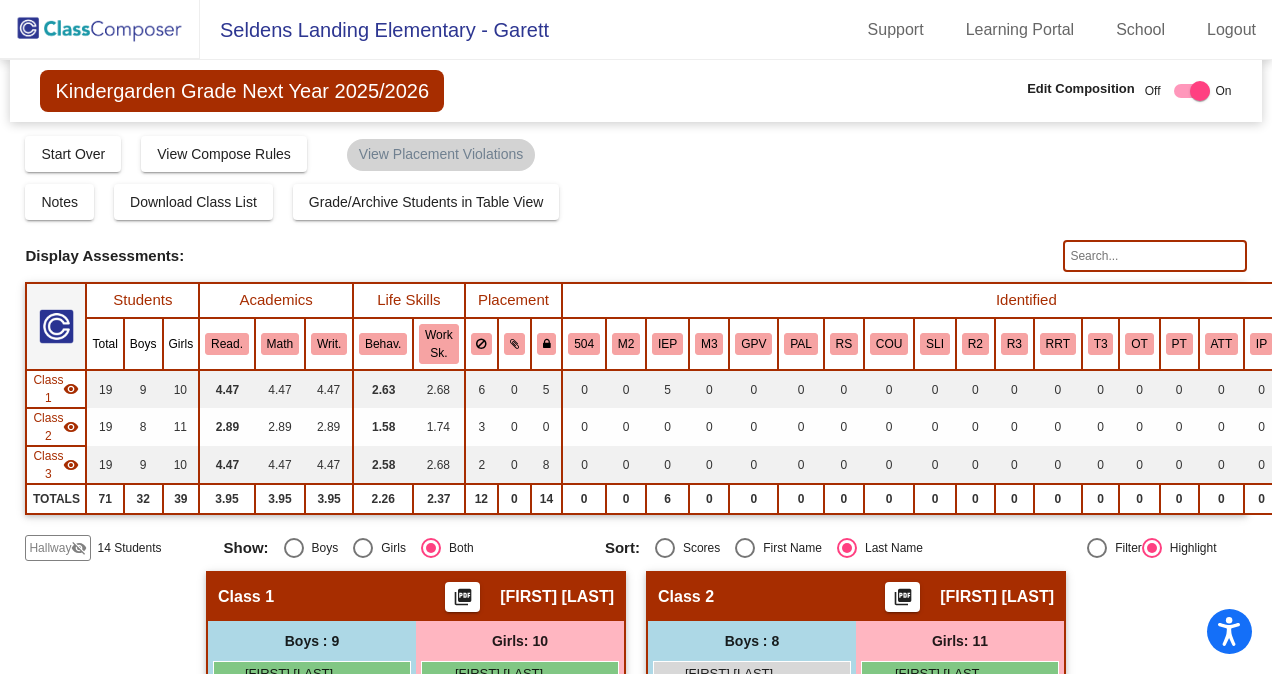 click on "Kindergarden Grade Next Year 2025/2026  Edit Composition Off   On  Incoming   Digital Data Wall" 